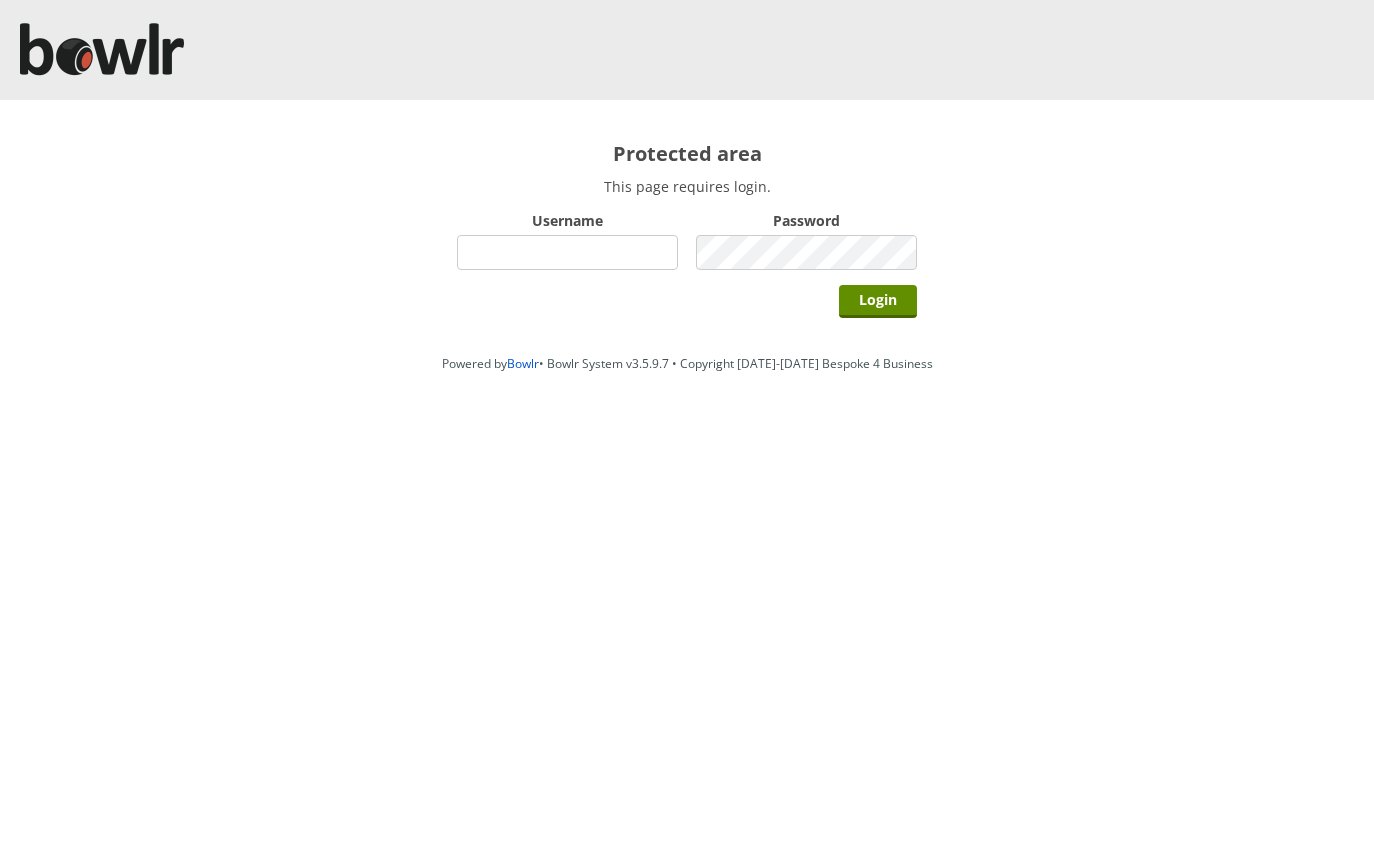 scroll, scrollTop: 0, scrollLeft: 0, axis: both 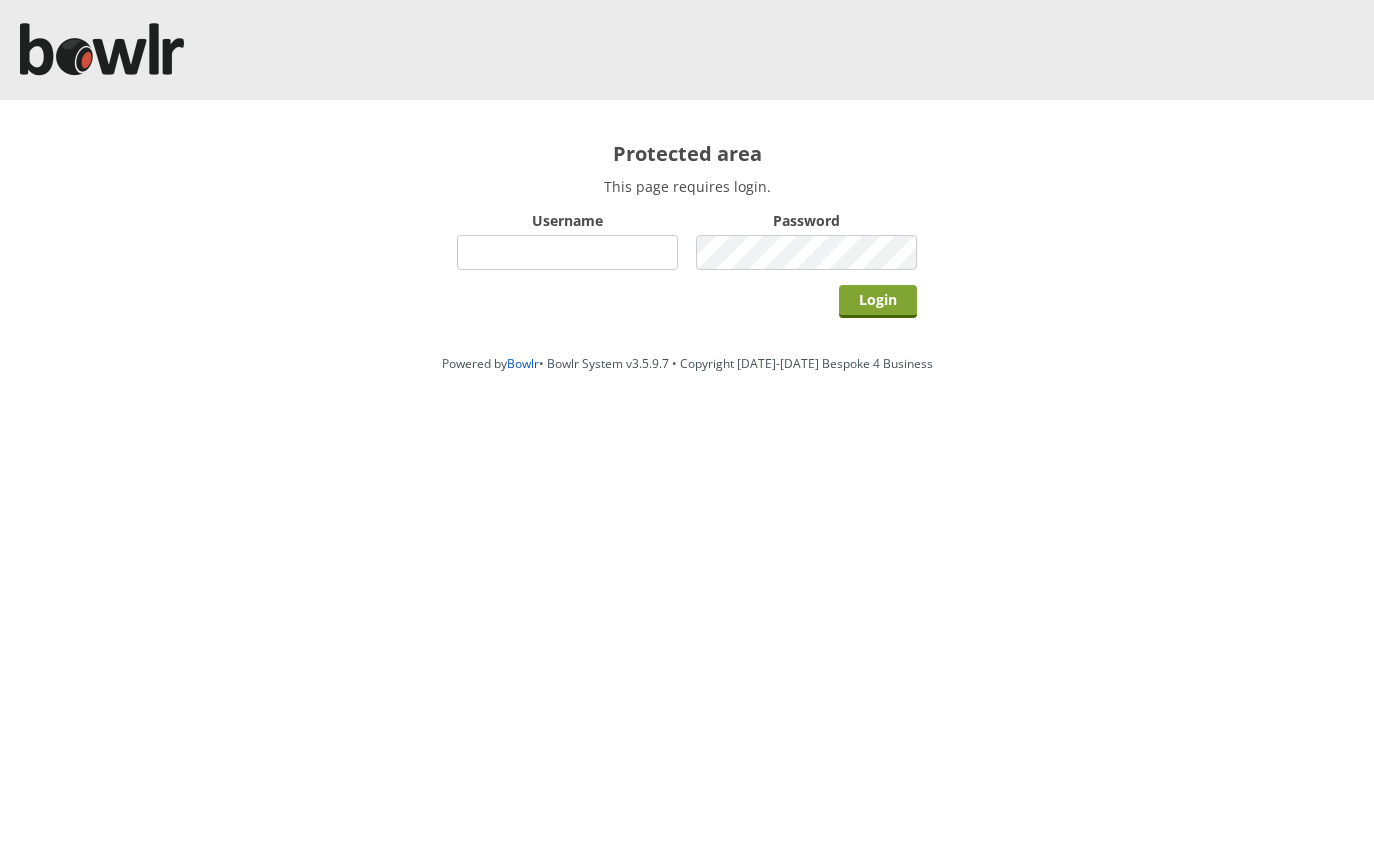 type on "hornseaindoorbowlsclub" 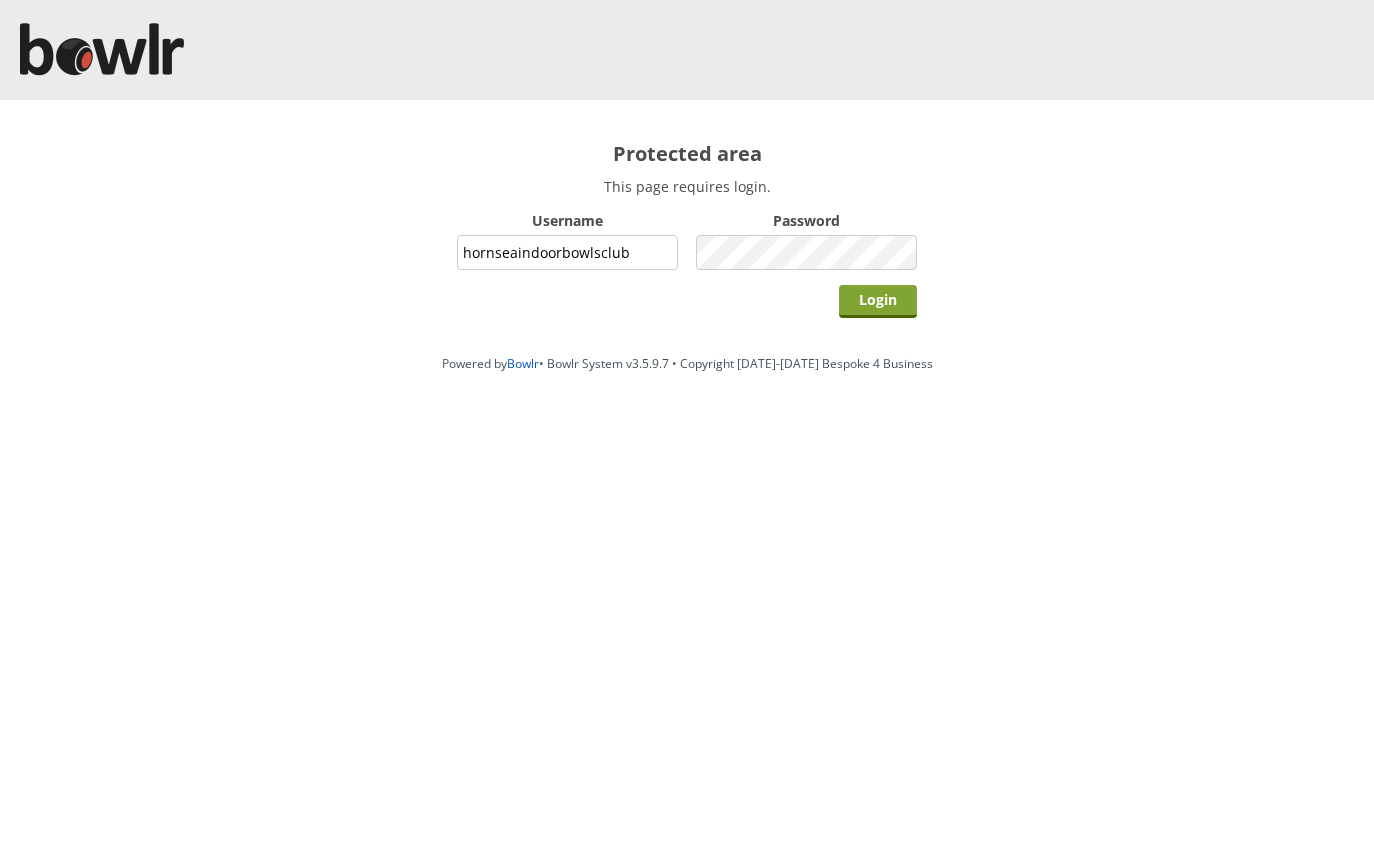 click on "Login" at bounding box center [878, 301] 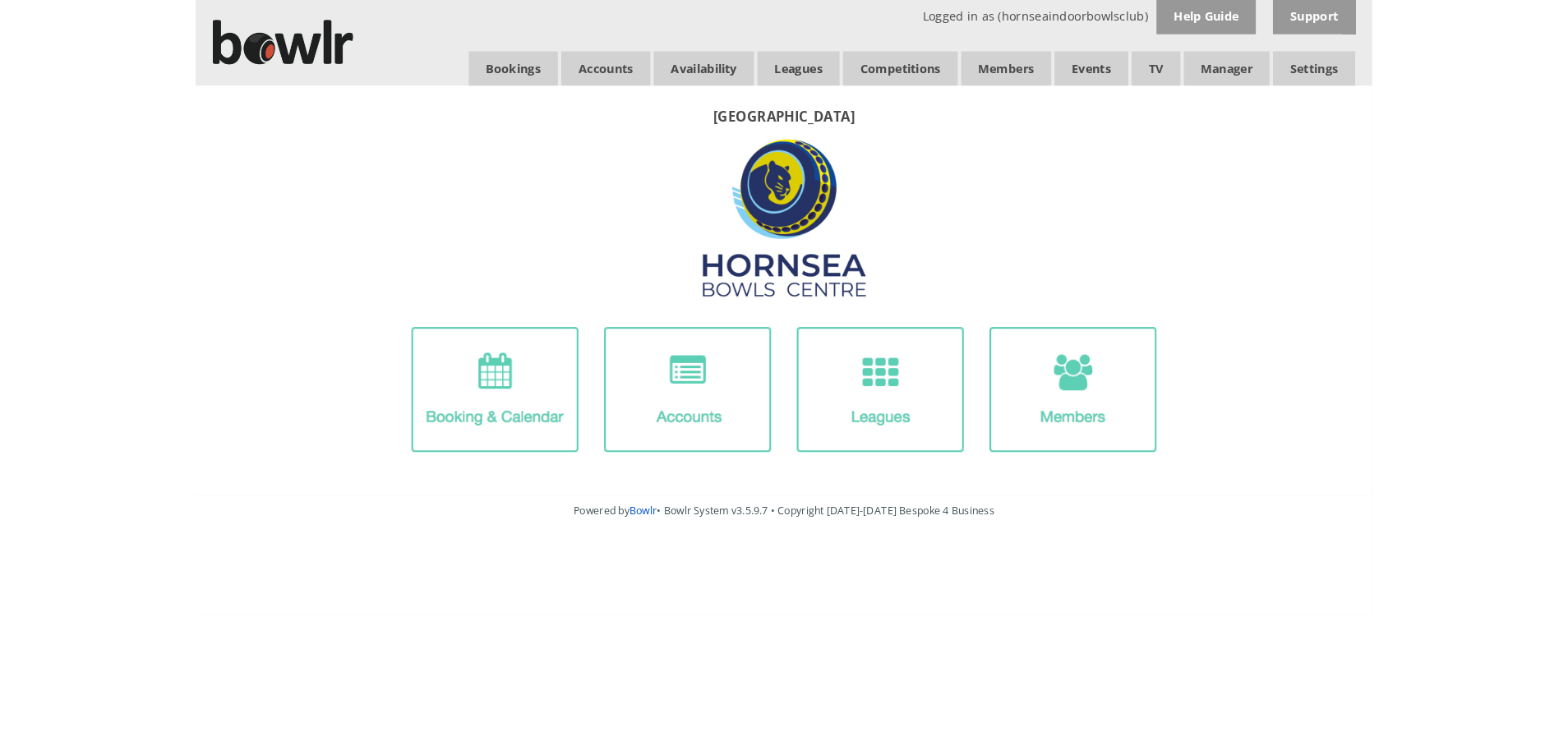 scroll, scrollTop: 0, scrollLeft: 0, axis: both 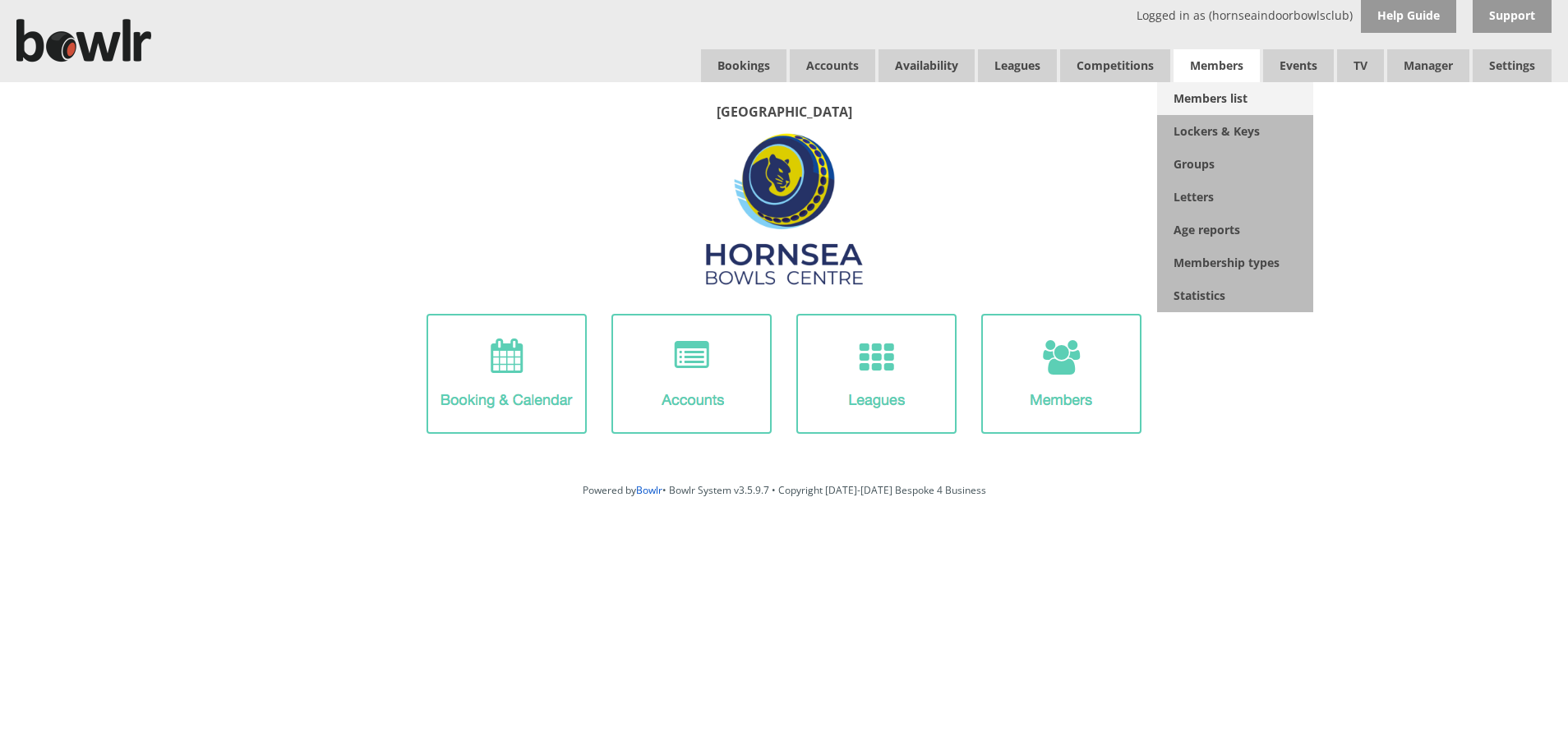 click on "Members list" at bounding box center (1235, 99) 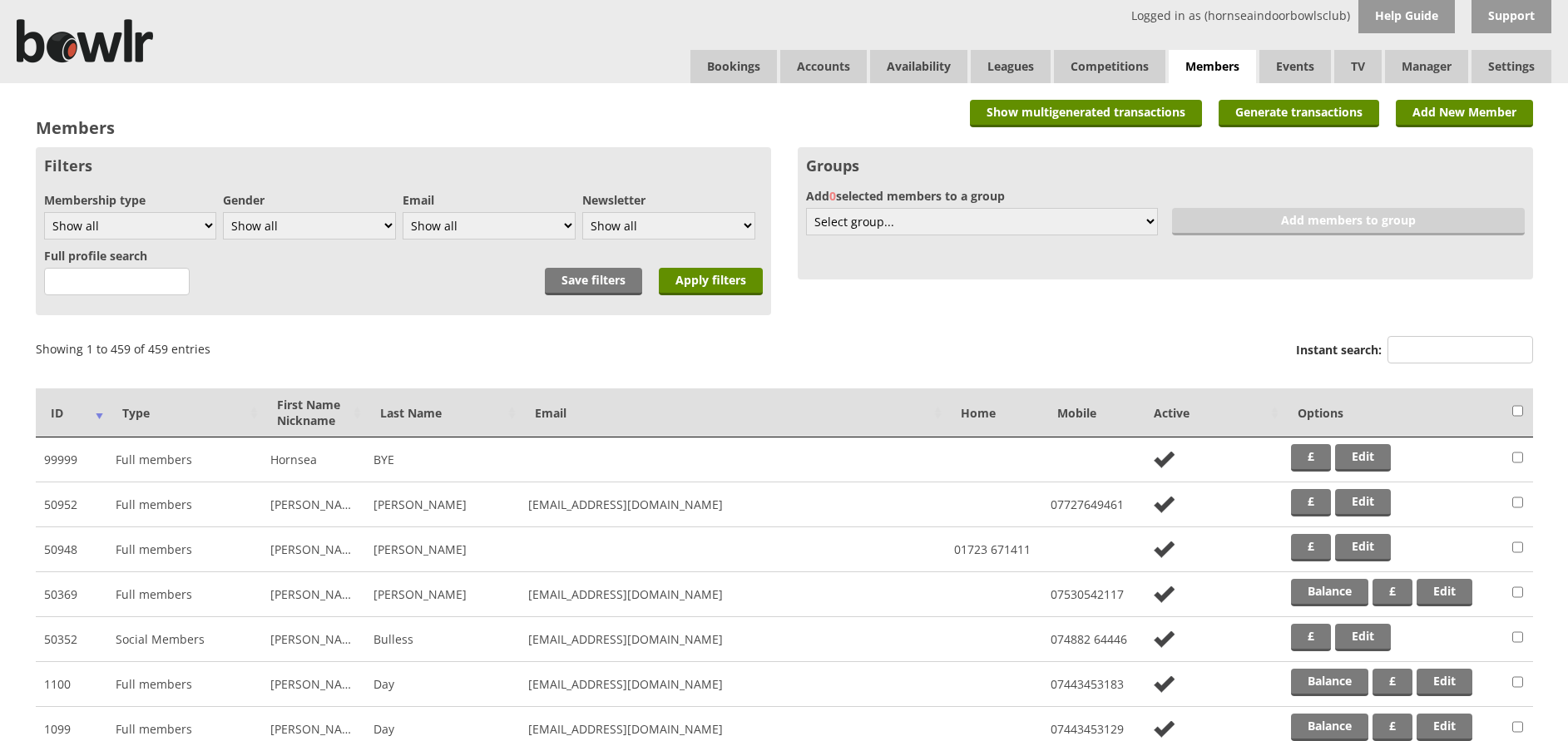scroll, scrollTop: 0, scrollLeft: 0, axis: both 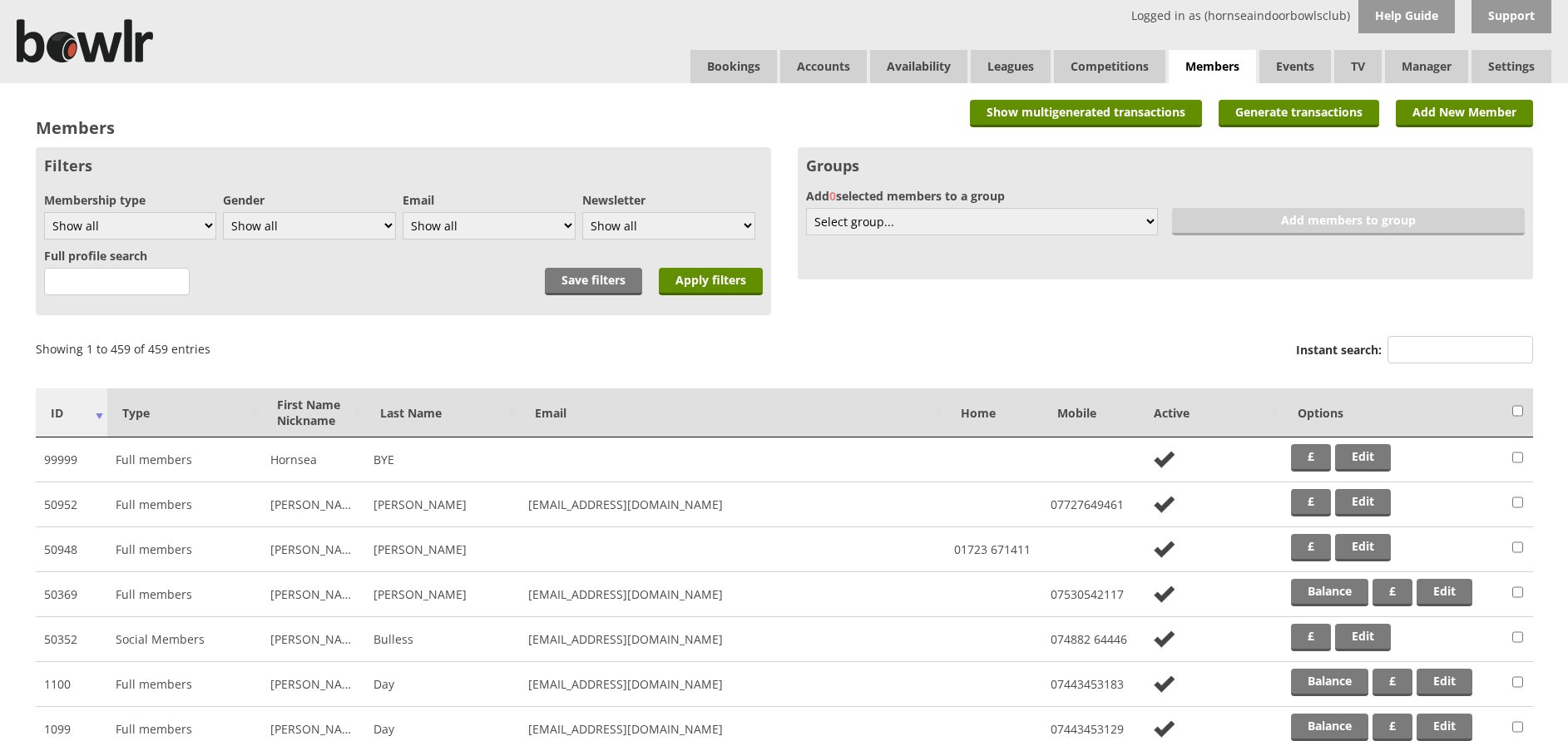 click on "ID" at bounding box center (72, 412) 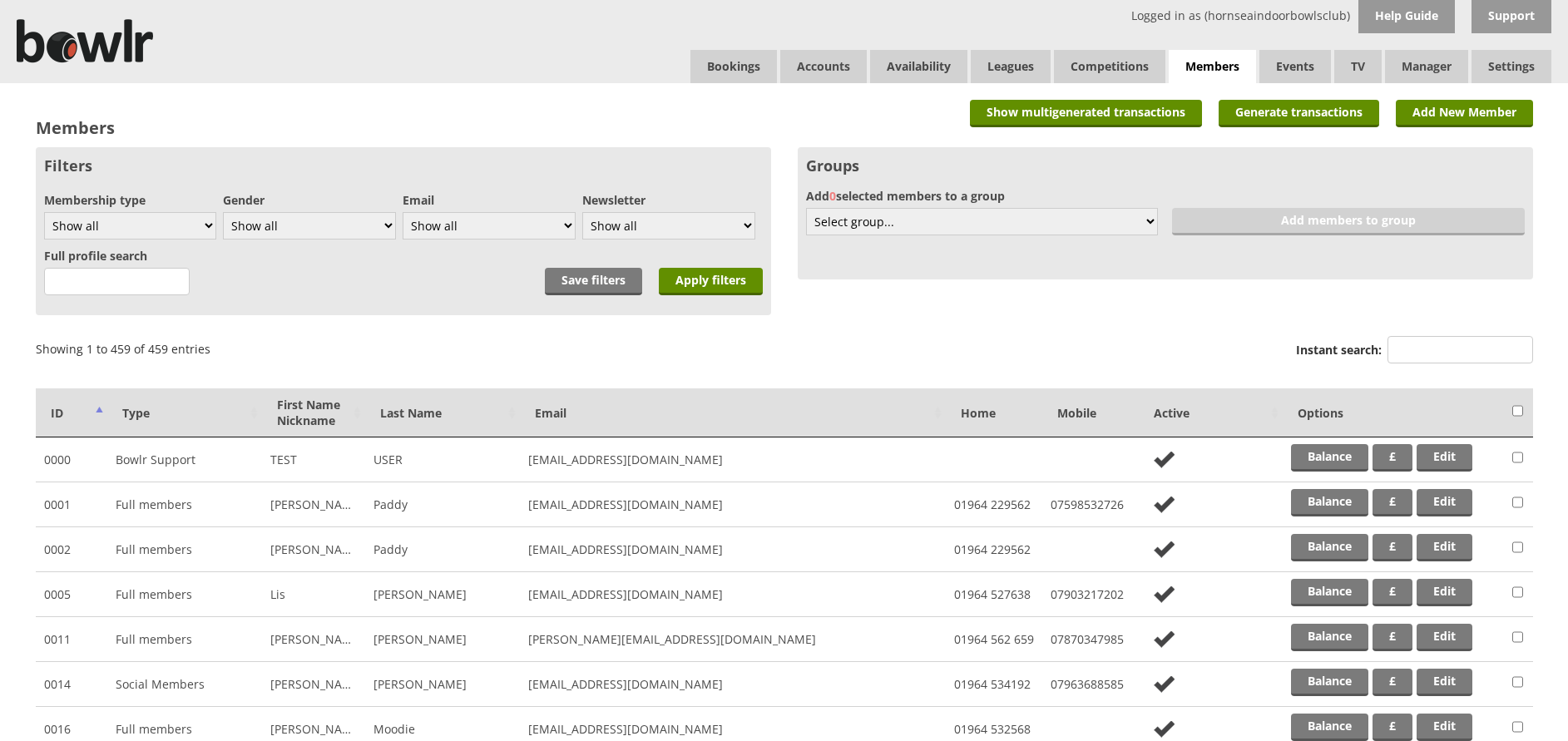 click at bounding box center [1518, 595] 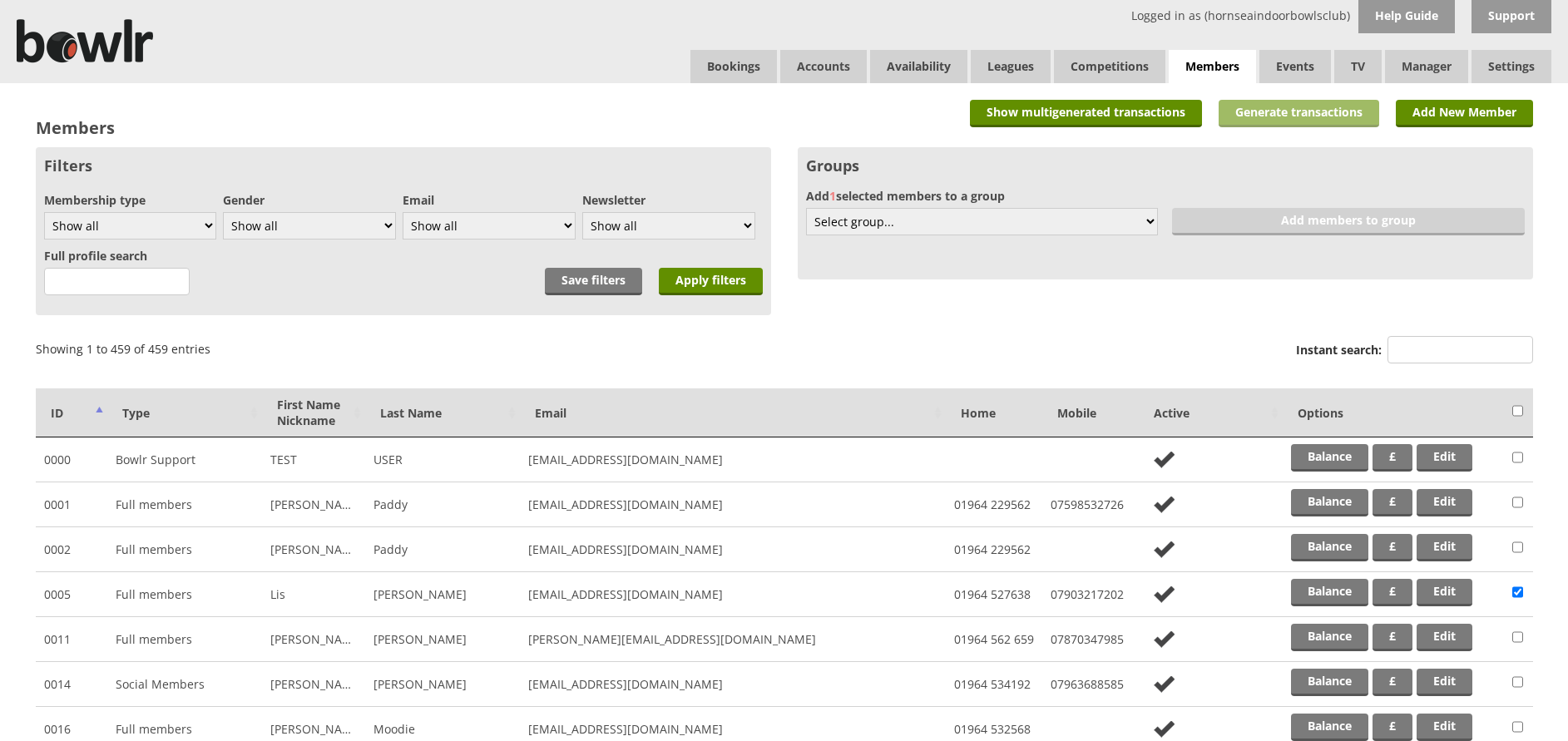 click on "Generate transactions" at bounding box center (1298, 113) 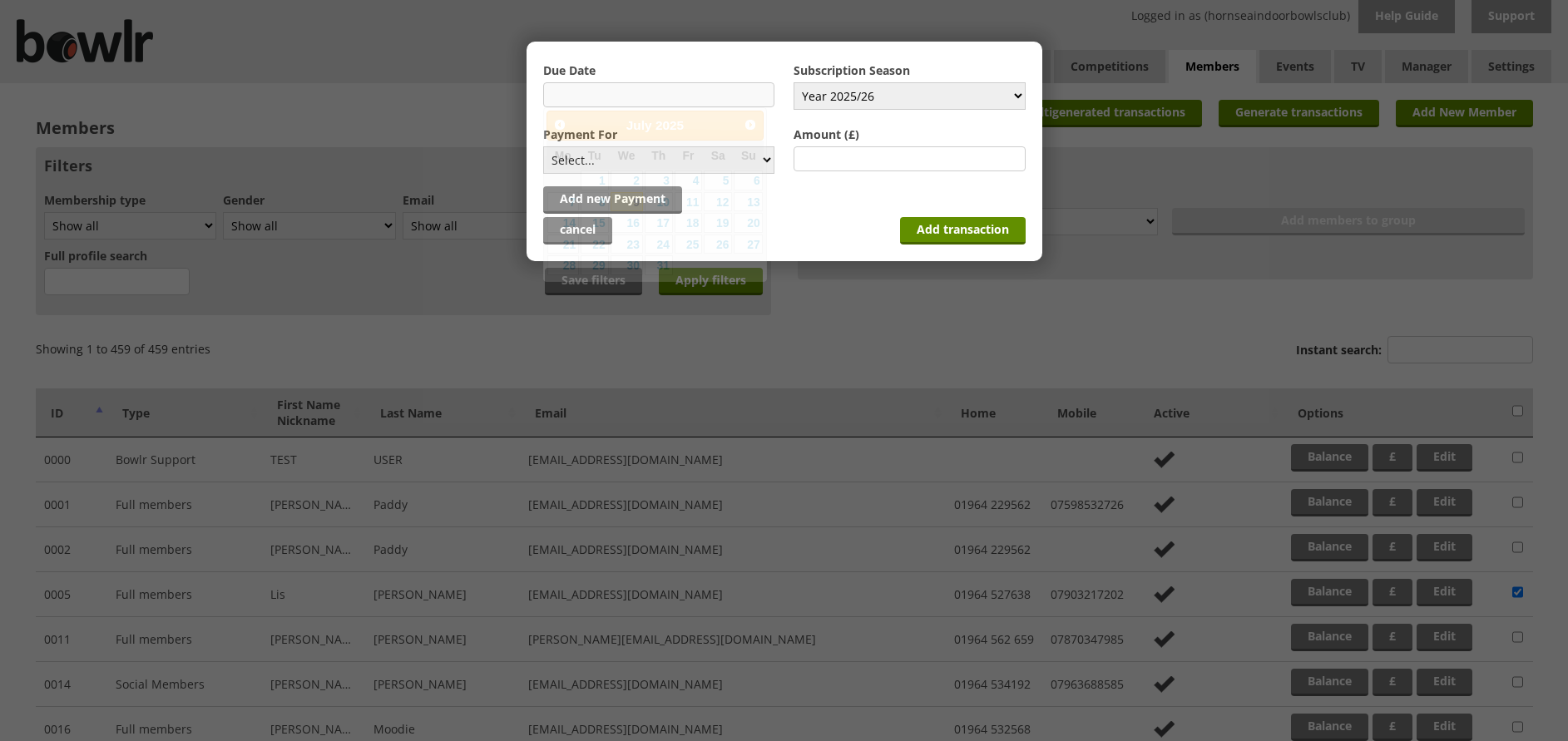 click at bounding box center [659, 95] 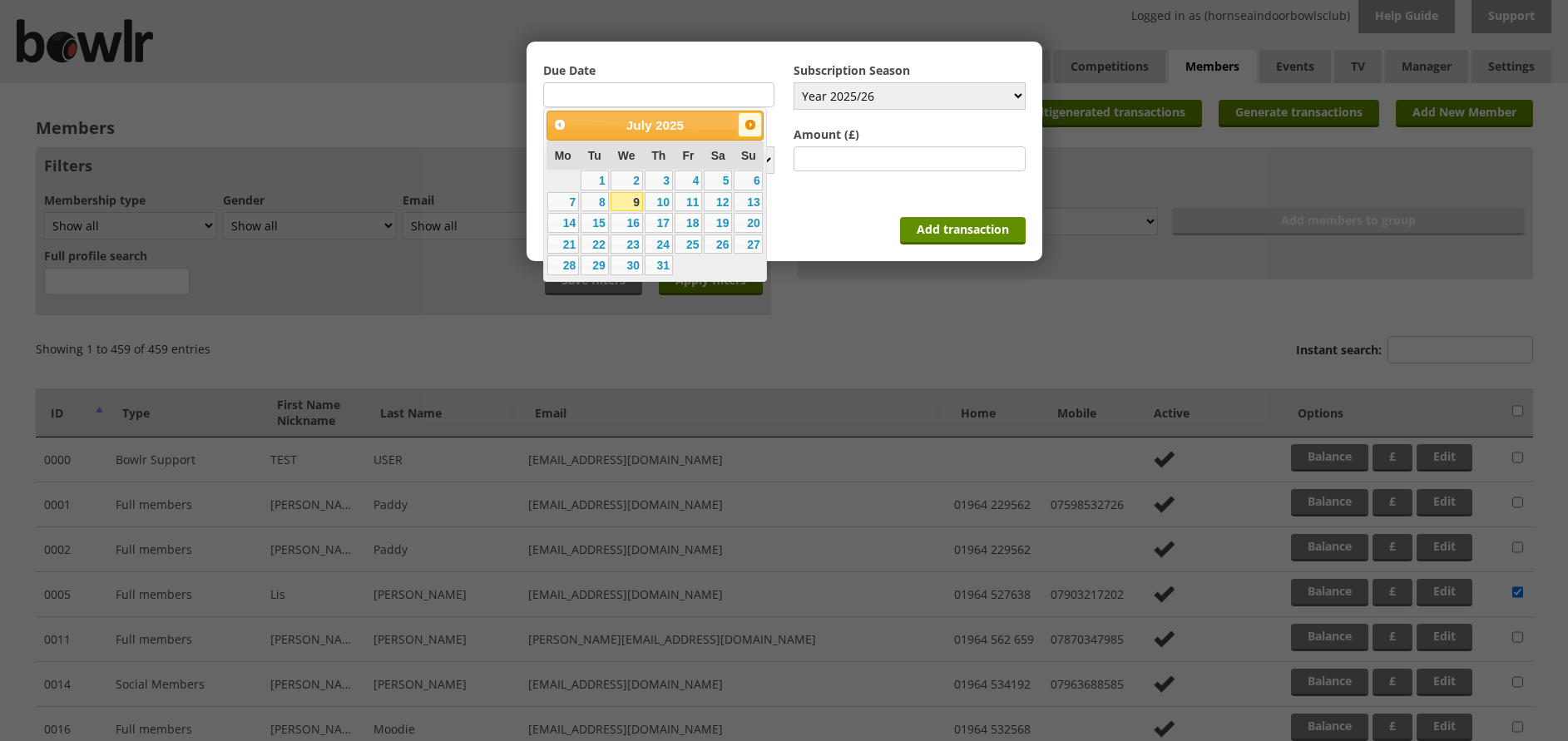 click on "Next" at bounding box center [750, 125] 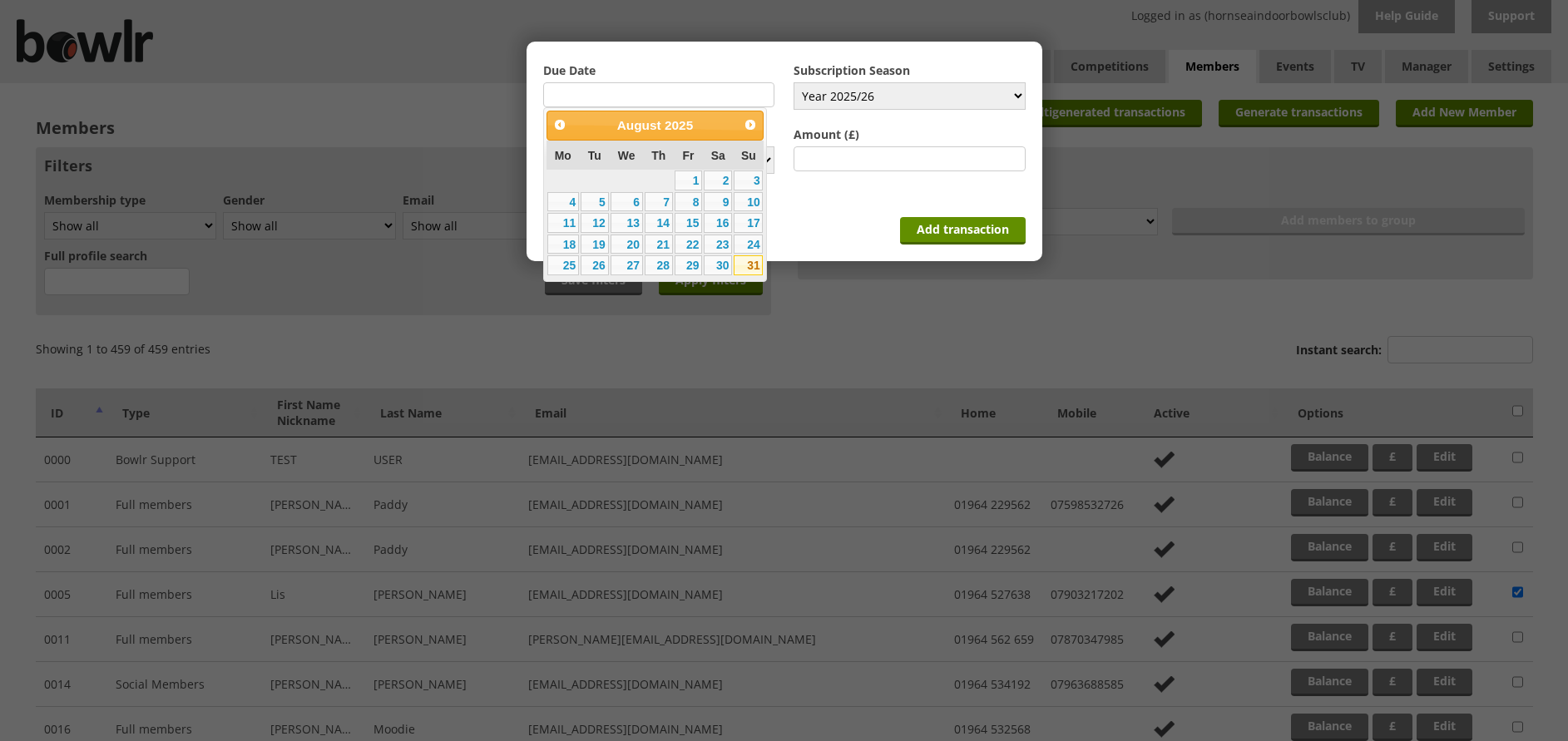 click on "31" at bounding box center [748, 265] 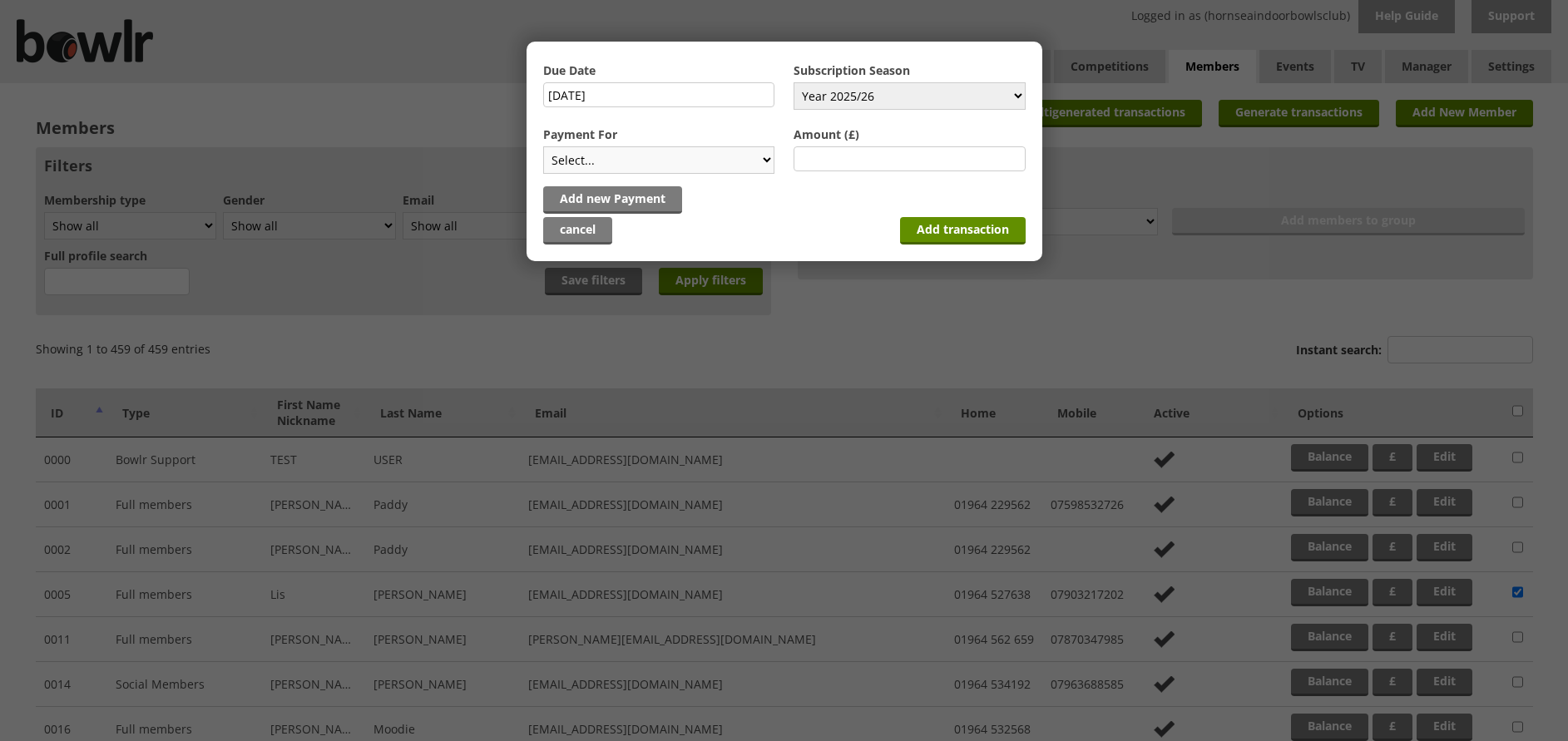 click on "Select... Full mem rink fee Locker Replacement key / card Subscription - Full Member Subscription Discounted Full Member Subscription Full Subscription Junior Subscription social Subscription social bowl" at bounding box center (659, 160) 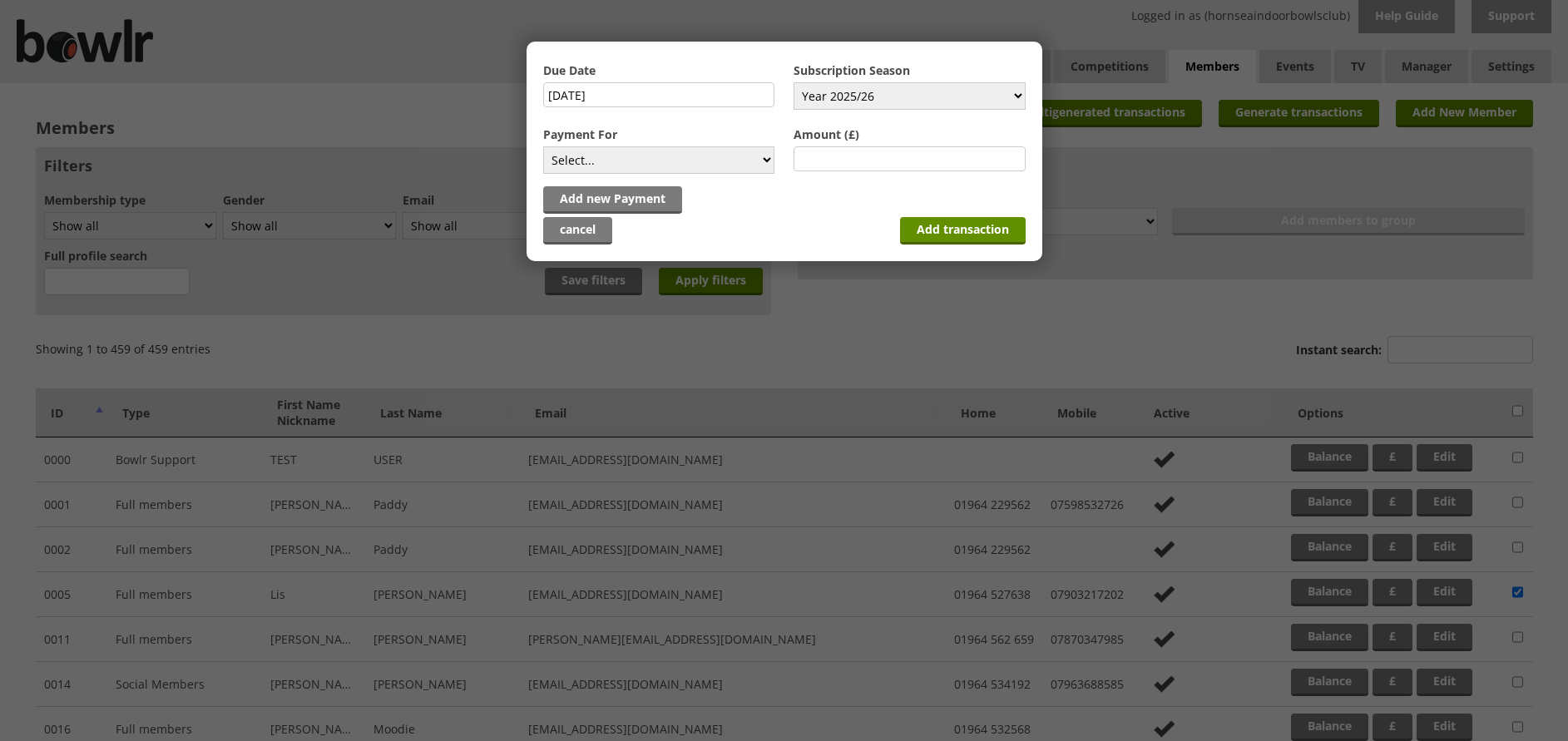 select on "77" 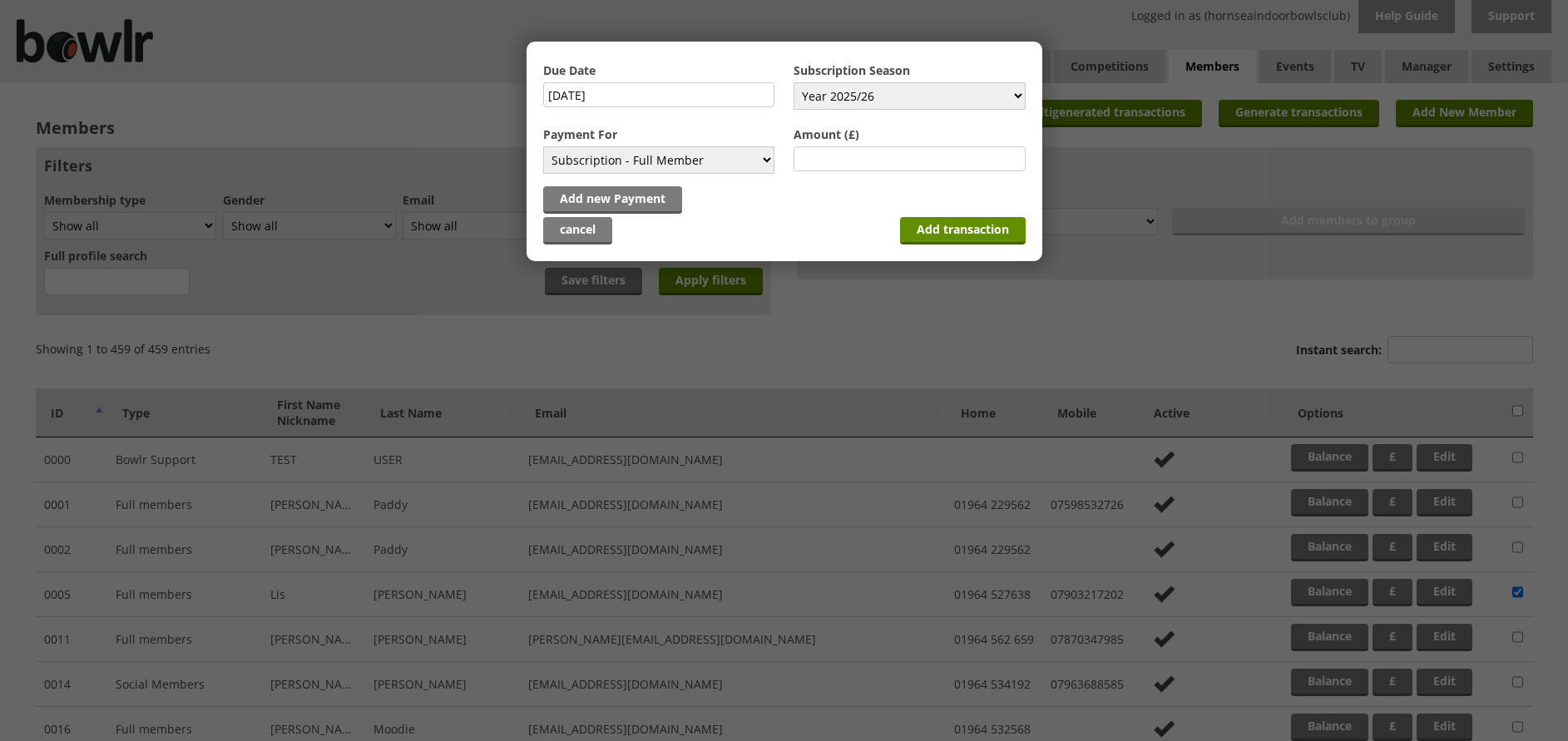 click on "Select... Full mem rink fee Locker Replacement key / card Subscription - Full Member Subscription Discounted Full Member Subscription Full Subscription Junior Subscription social Subscription social bowl" at bounding box center (659, 160) 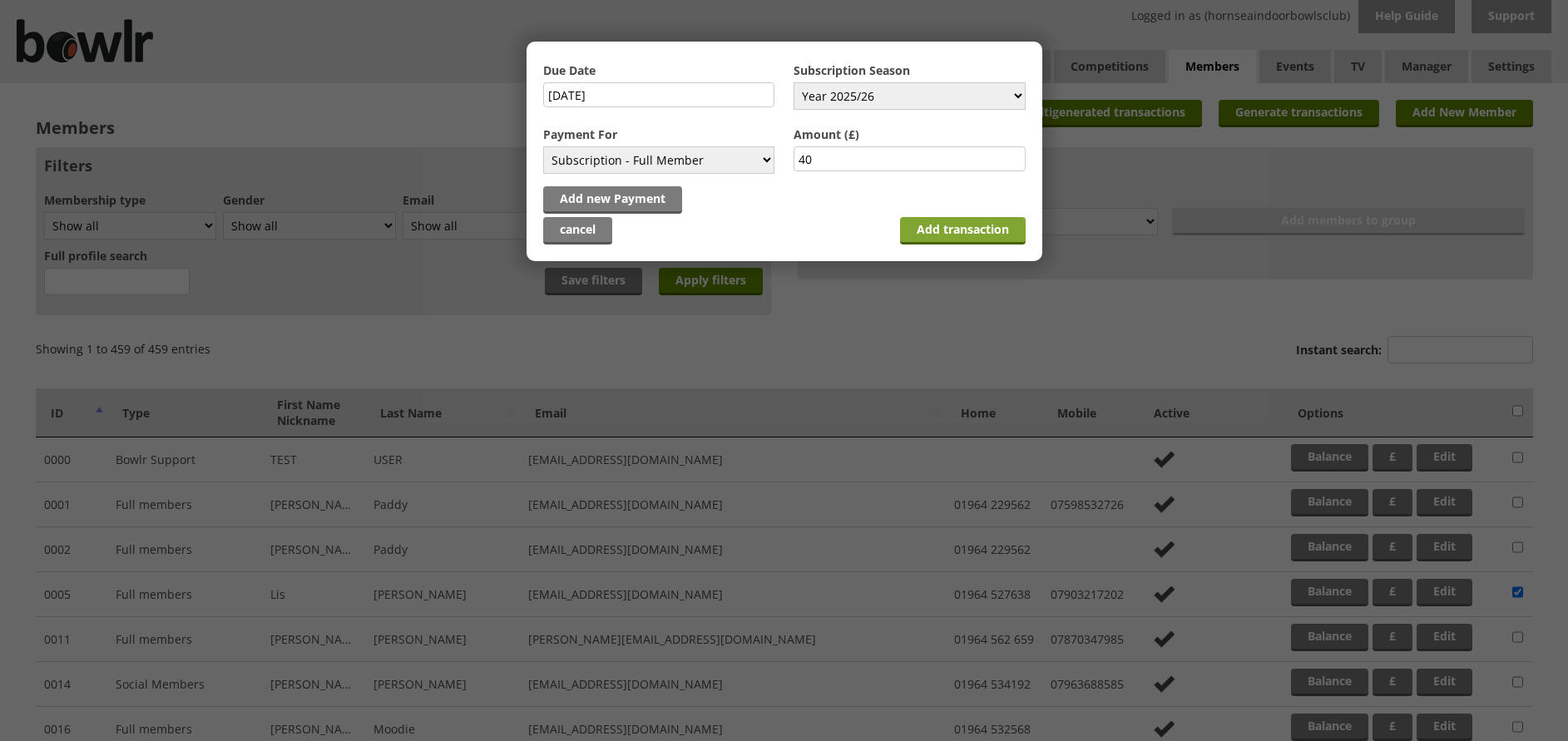 click on "Add transaction" at bounding box center (962, 230) 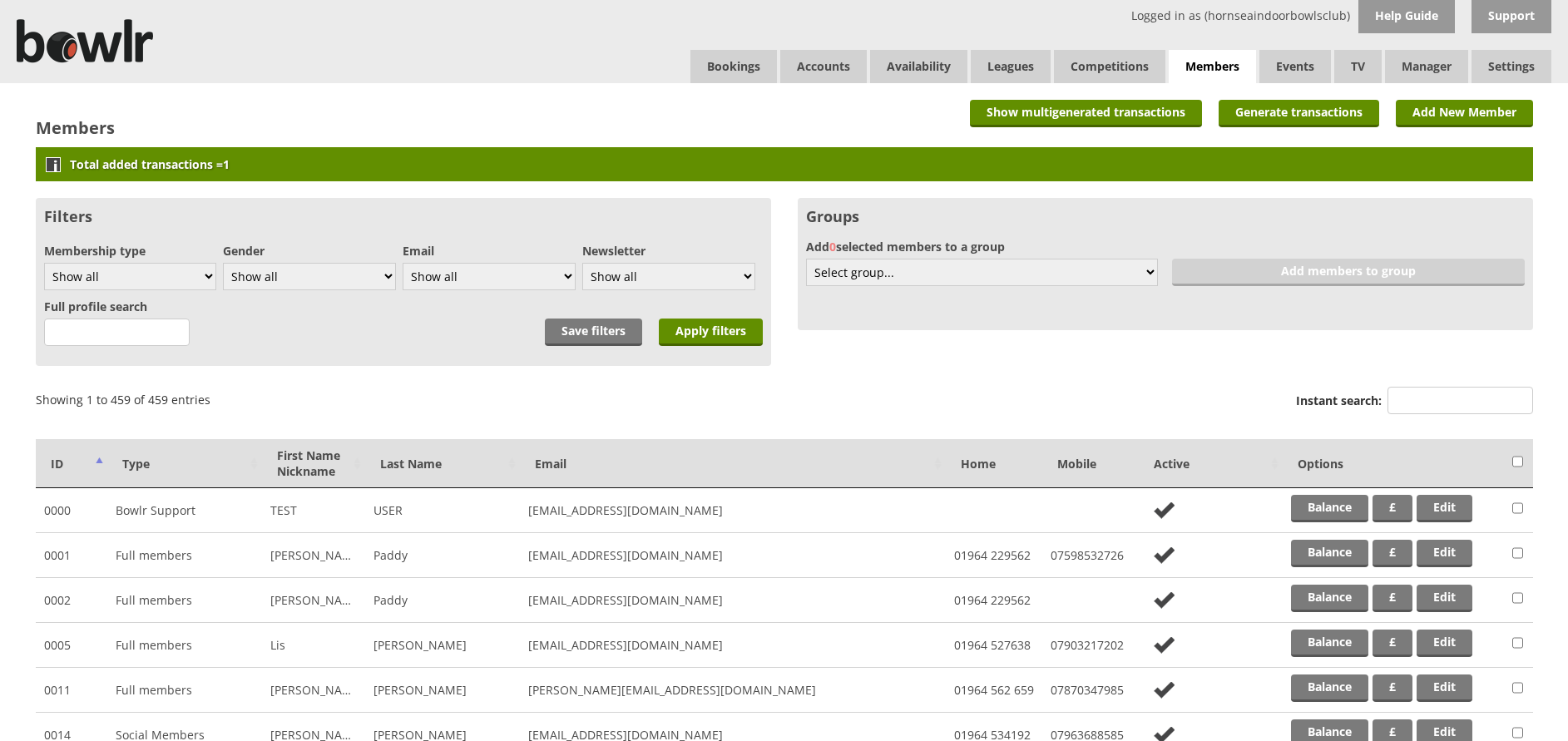 scroll, scrollTop: 0, scrollLeft: 0, axis: both 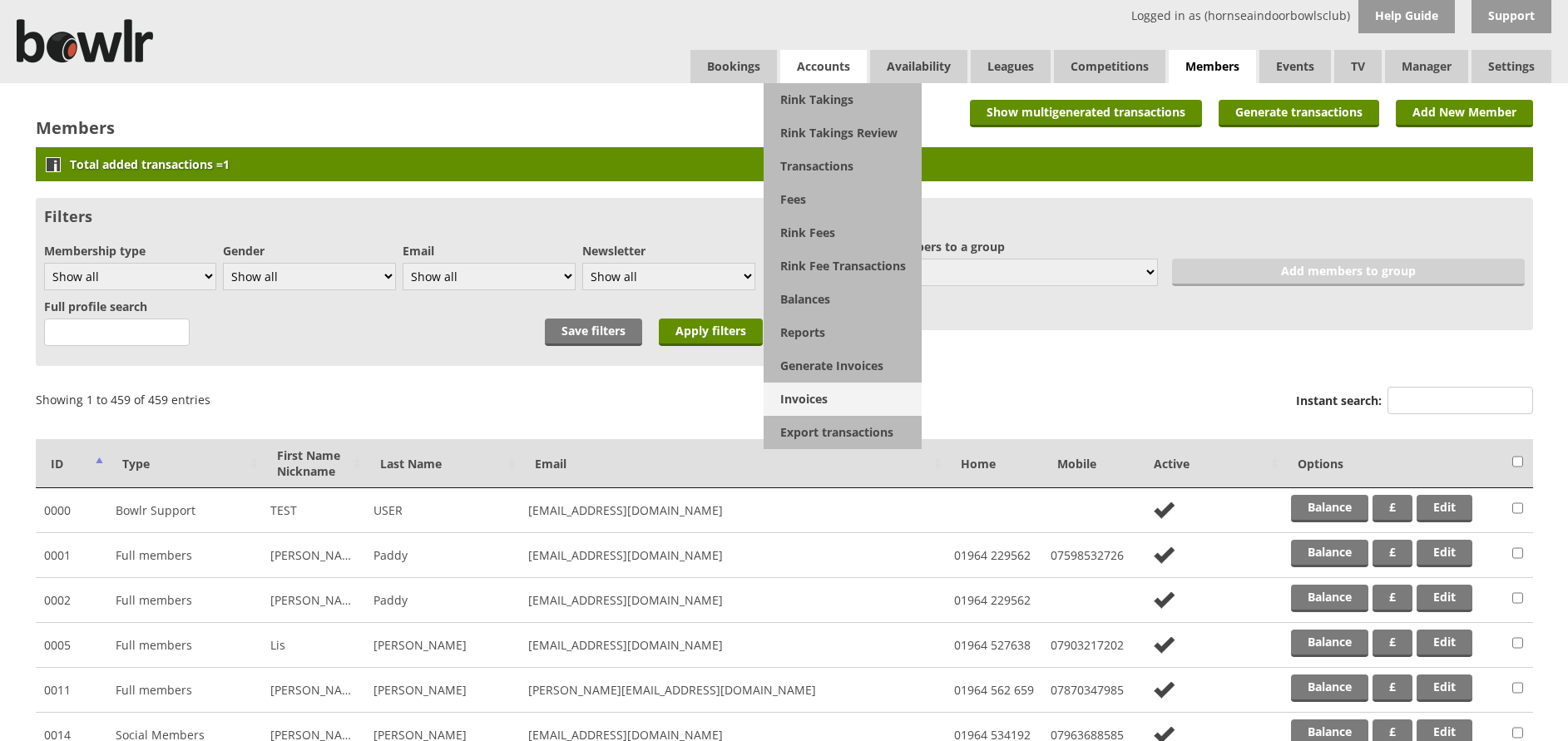 click on "Invoices" at bounding box center (843, 399) 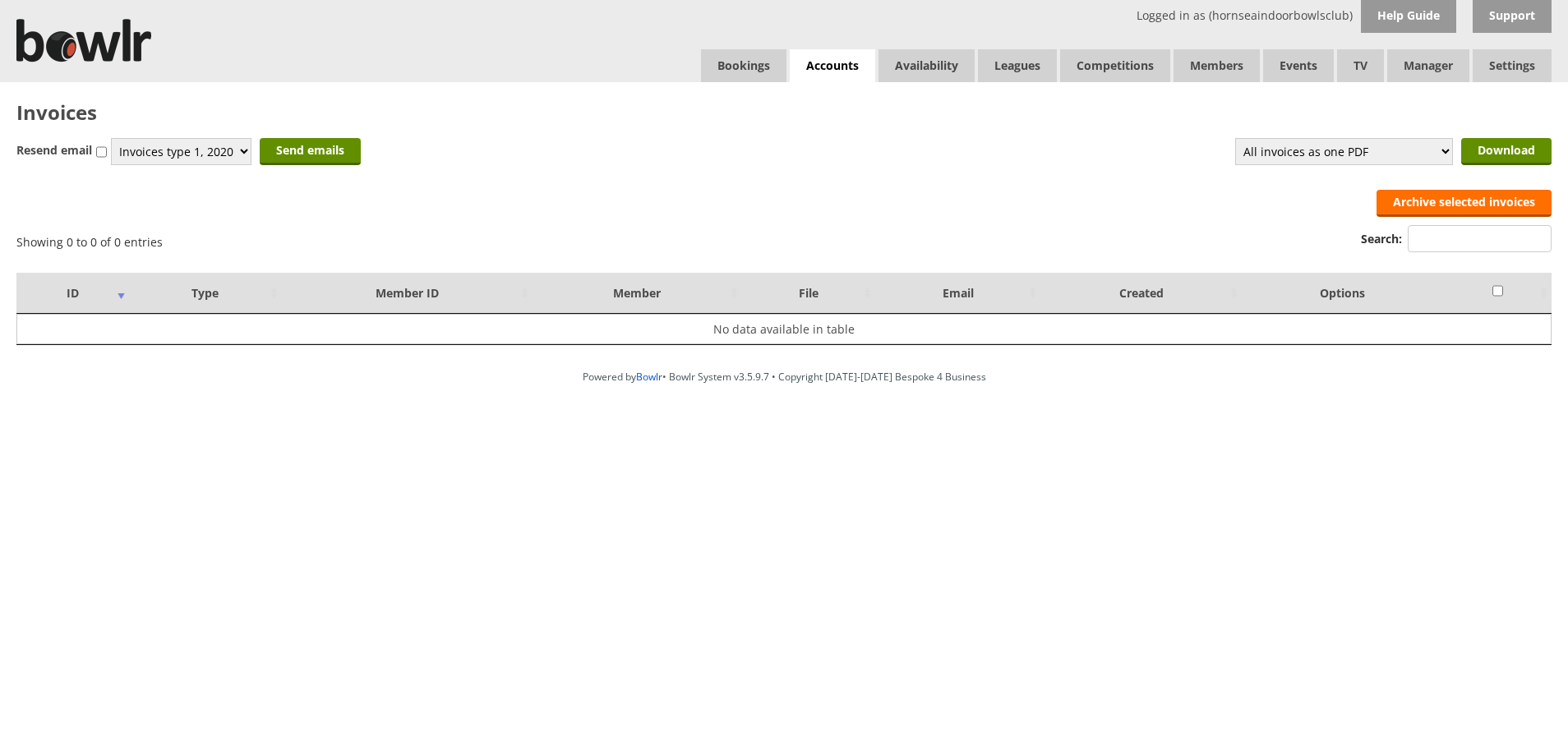 scroll, scrollTop: 0, scrollLeft: 0, axis: both 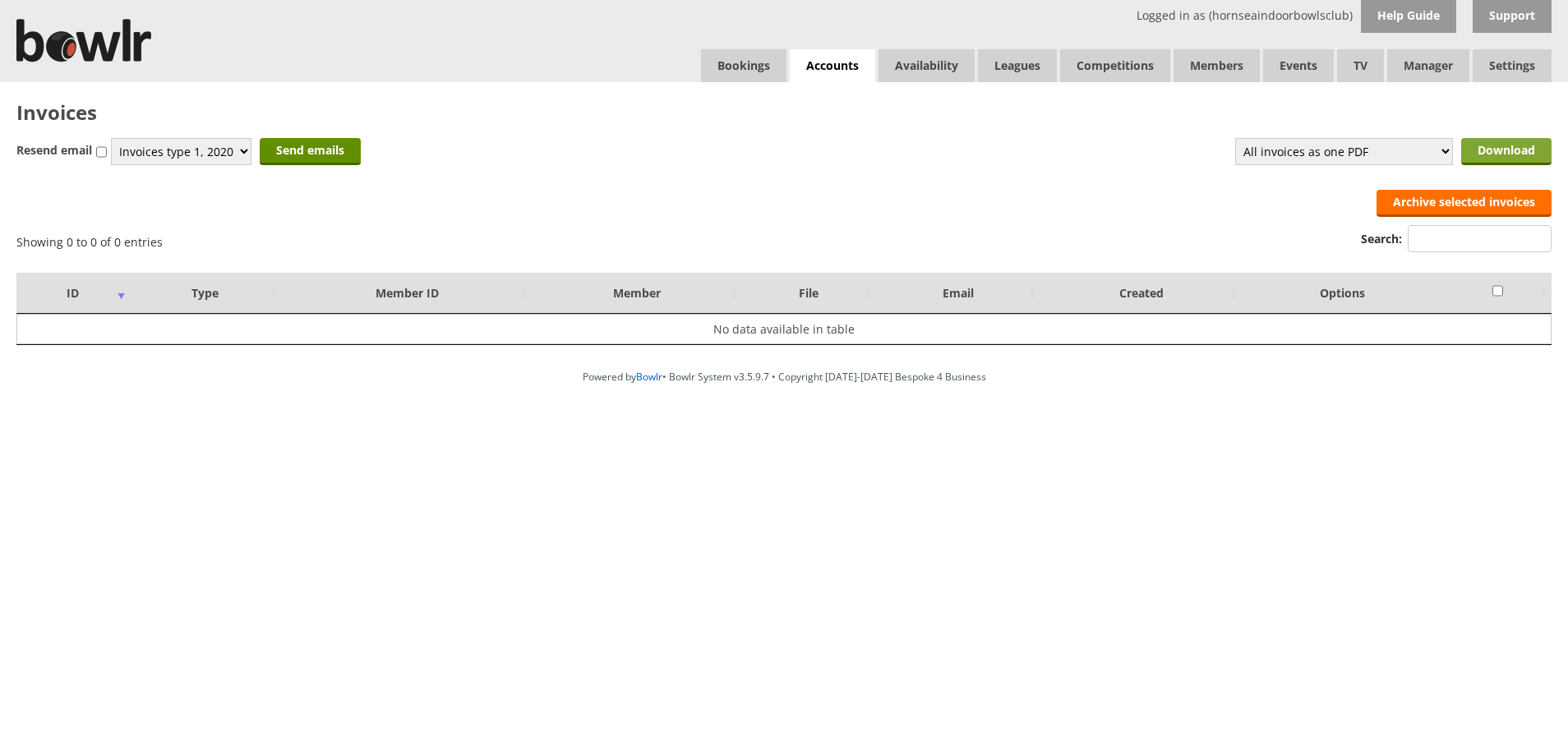click on "Download" at bounding box center [1506, 151] 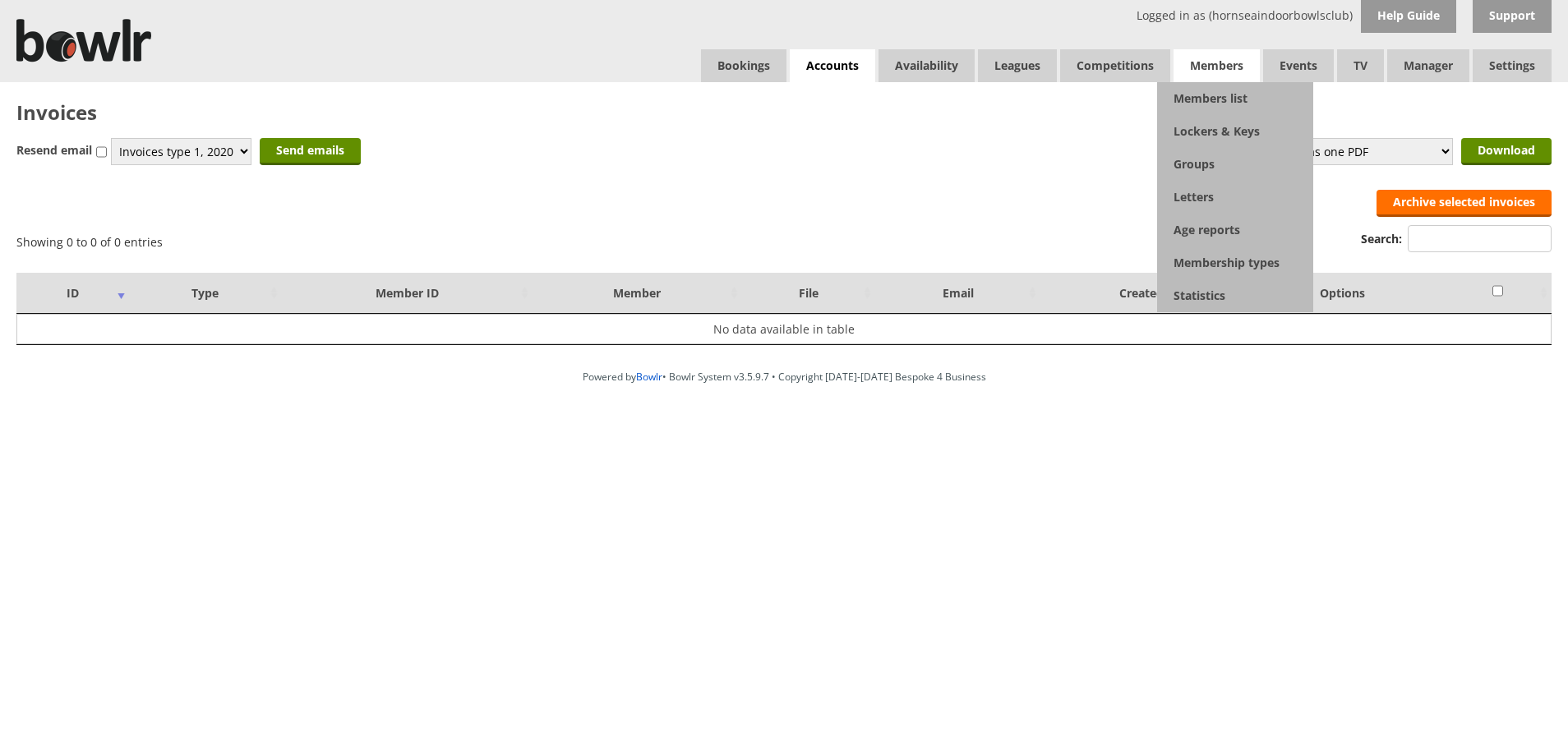 click on "Members" at bounding box center [1216, 66] 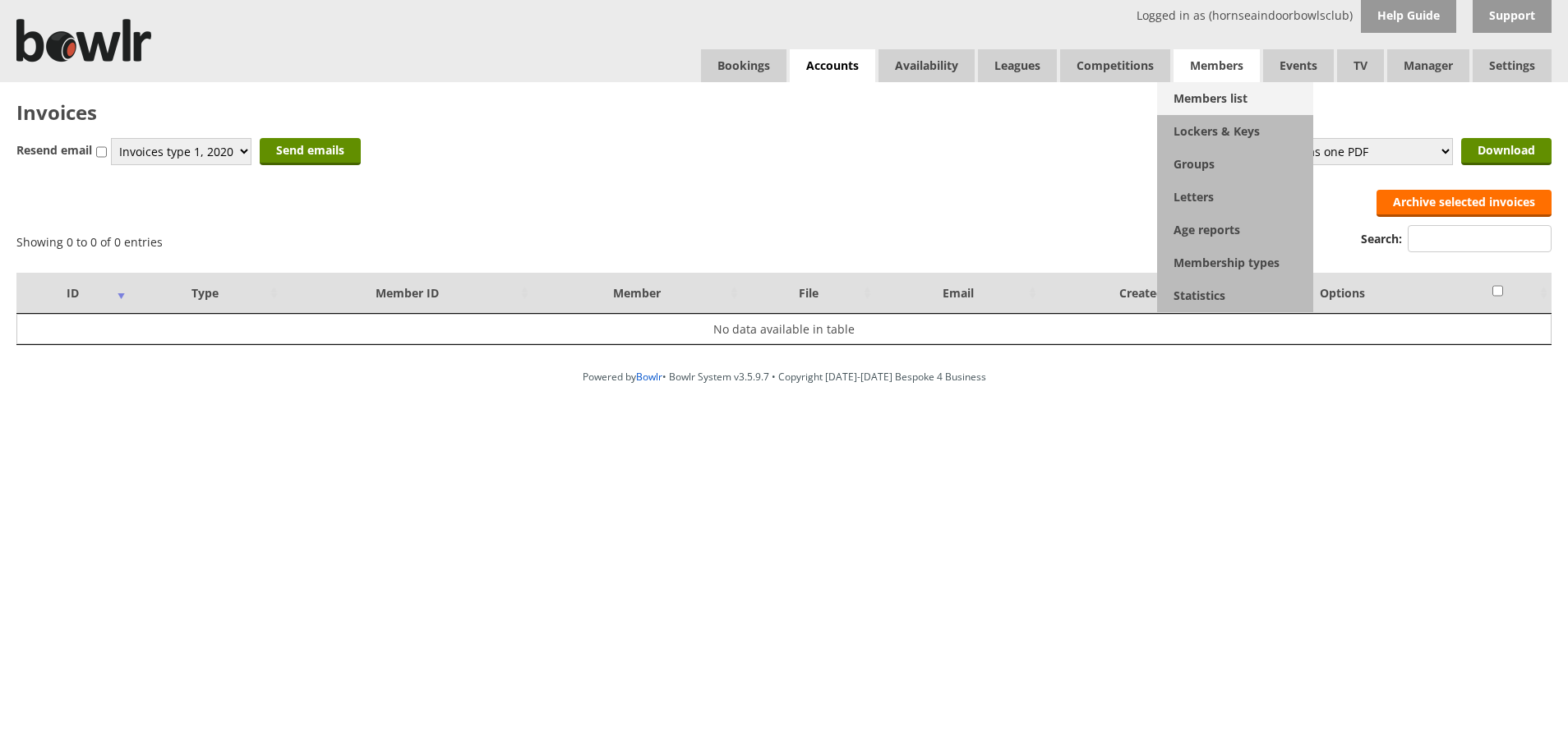 click on "Members list" at bounding box center [1235, 99] 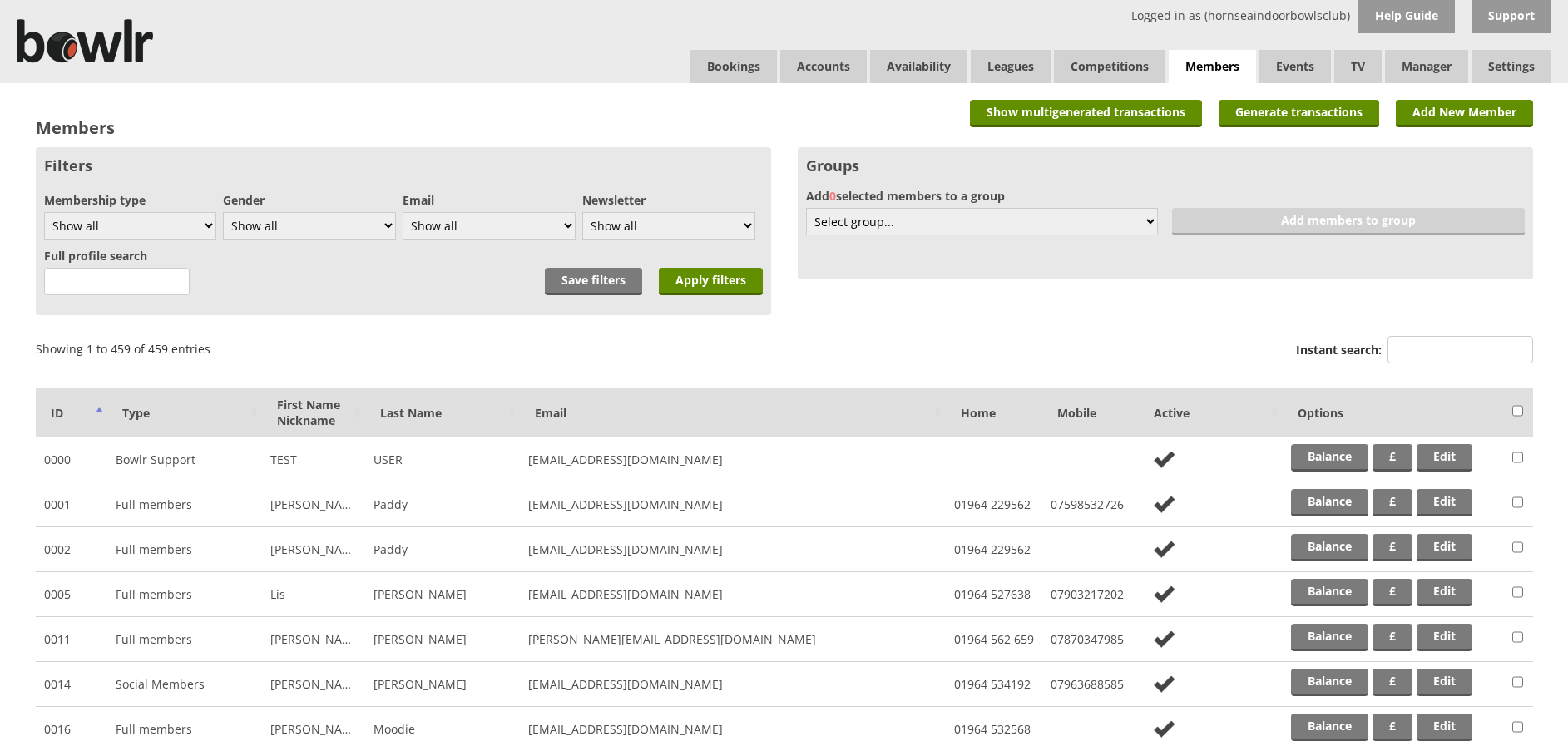 scroll, scrollTop: 0, scrollLeft: 0, axis: both 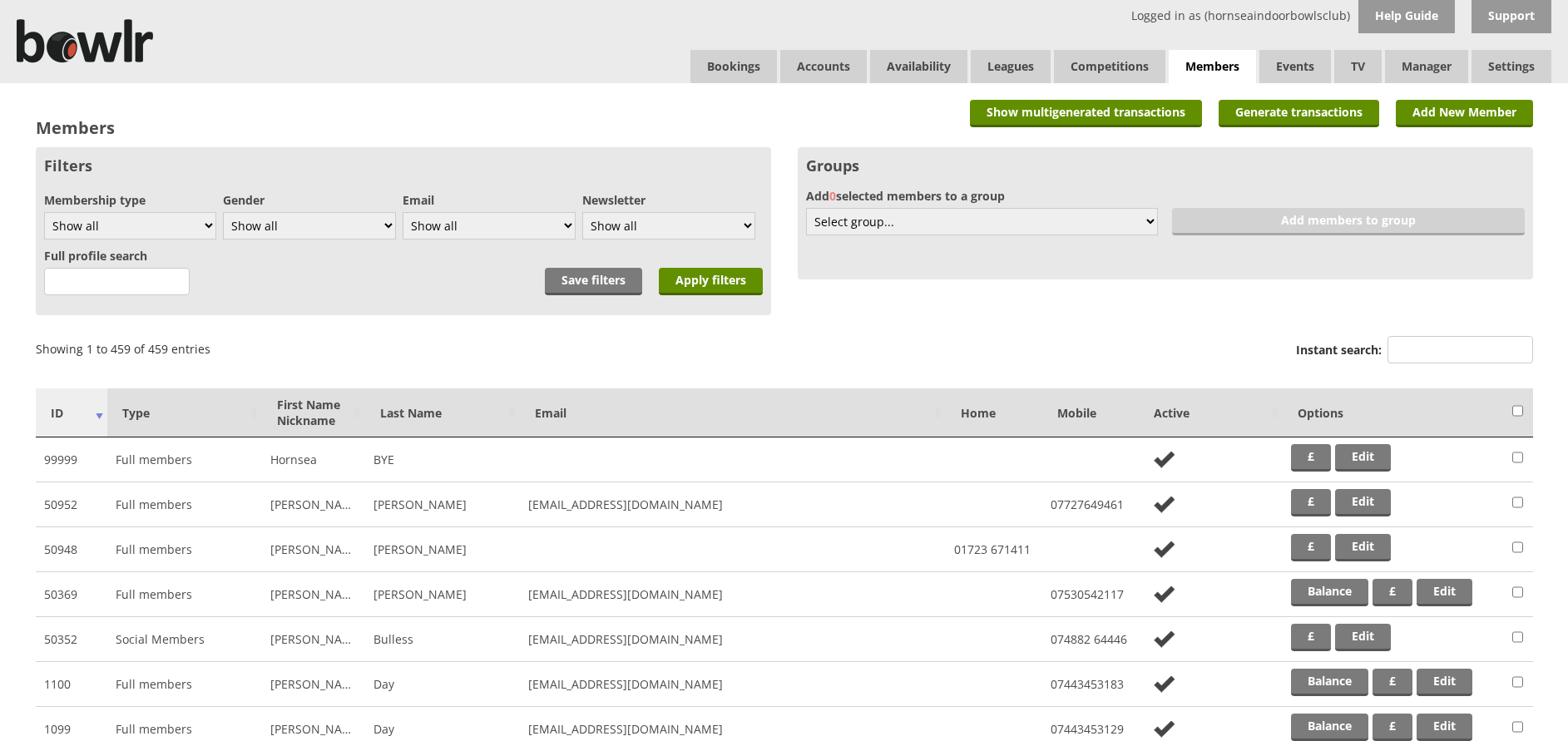 click on "ID" at bounding box center (72, 412) 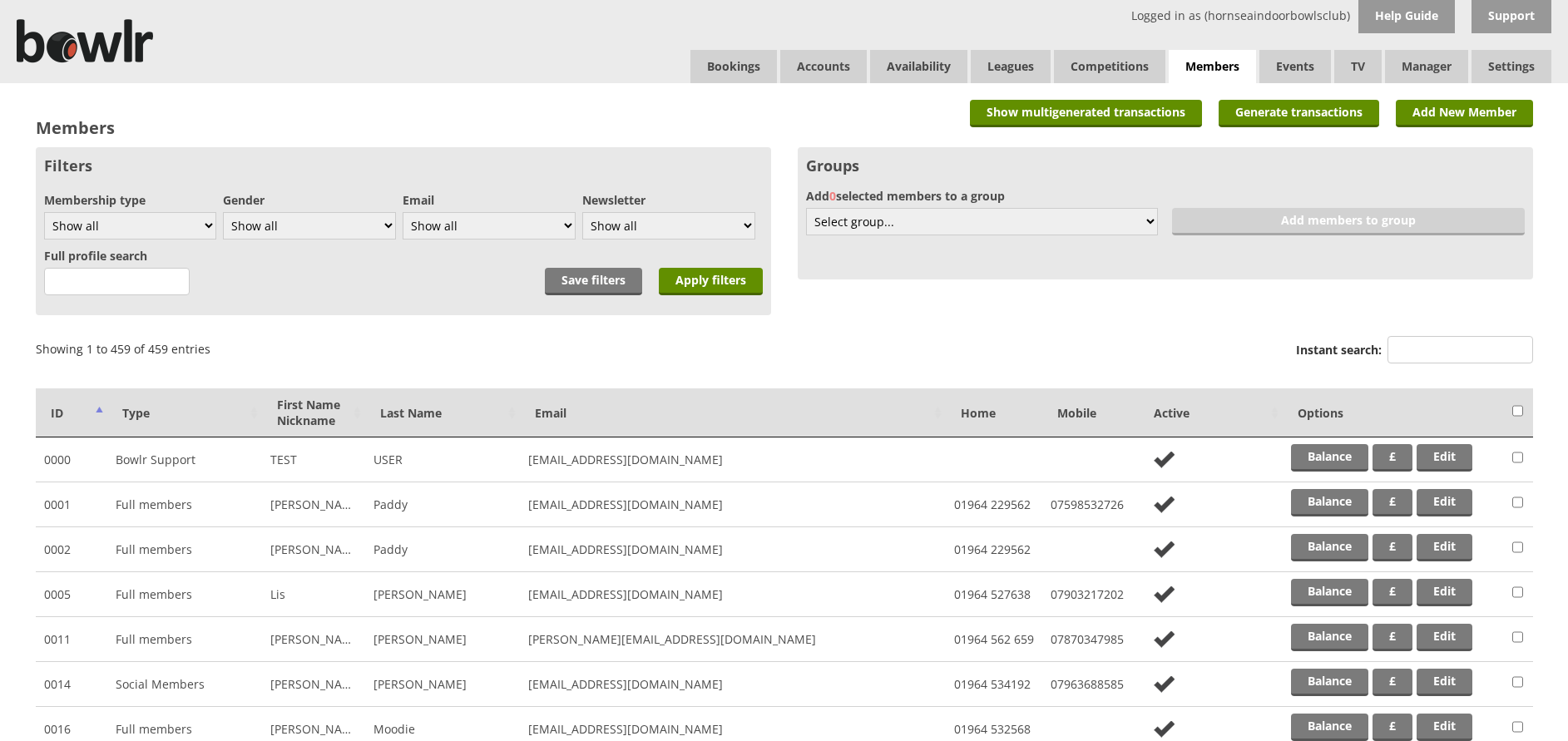 click at bounding box center (1517, 592) 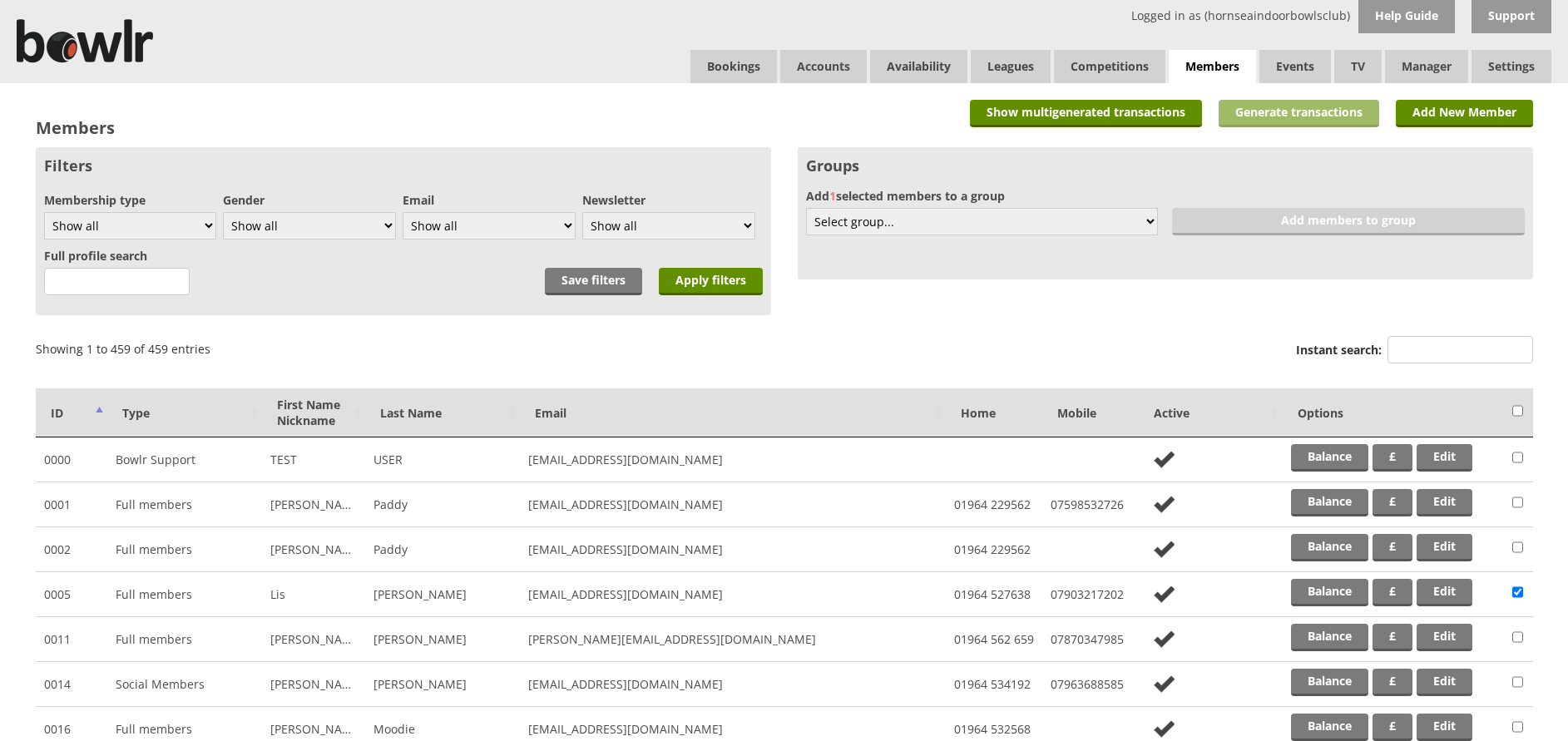 click on "Generate transactions" at bounding box center (1298, 113) 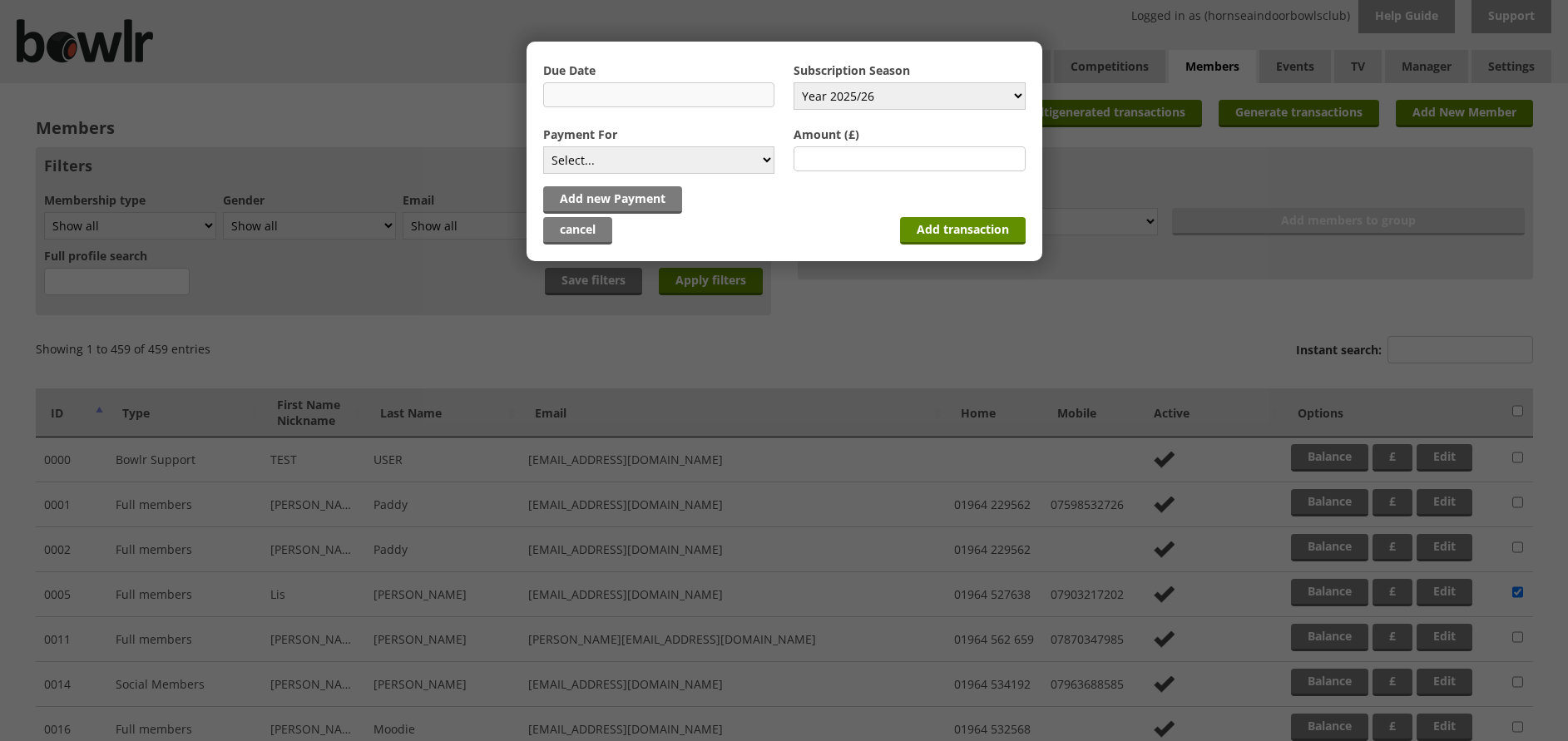 click at bounding box center [659, 95] 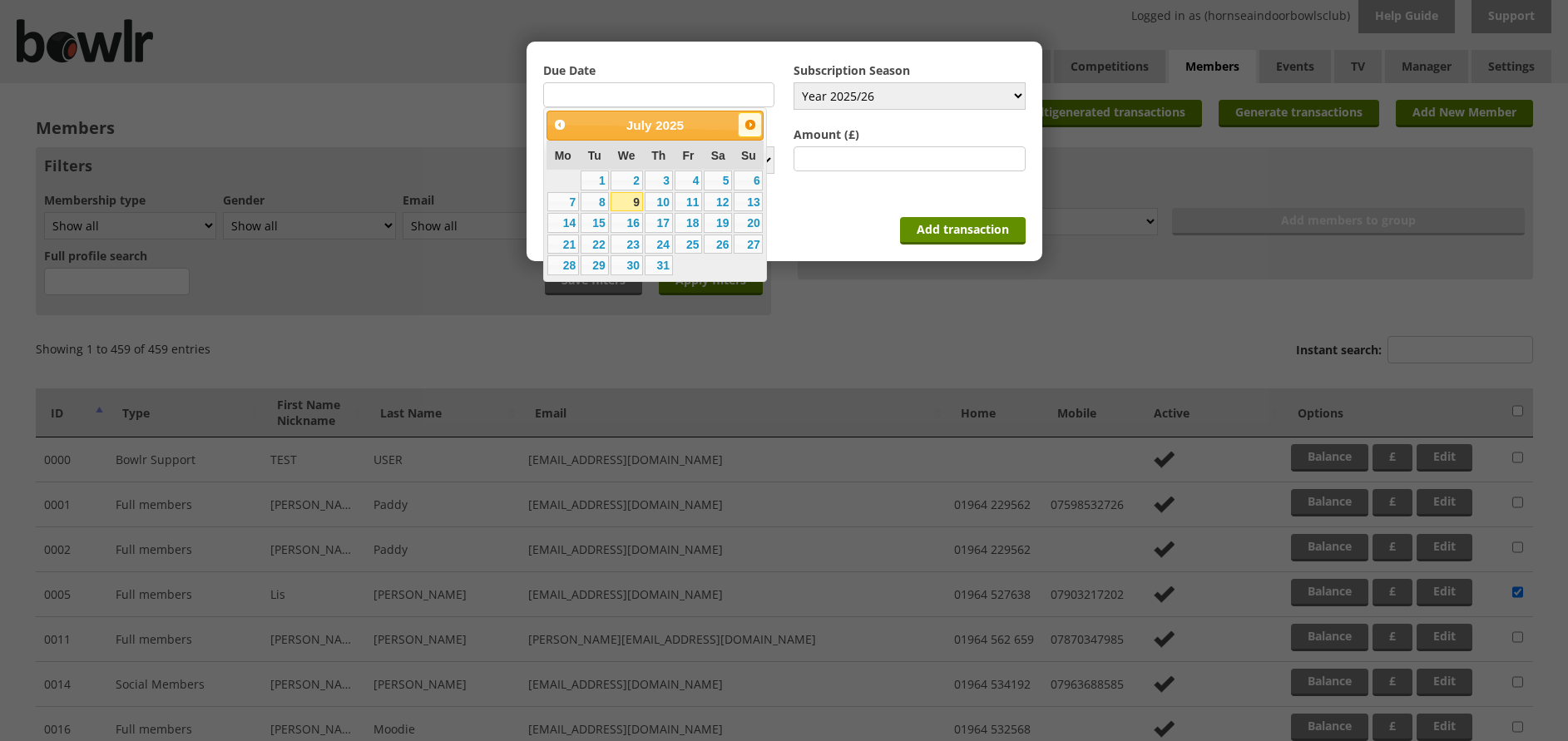 click on "Next" at bounding box center [750, 125] 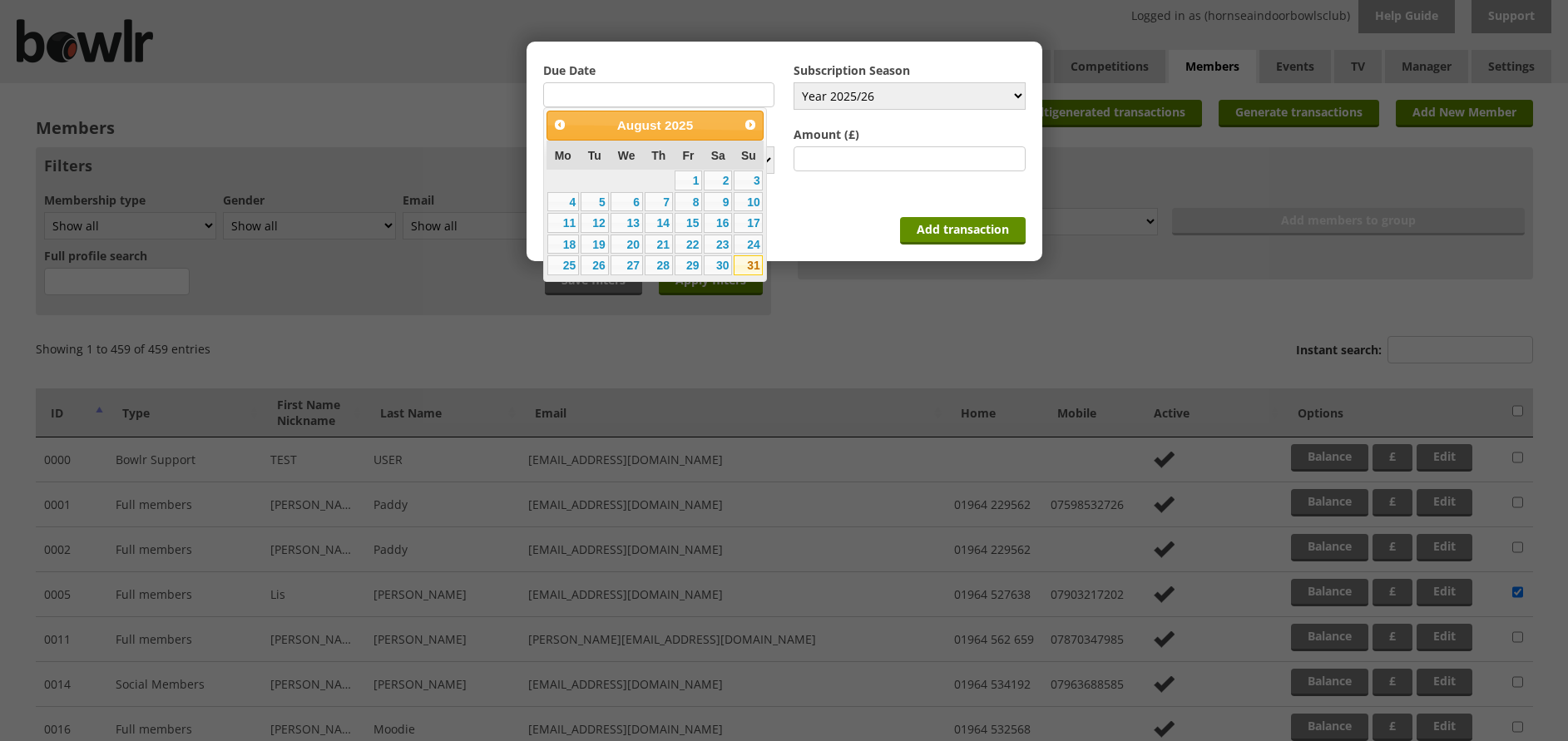click on "31" at bounding box center [748, 265] 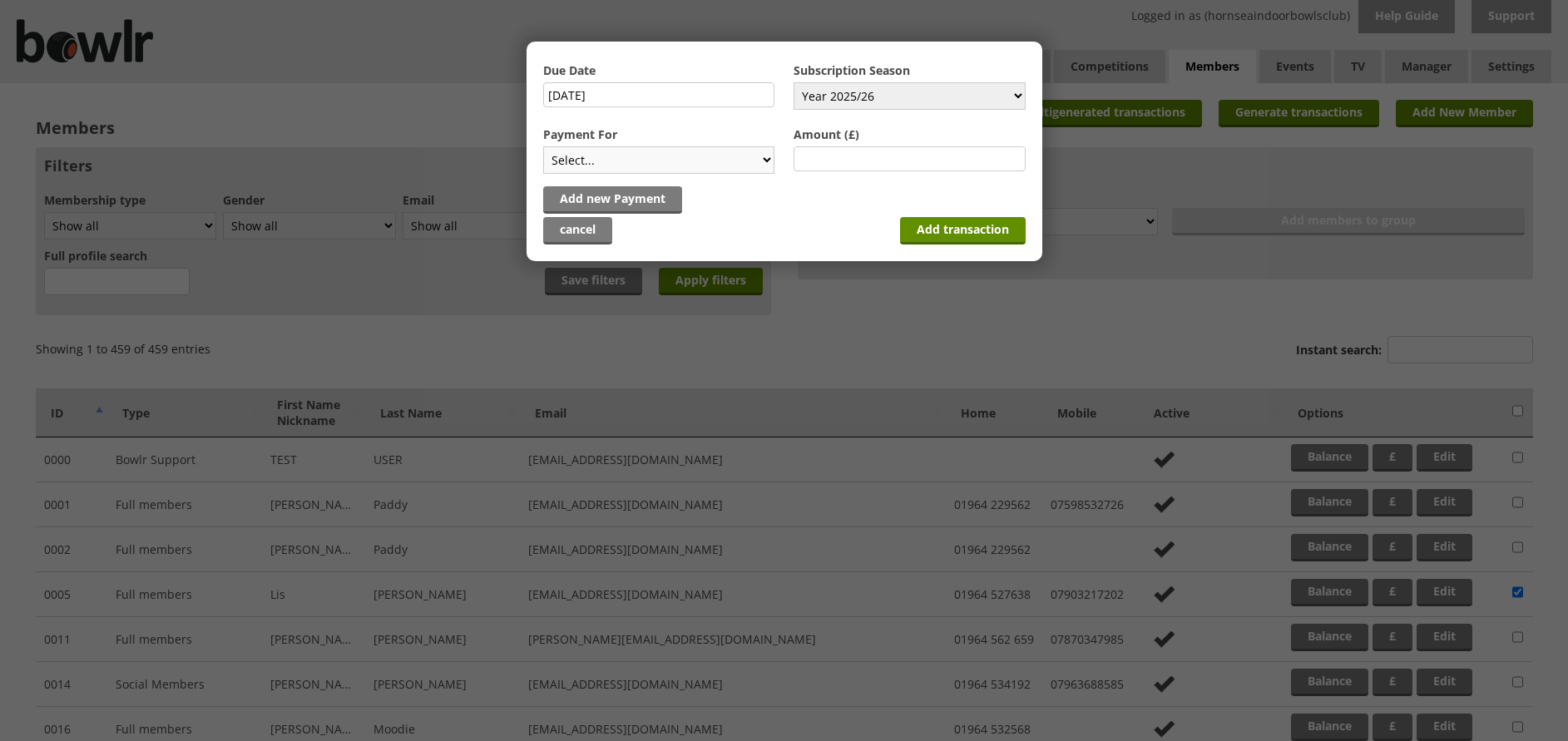 click on "Select... Full mem rink fee Locker Replacement key / card Subscription - Full Member Subscription Discounted Full Member Subscription Full Subscription Junior Subscription social Subscription social bowl" at bounding box center (659, 160) 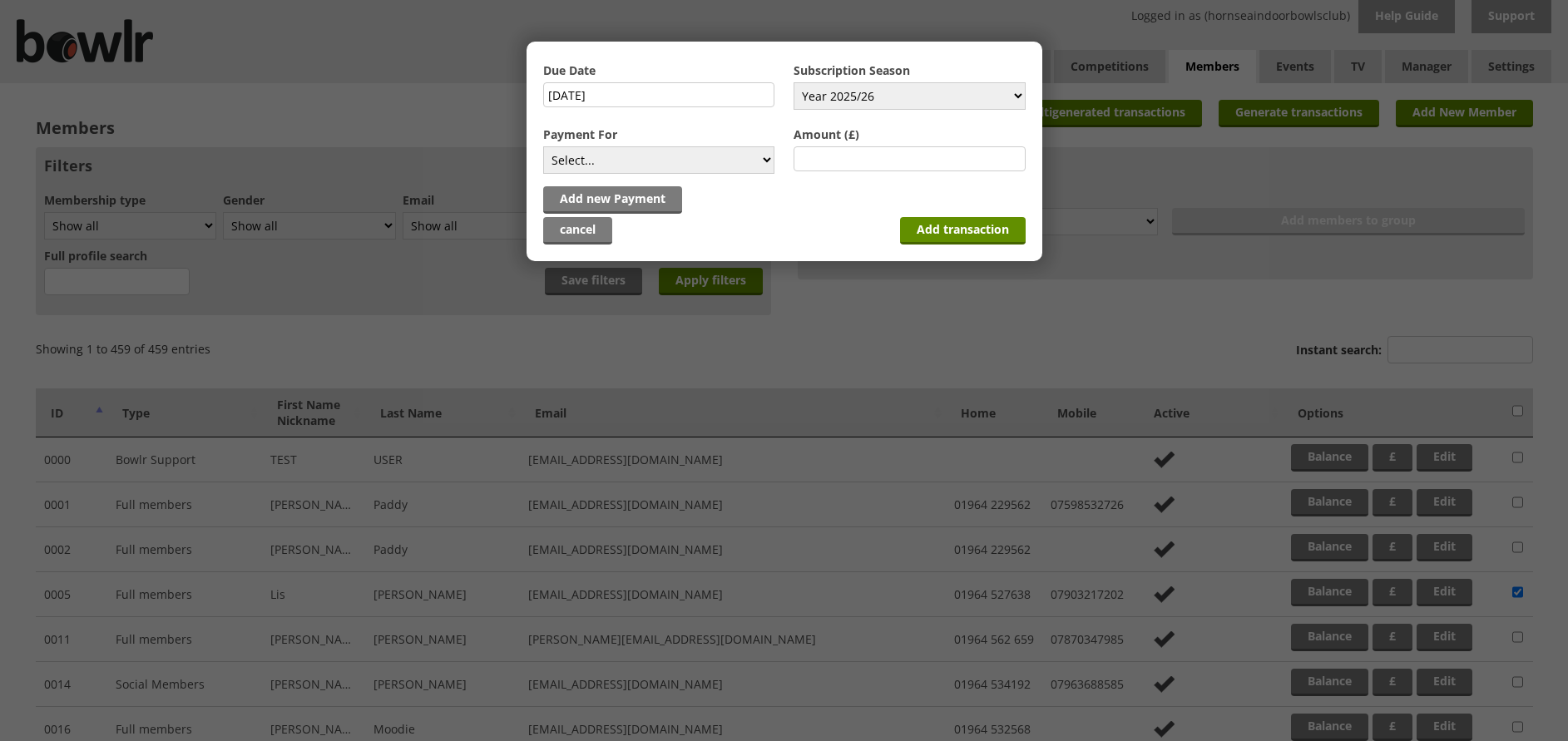 select on "77" 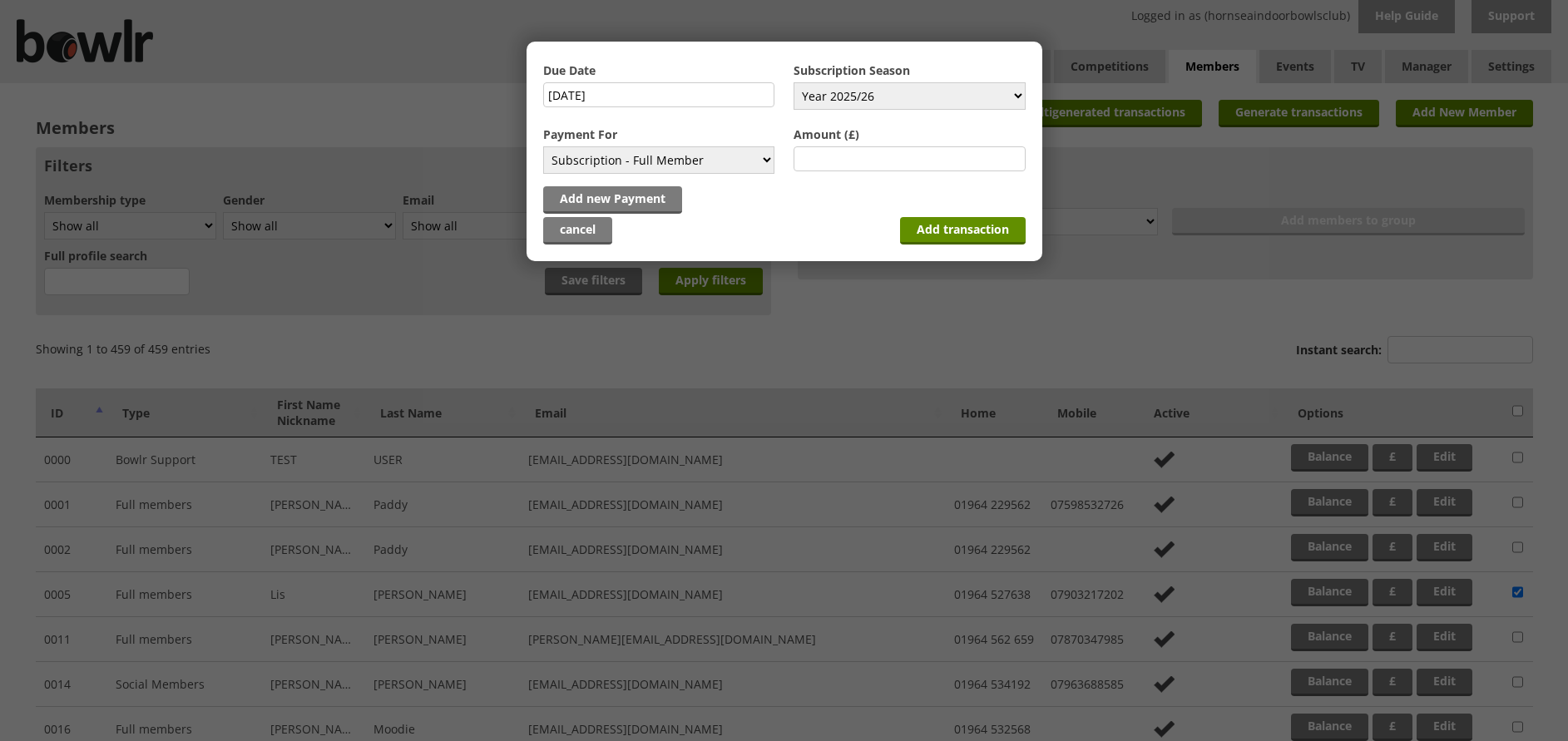 click on "Select... Full mem rink fee Locker Replacement key / card Subscription - Full Member Subscription Discounted Full Member Subscription Full Subscription Junior Subscription social Subscription social bowl" at bounding box center [659, 160] 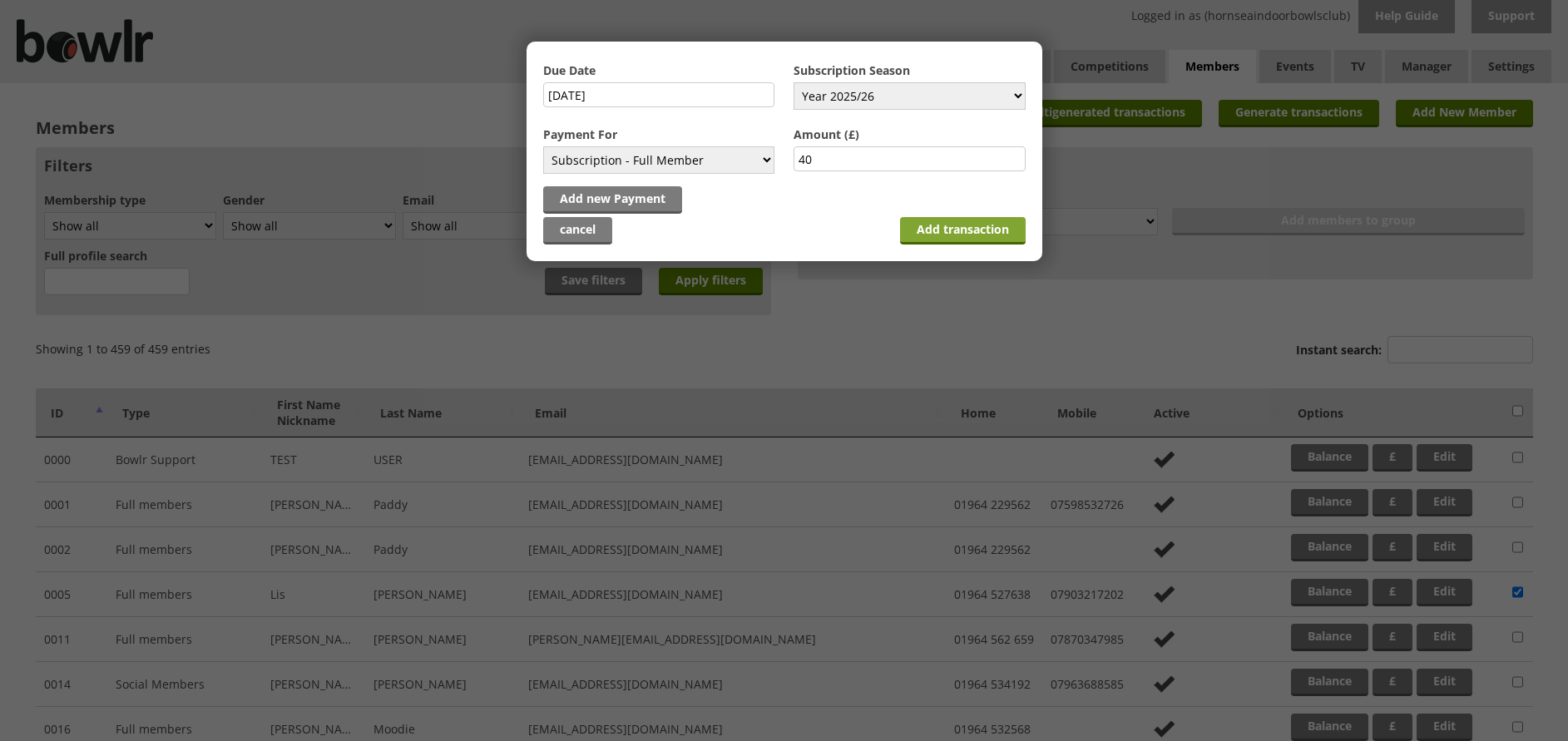 click on "Add transaction" at bounding box center (962, 230) 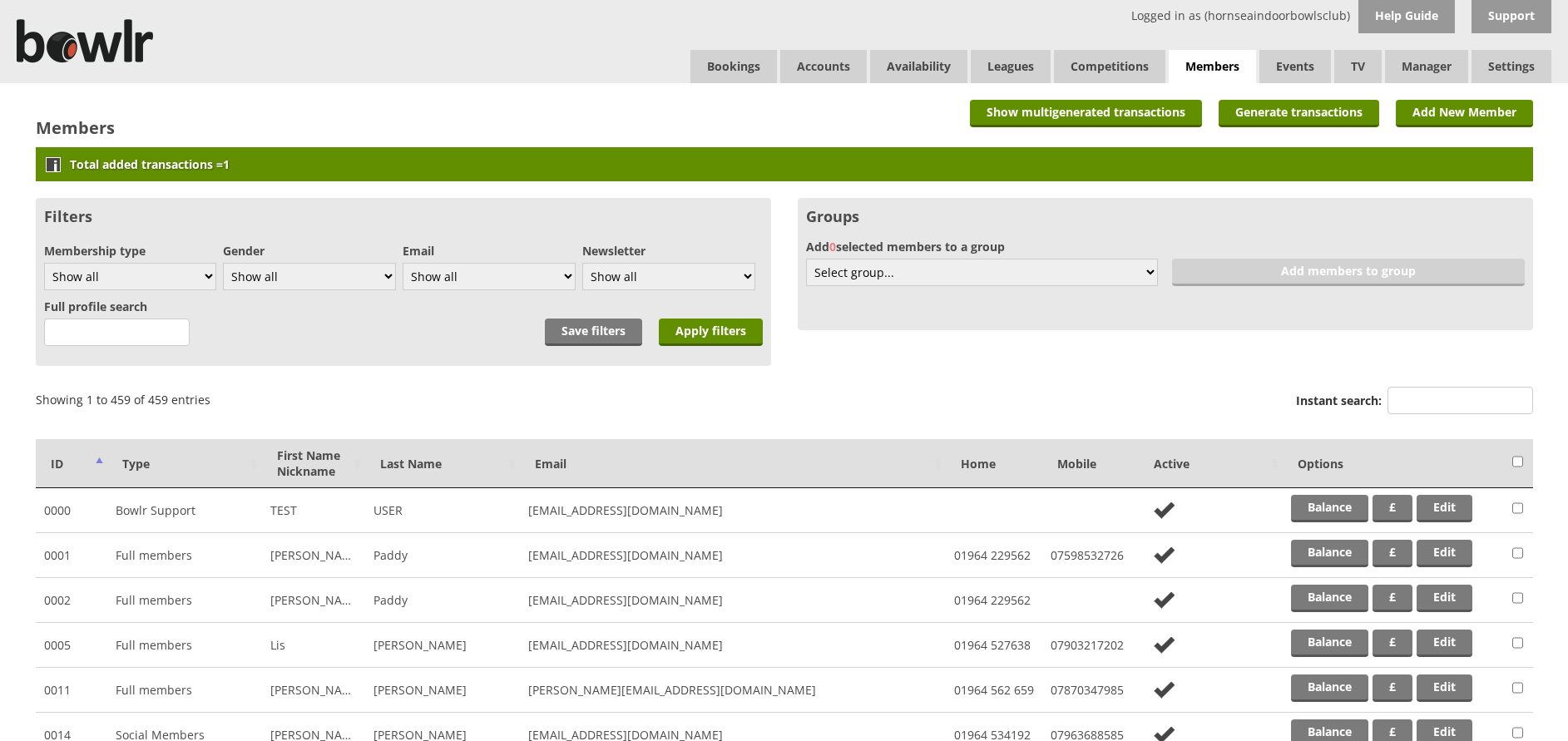 scroll, scrollTop: 0, scrollLeft: 0, axis: both 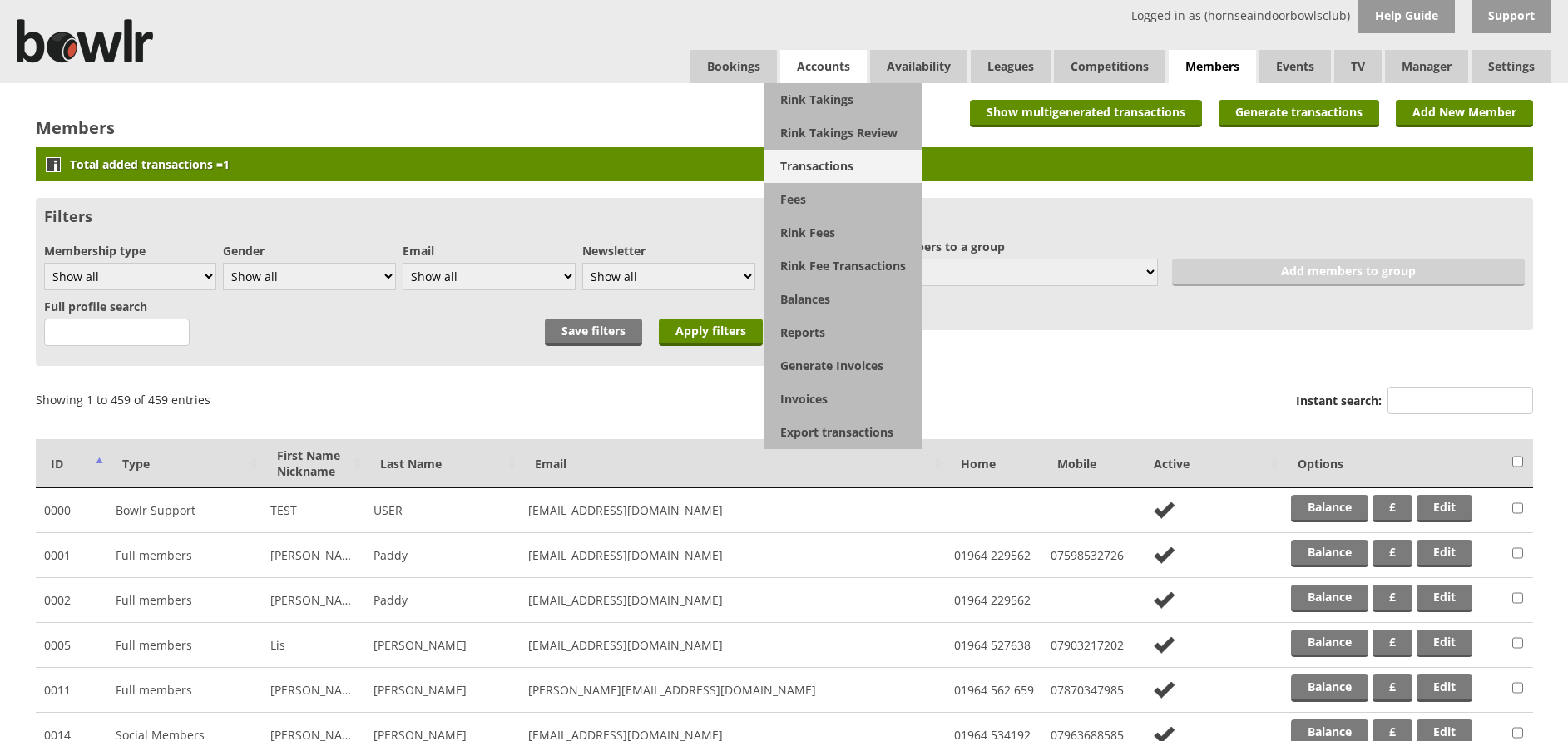 click on "Transactions" at bounding box center [843, 166] 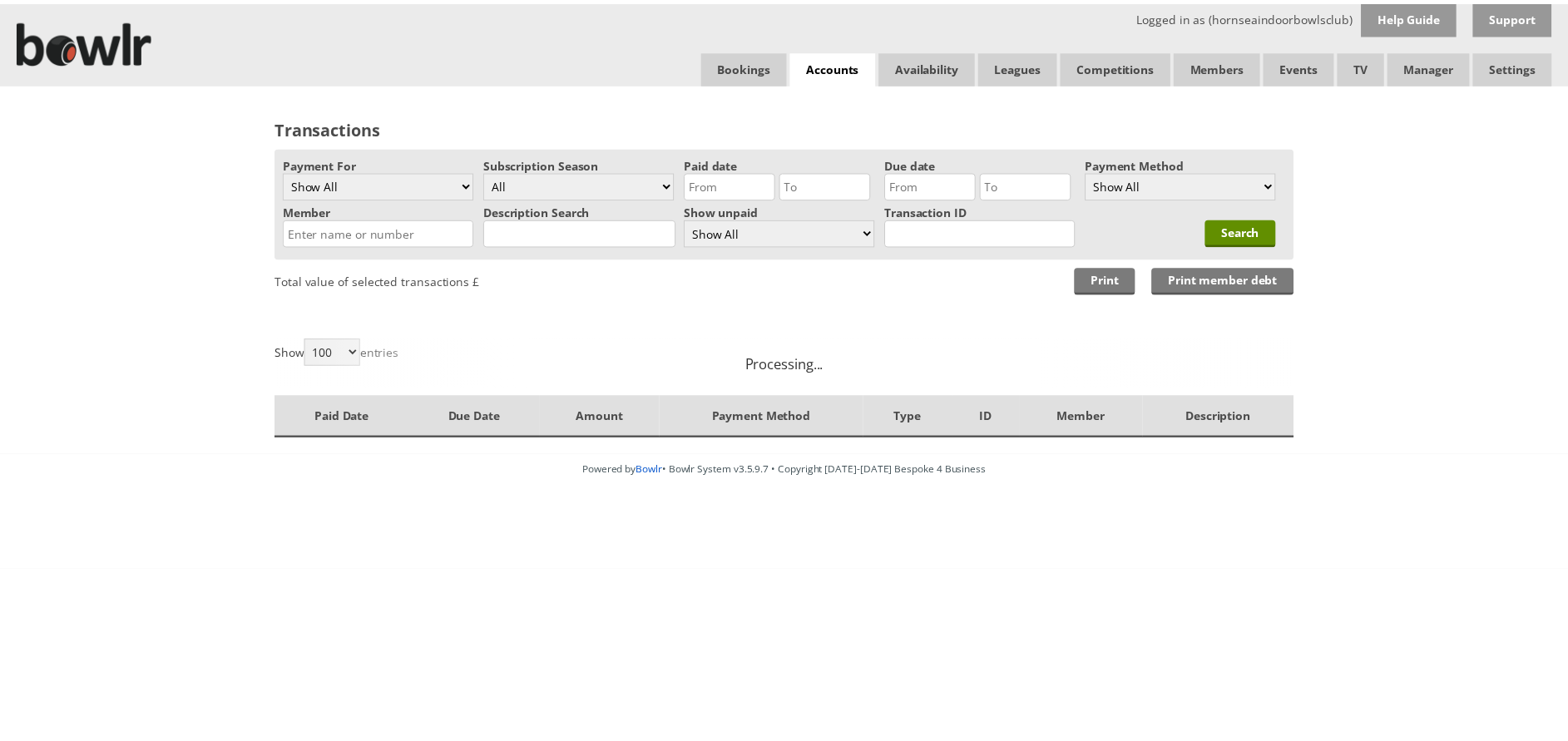 scroll, scrollTop: 0, scrollLeft: 0, axis: both 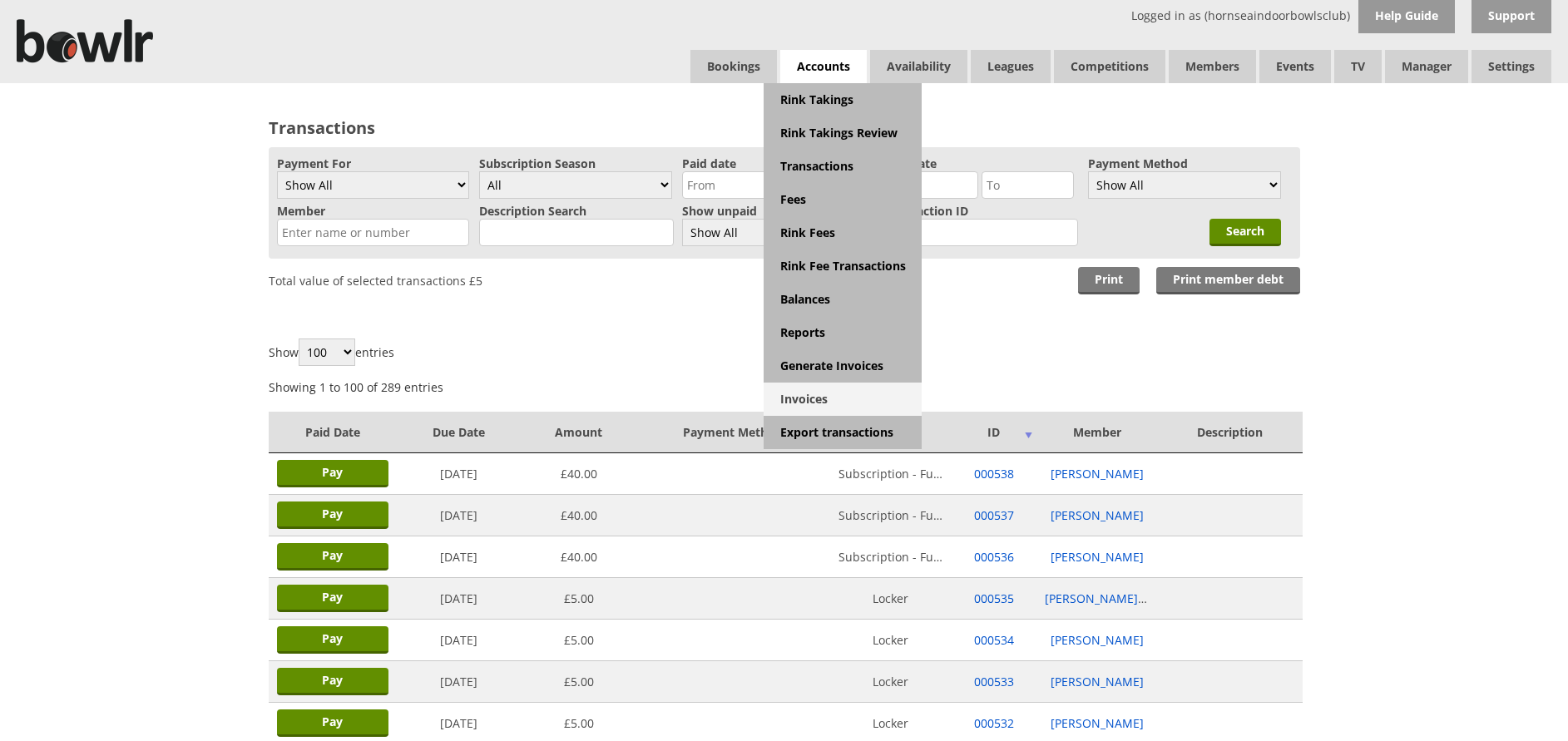 click on "Invoices" at bounding box center [843, 399] 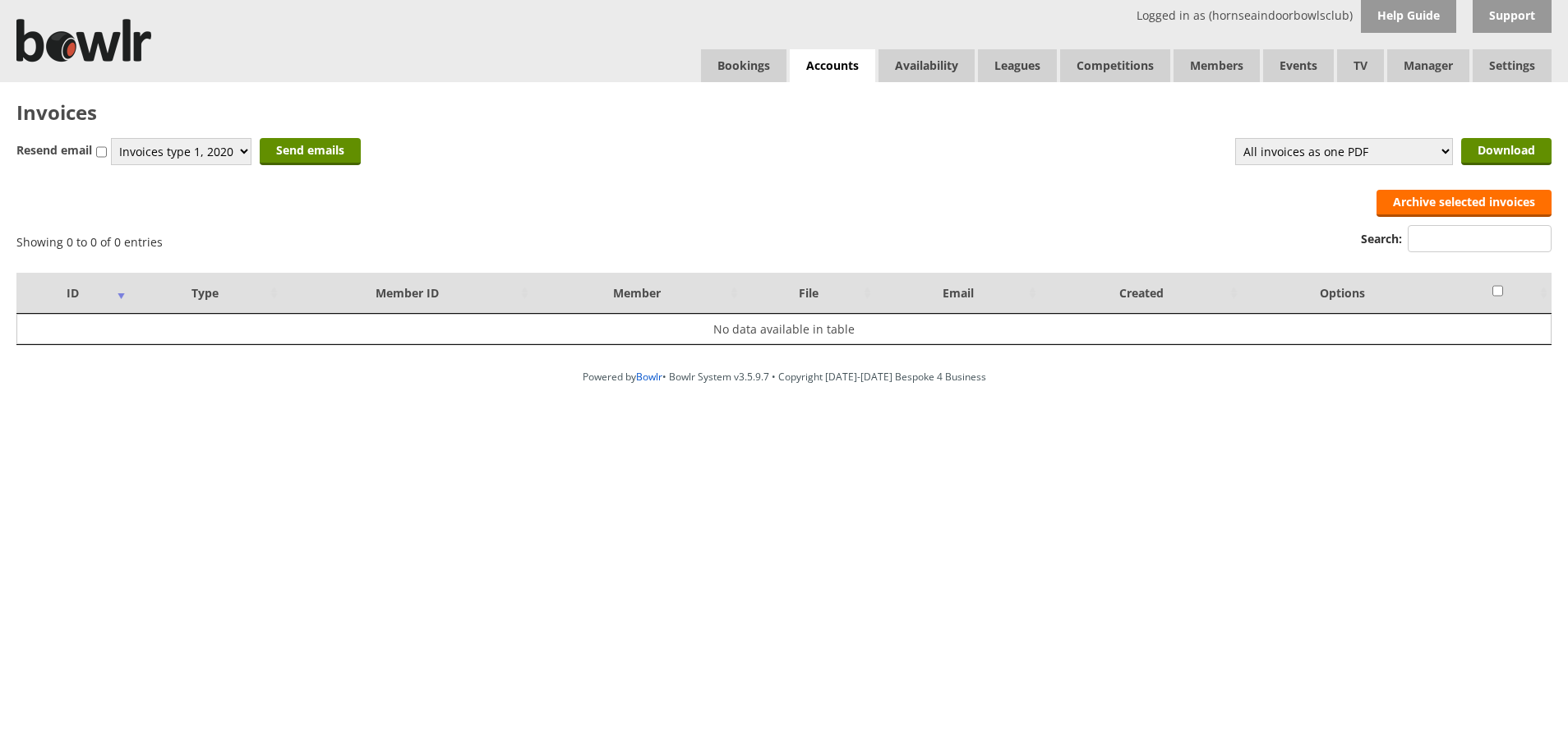 scroll, scrollTop: 0, scrollLeft: 0, axis: both 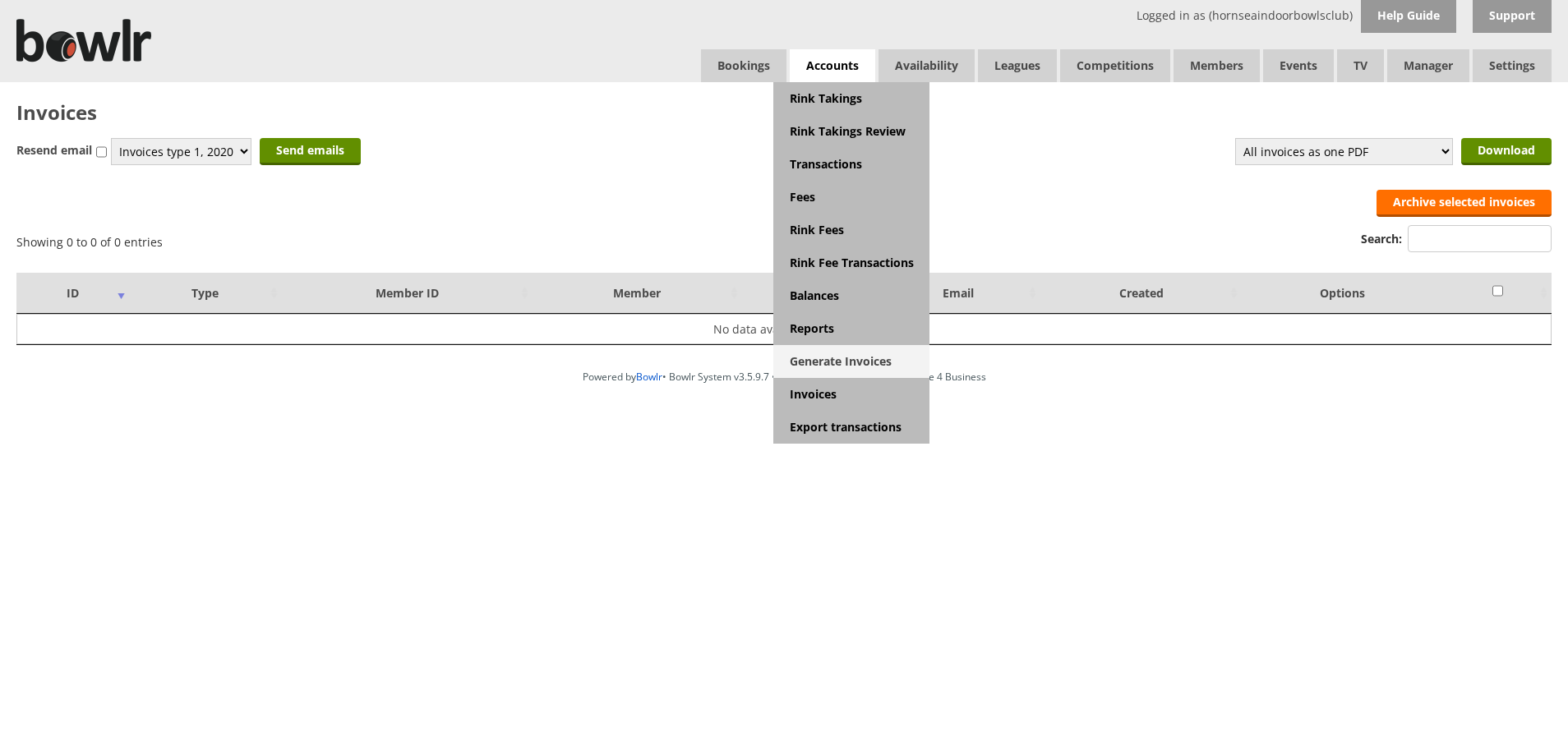 click on "Generate Invoices" at bounding box center (851, 361) 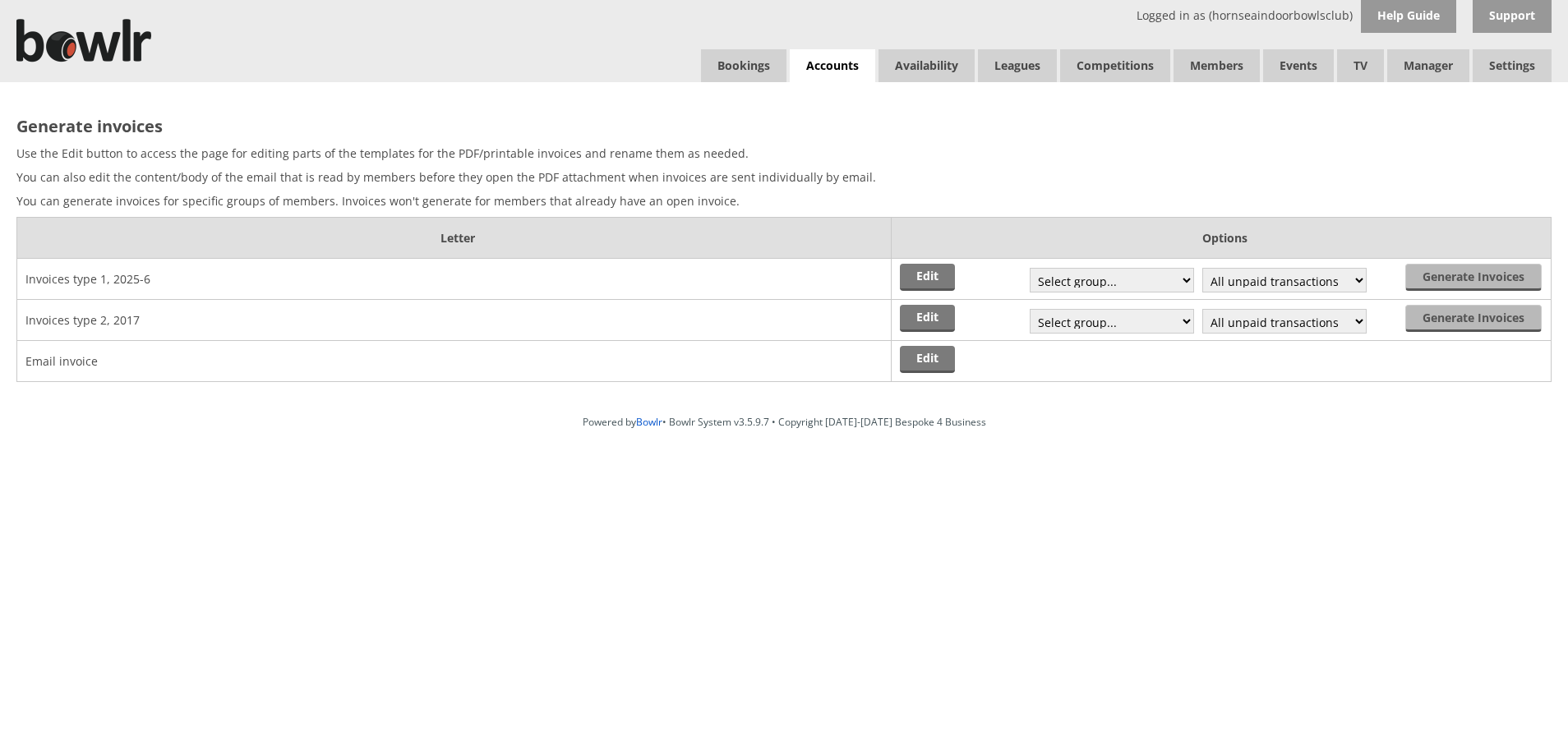 scroll, scrollTop: 0, scrollLeft: 0, axis: both 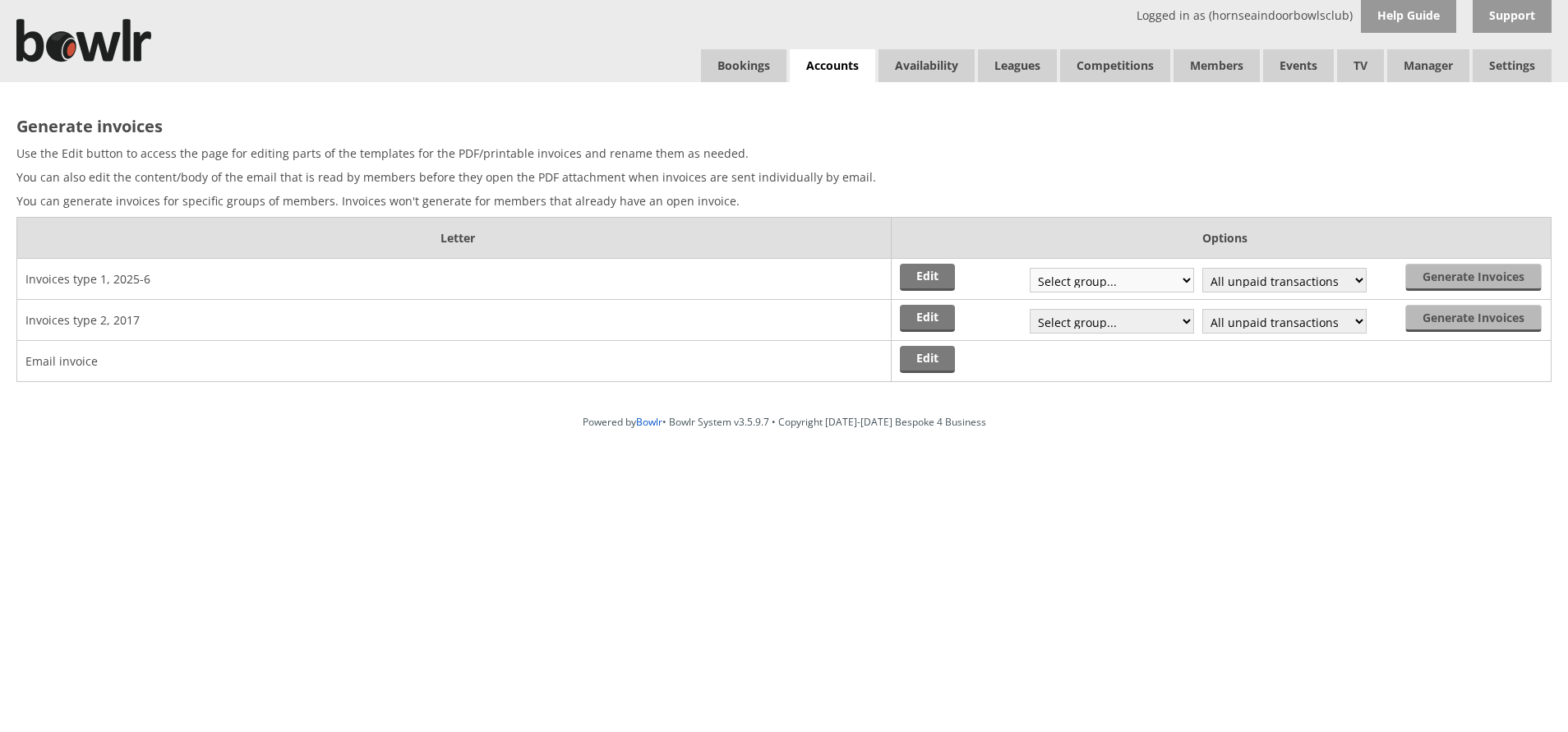click on "Select group... Saved filter - Everyone Saved filter - Pending Saved filter - 6 Saved filter - Roll-a-bowl Members Saved filter - Junior Members Saved filter - Social Members emails Saved filter - Social Bowlers Saved filter - Full With Email Saved filter - FULL MEMBERS --- 6 without email Club Competitions 2024-25 Coaches [DEMOGRAPHIC_DATA] Bowlers [DATE] Eve League 24-25 [DEMOGRAPHIC_DATA]' Team [DEMOGRAPHIC_DATA] Full Members [DATE] Eve League New Members 2024-5 Newsletter test Over 55's A team Over 55's B Team Panthers New Shirts  PF Summer Bowlers 2025 TEST Test Invoices Thurs pm captains Top Club [DATE] Morn League Yorks League Captains Yorkshire A team Younger Members for Return of Shirts" at bounding box center [1112, 280] 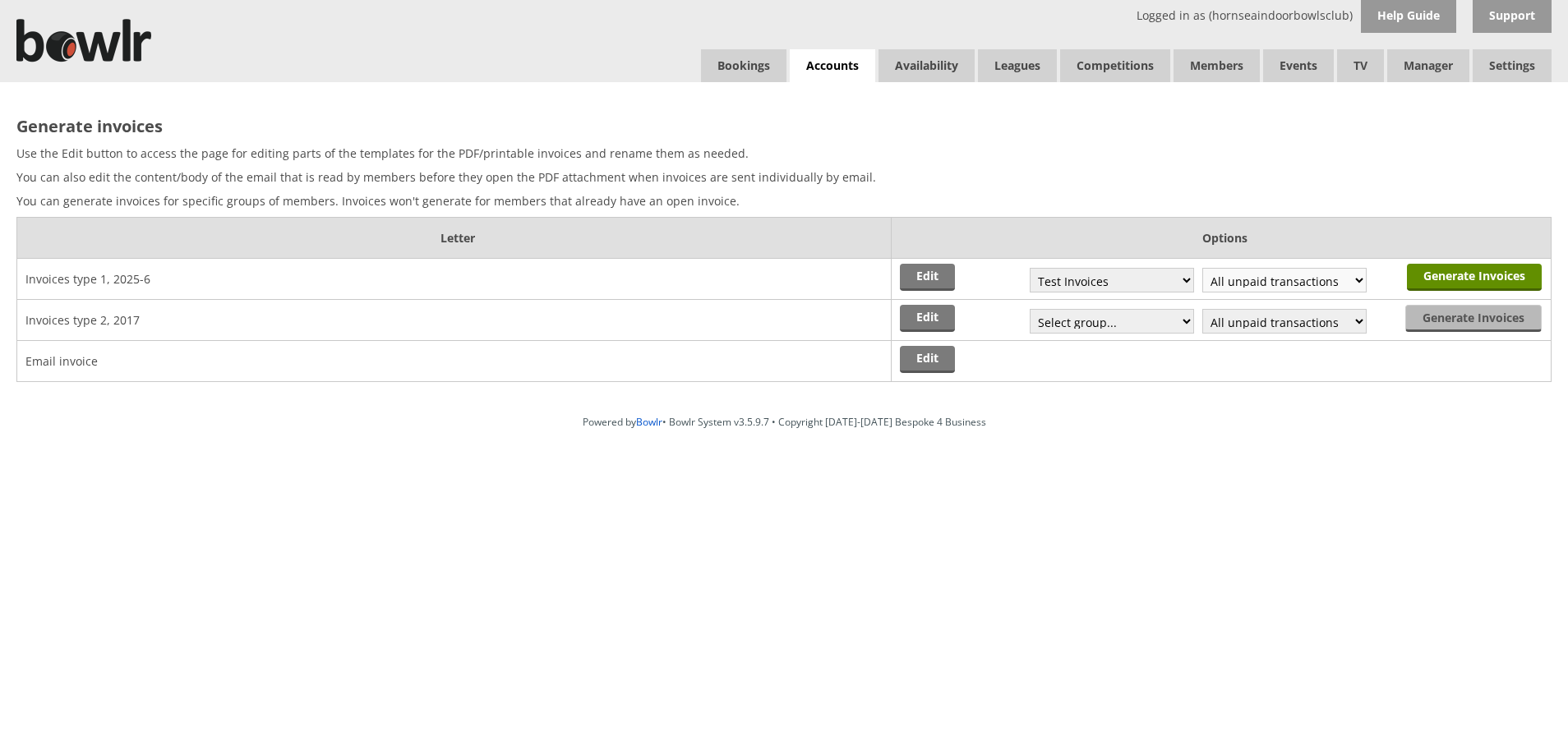 click on "All unpaid transactions Season 2021/22 Season 2022/23 Season 2023/24 Year 2024/25 Year 2025/26" at bounding box center (1284, 280) 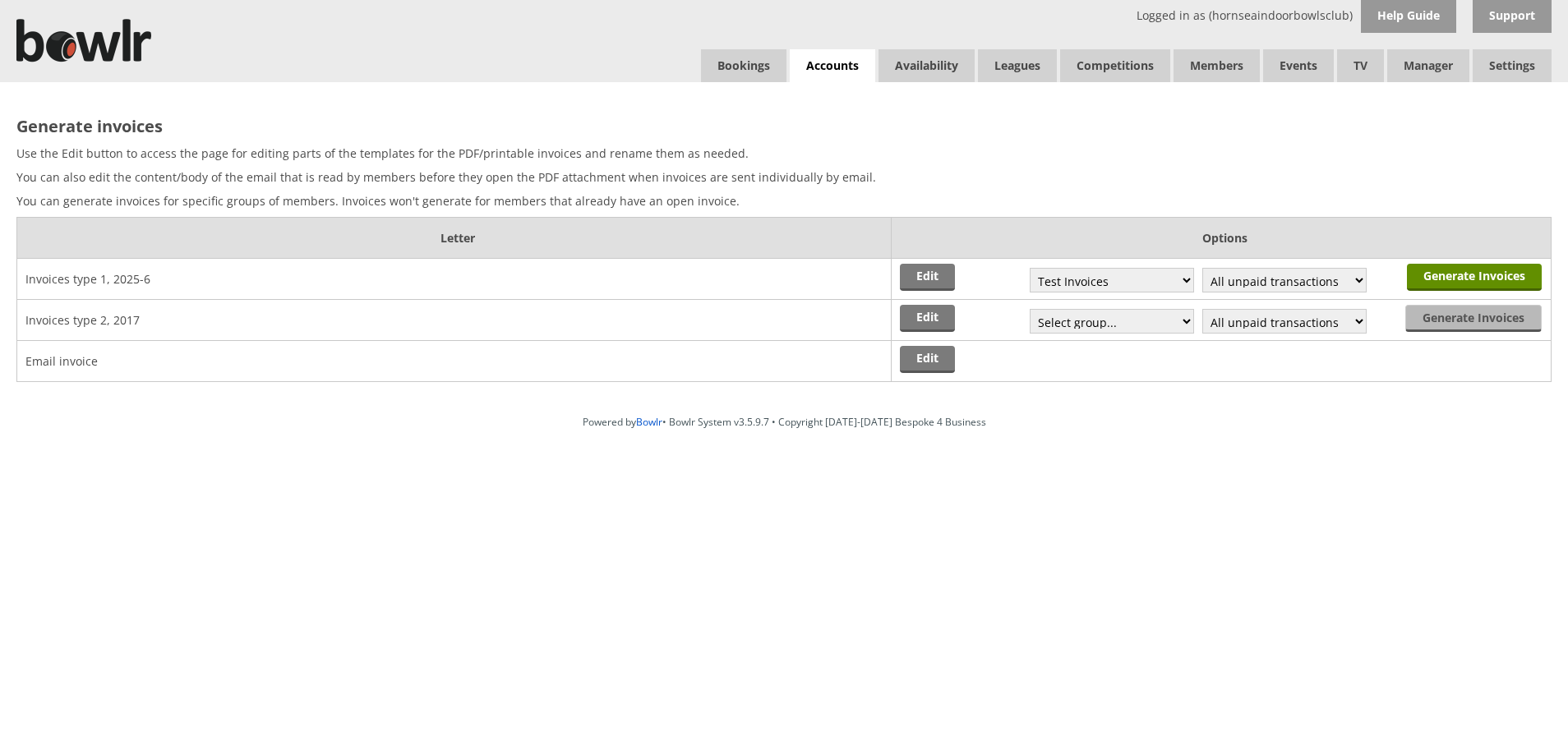 select on "5" 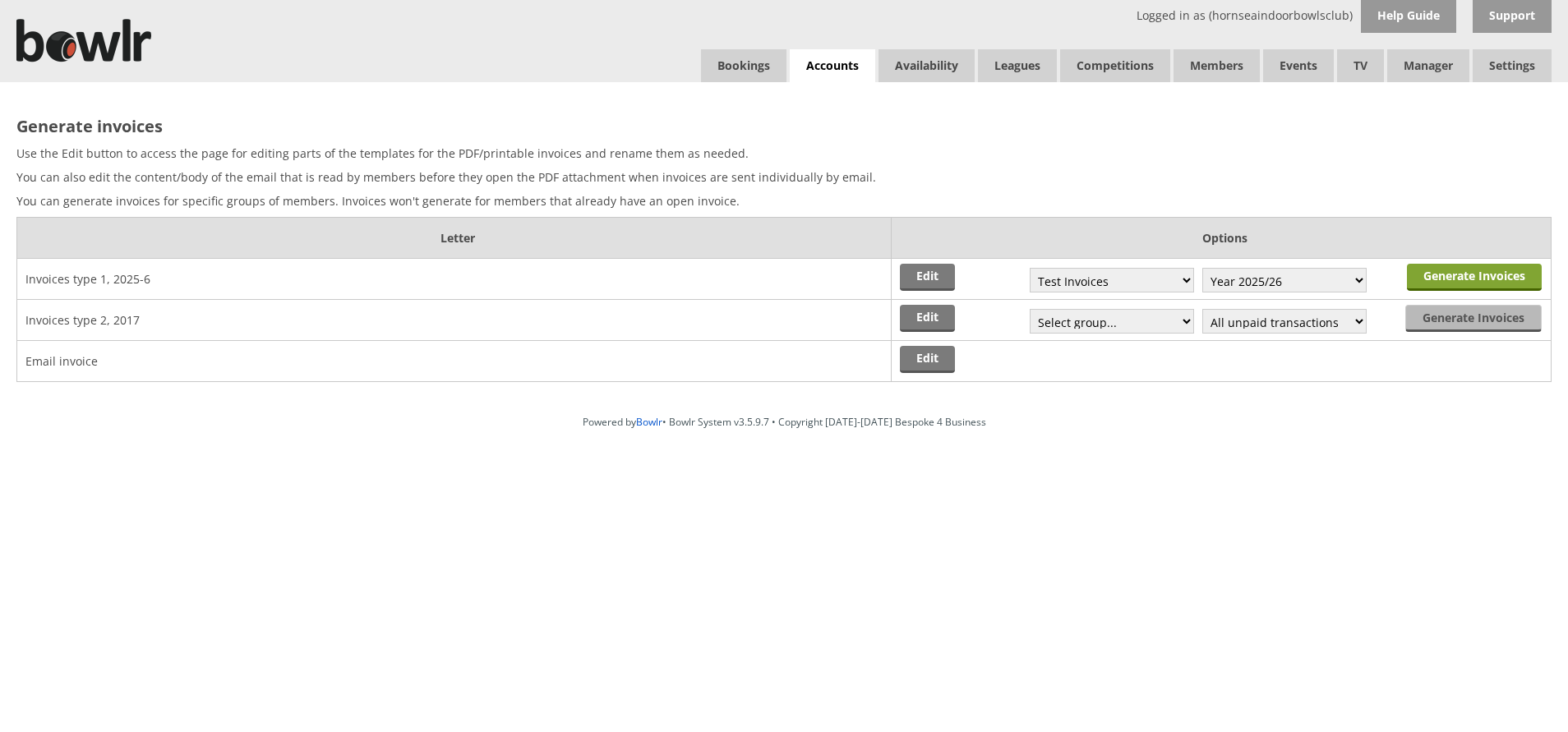 click on "Generate Invoices" at bounding box center [1474, 277] 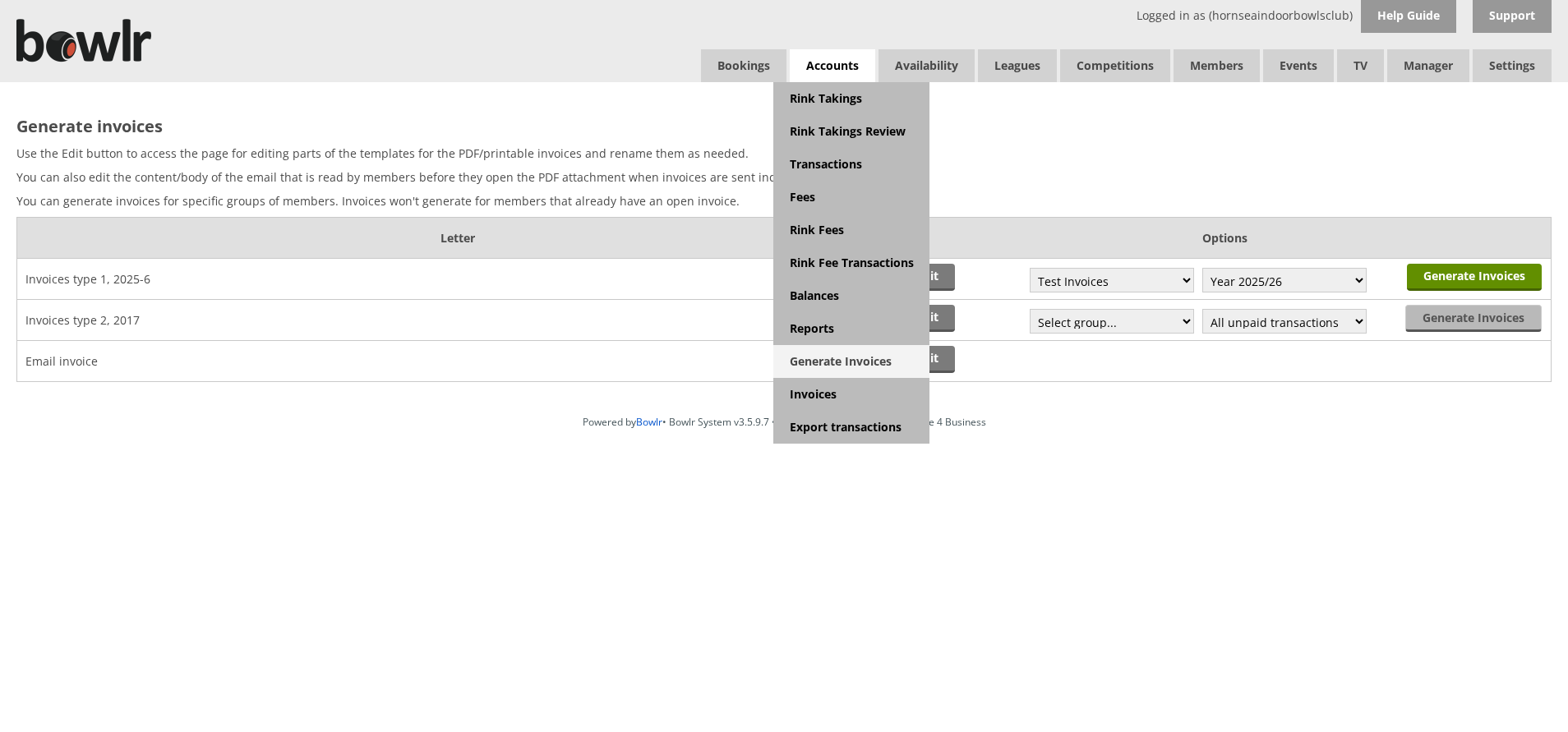 click on "Generate Invoices" at bounding box center (851, 361) 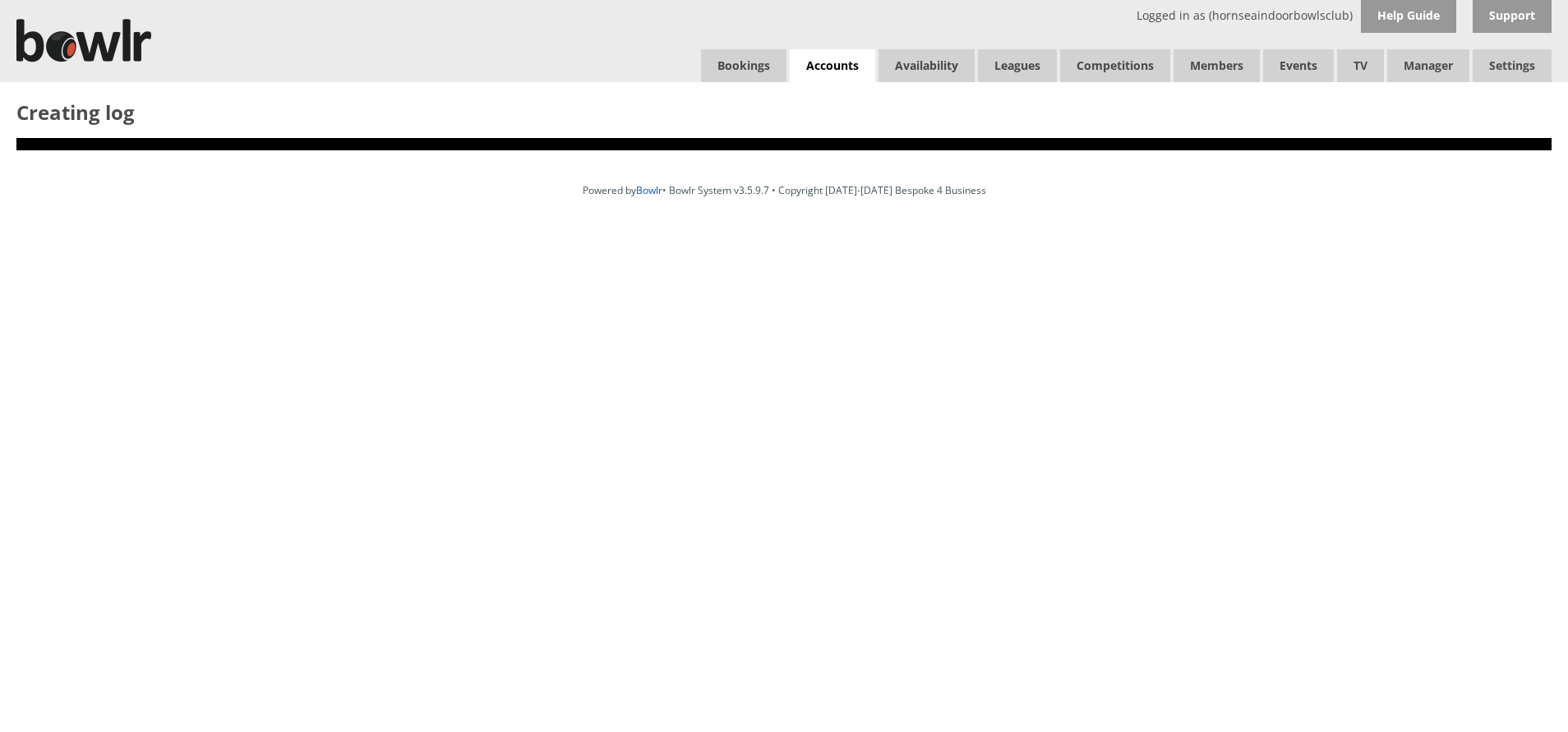 scroll, scrollTop: 0, scrollLeft: 0, axis: both 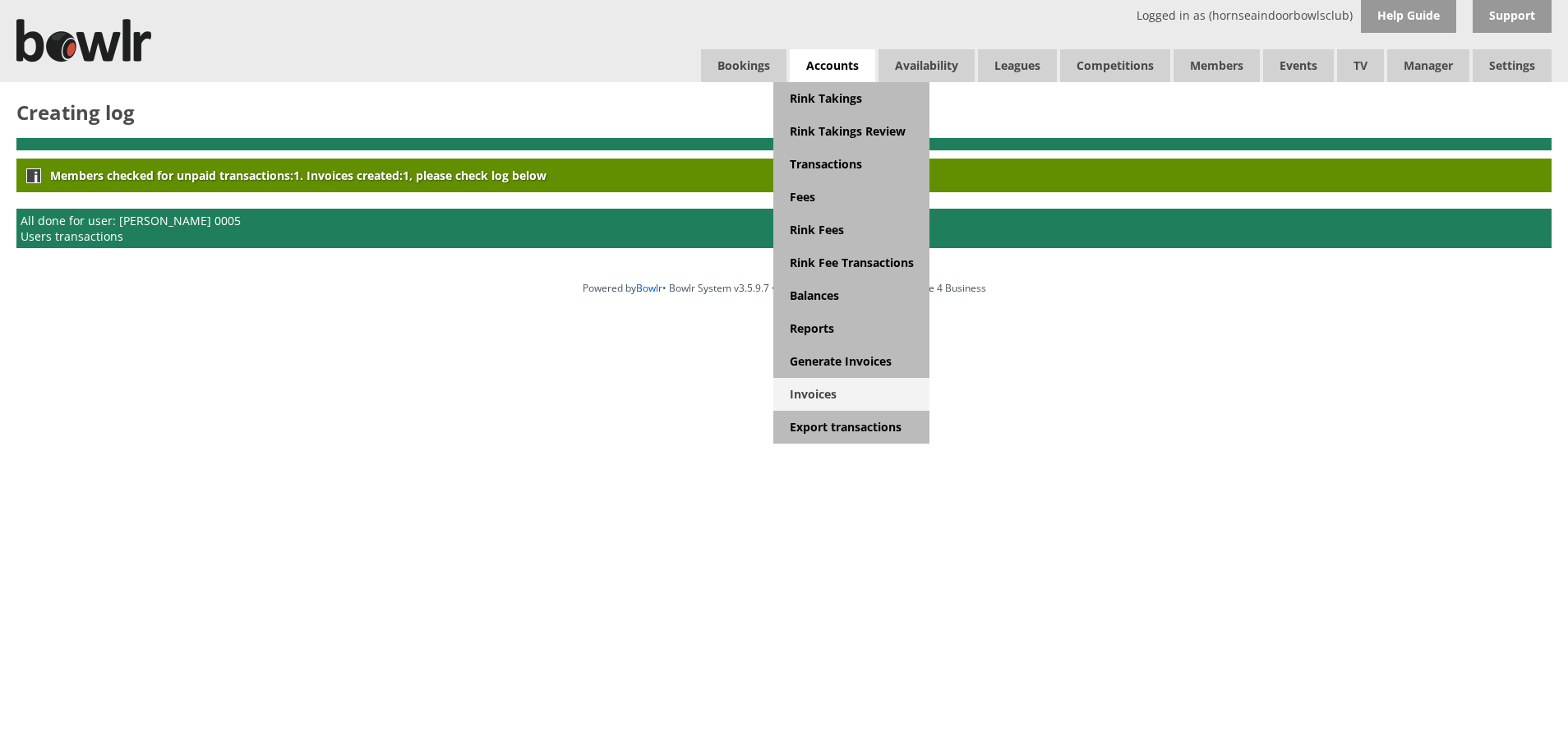 click on "Invoices" at bounding box center (851, 394) 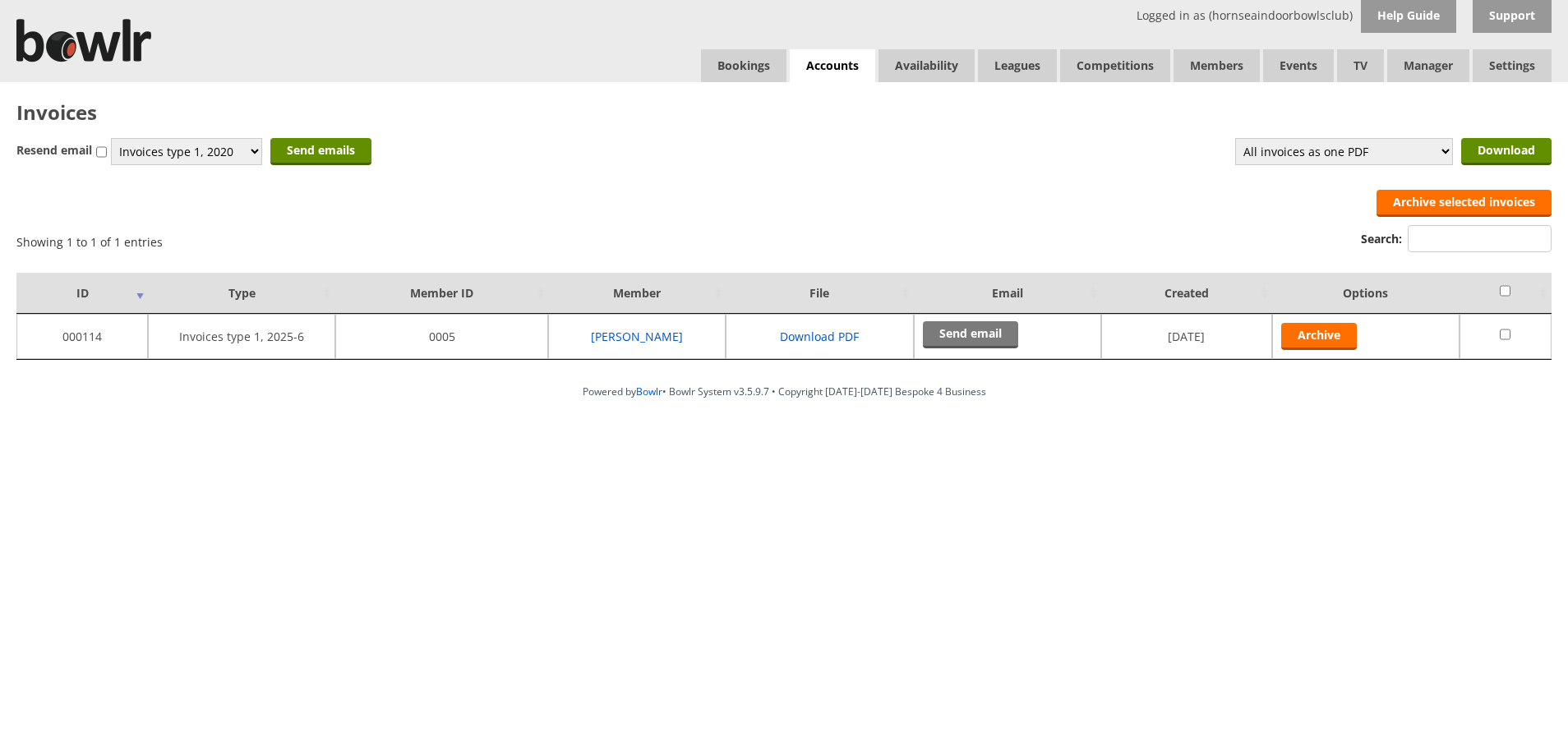 scroll, scrollTop: 0, scrollLeft: 0, axis: both 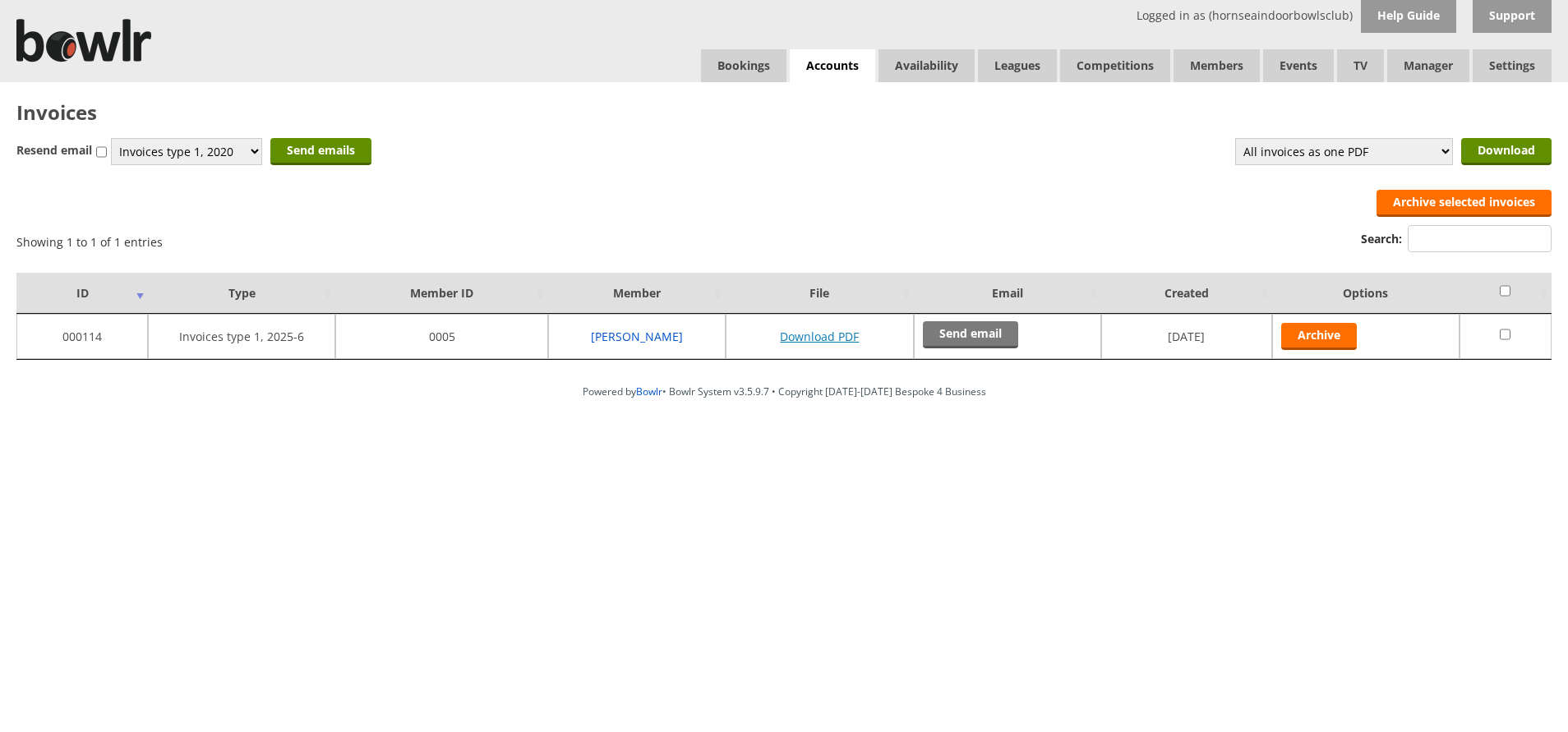 click on "Download PDF" at bounding box center [819, 336] 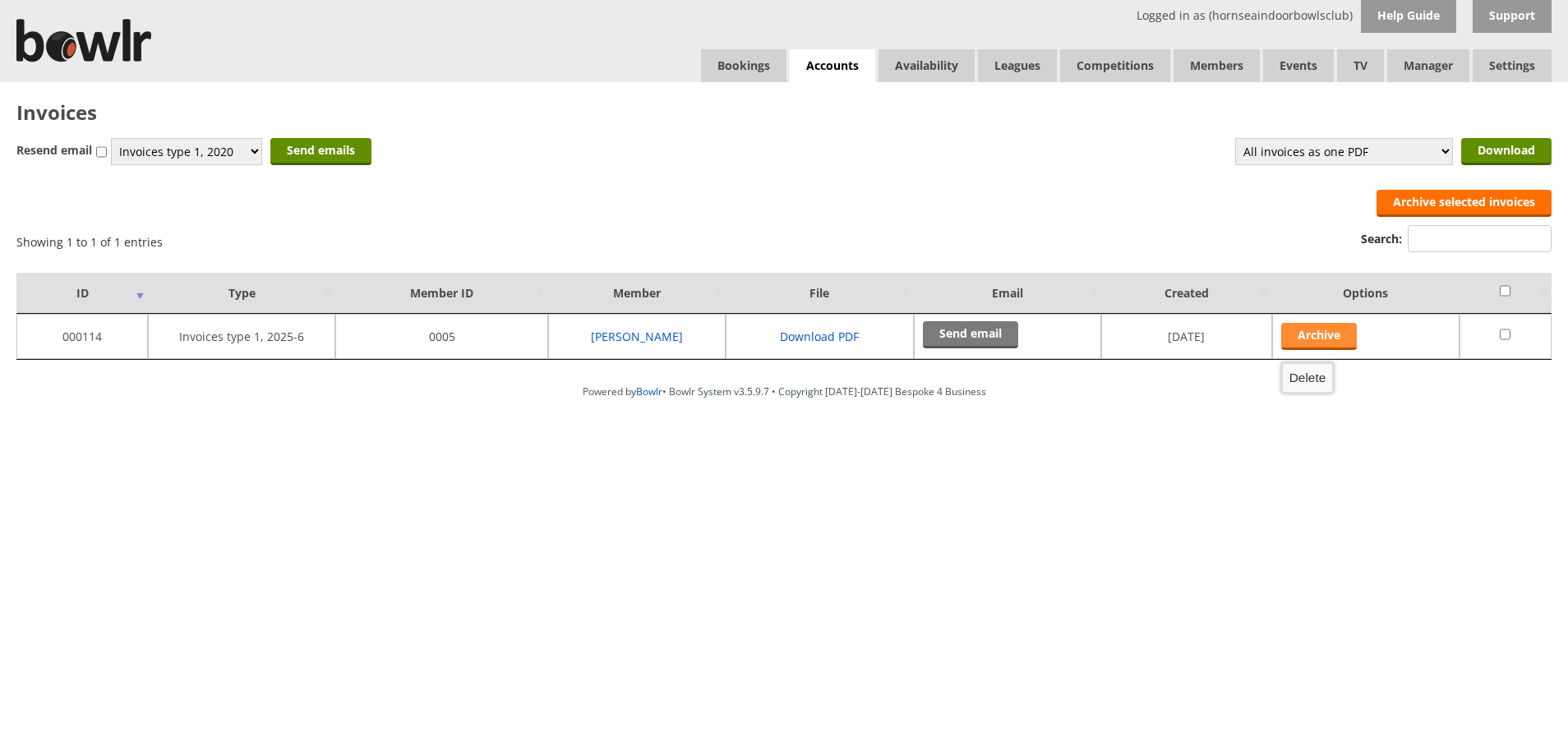click on "Archive" at bounding box center [1319, 336] 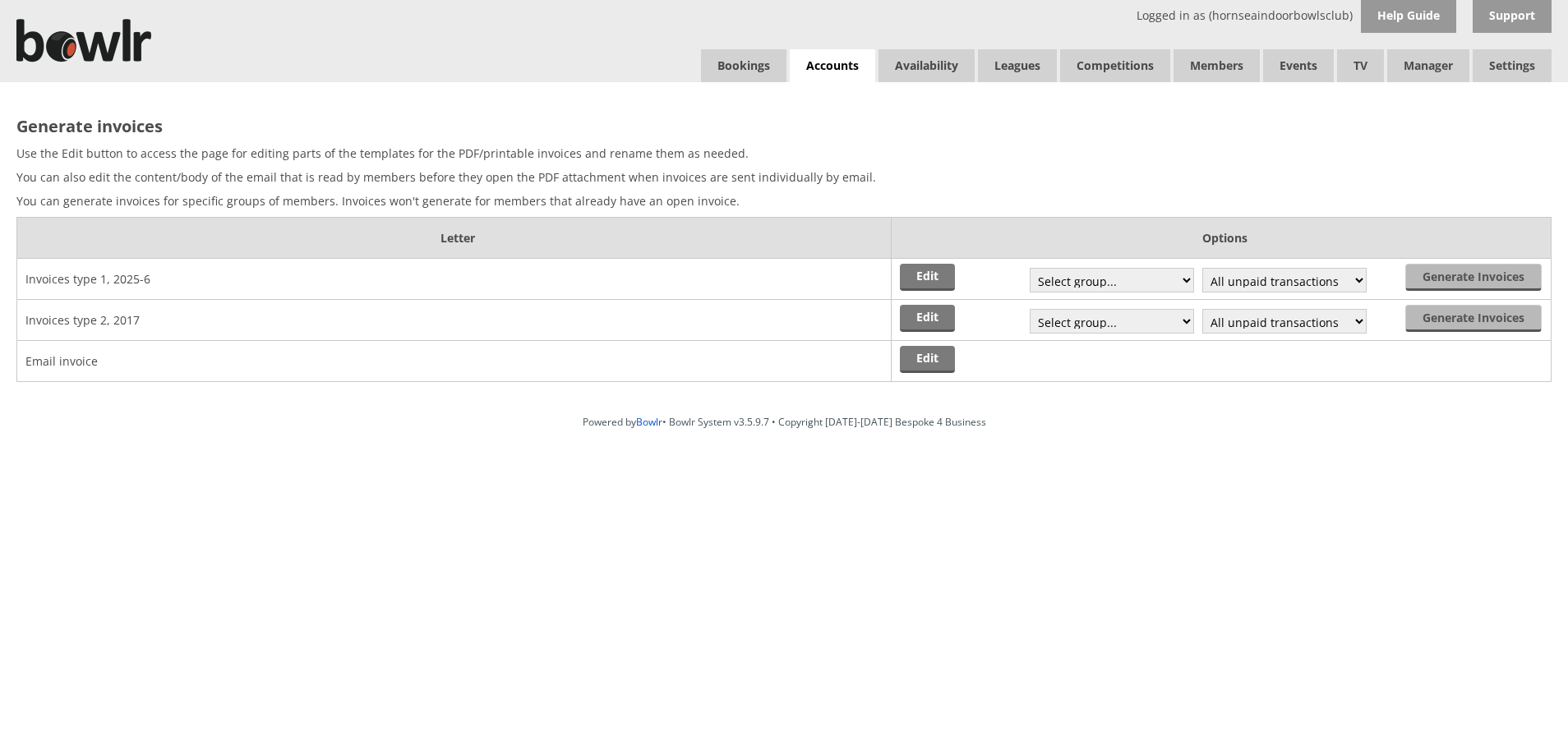 scroll, scrollTop: 0, scrollLeft: 0, axis: both 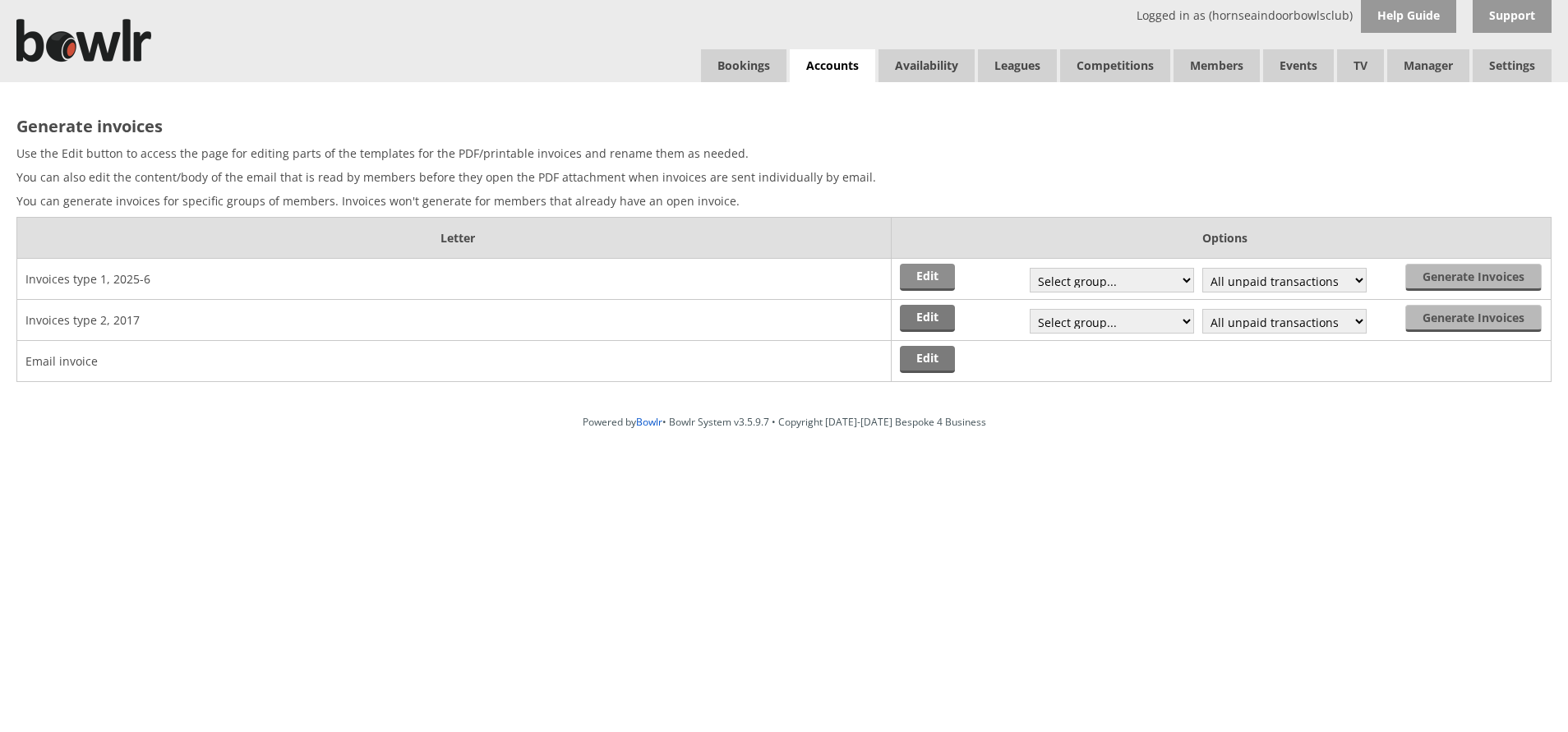 click on "Edit" at bounding box center [927, 277] 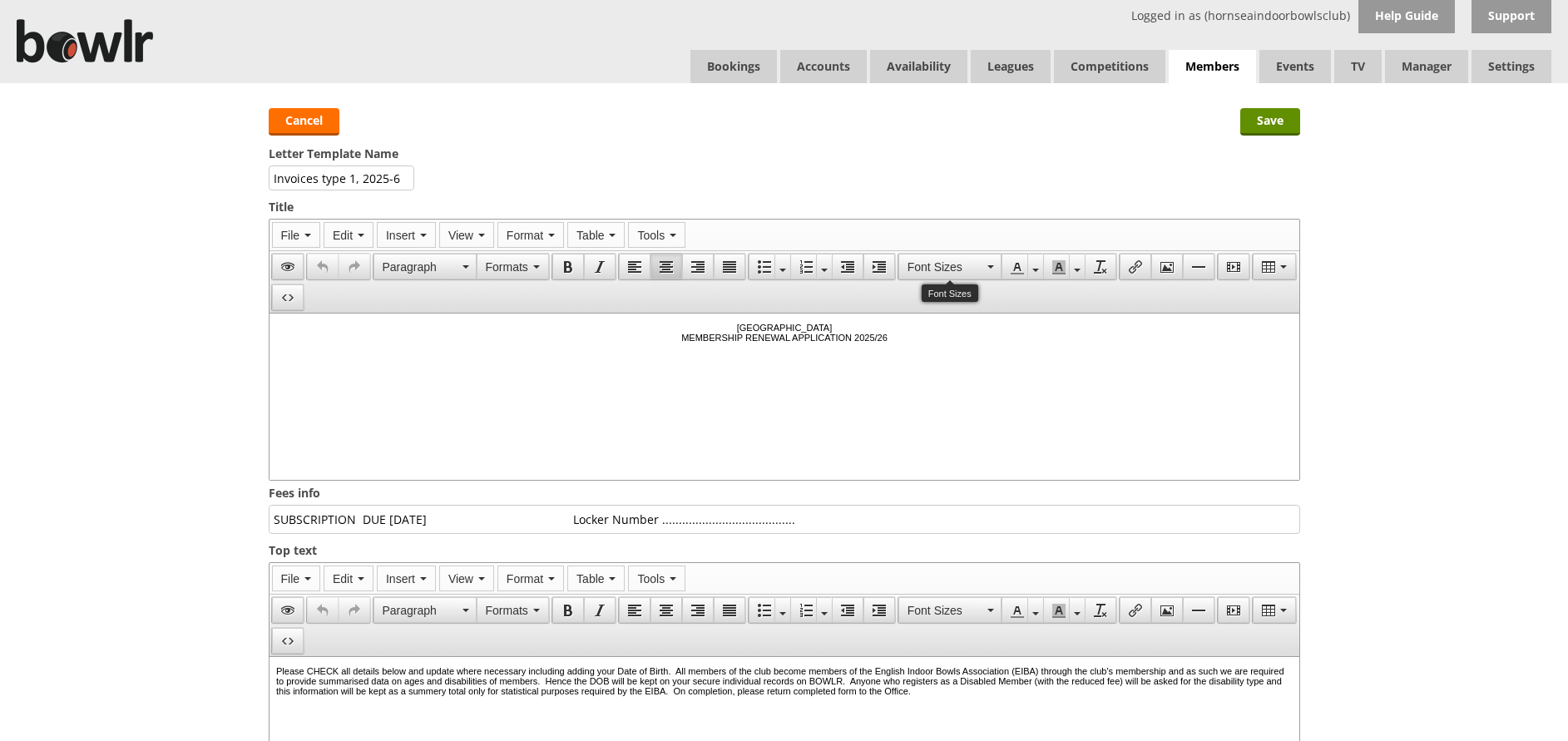 scroll, scrollTop: 0, scrollLeft: 0, axis: both 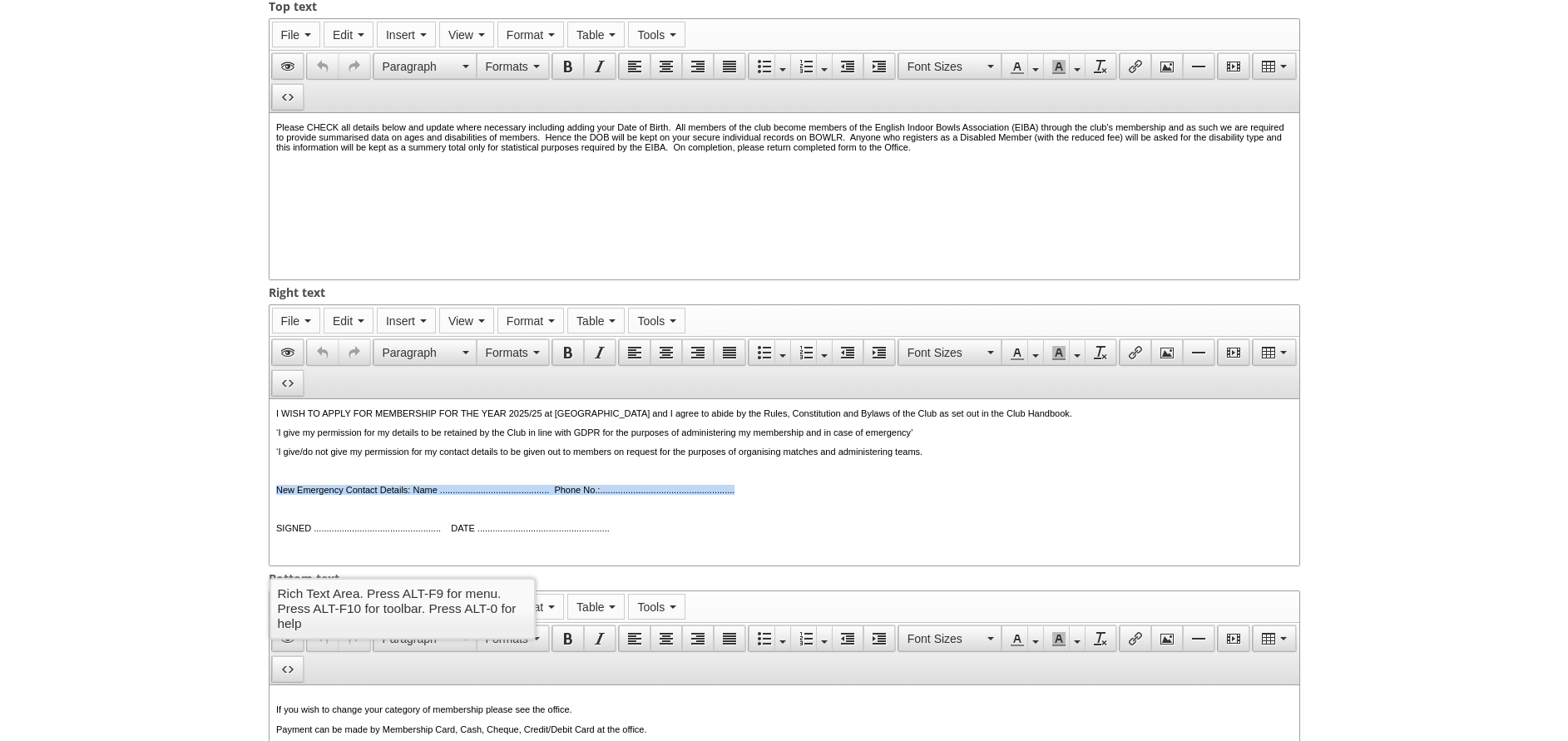 drag, startPoint x: 840, startPoint y: 496, endPoint x: 519, endPoint y: 892, distance: 509.76171 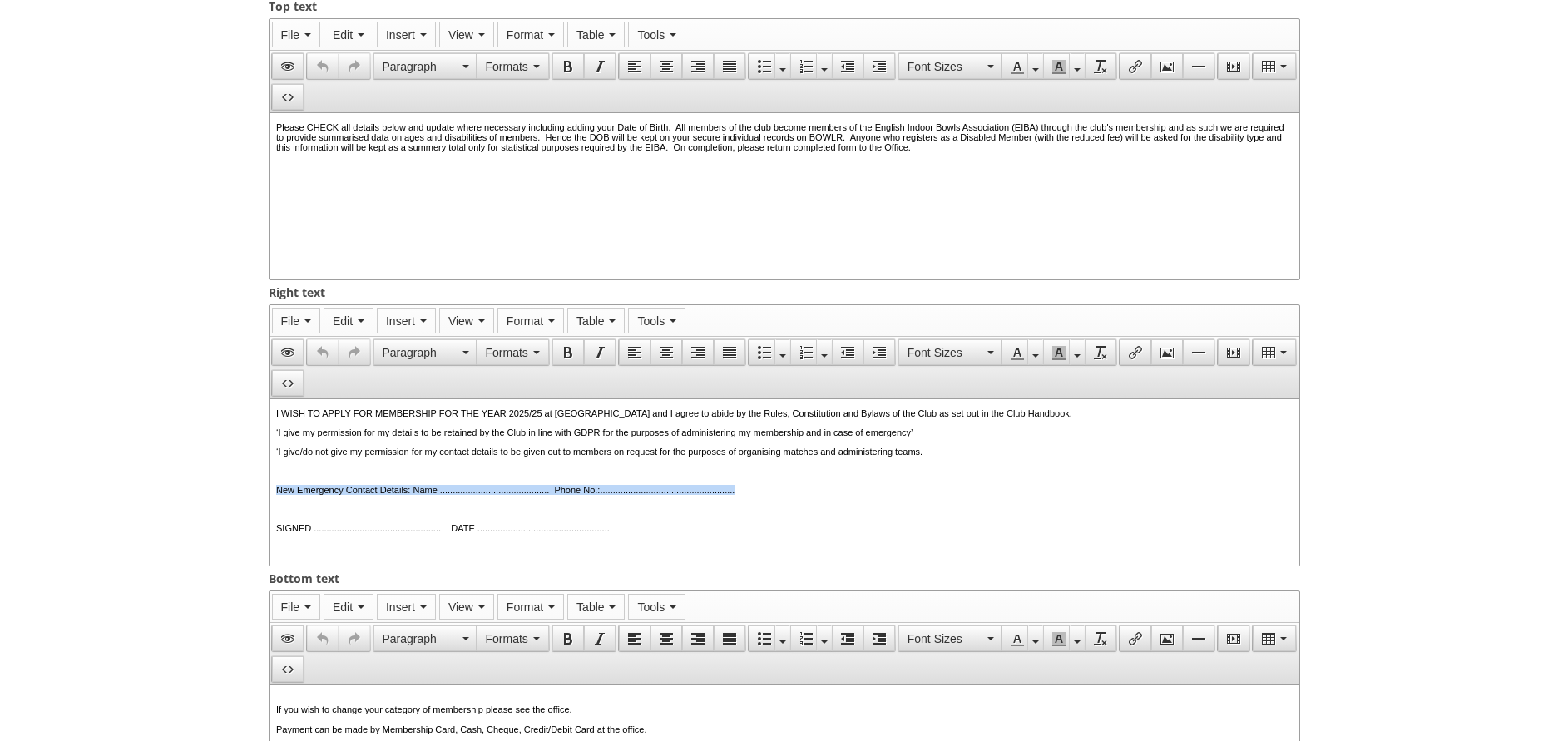 type 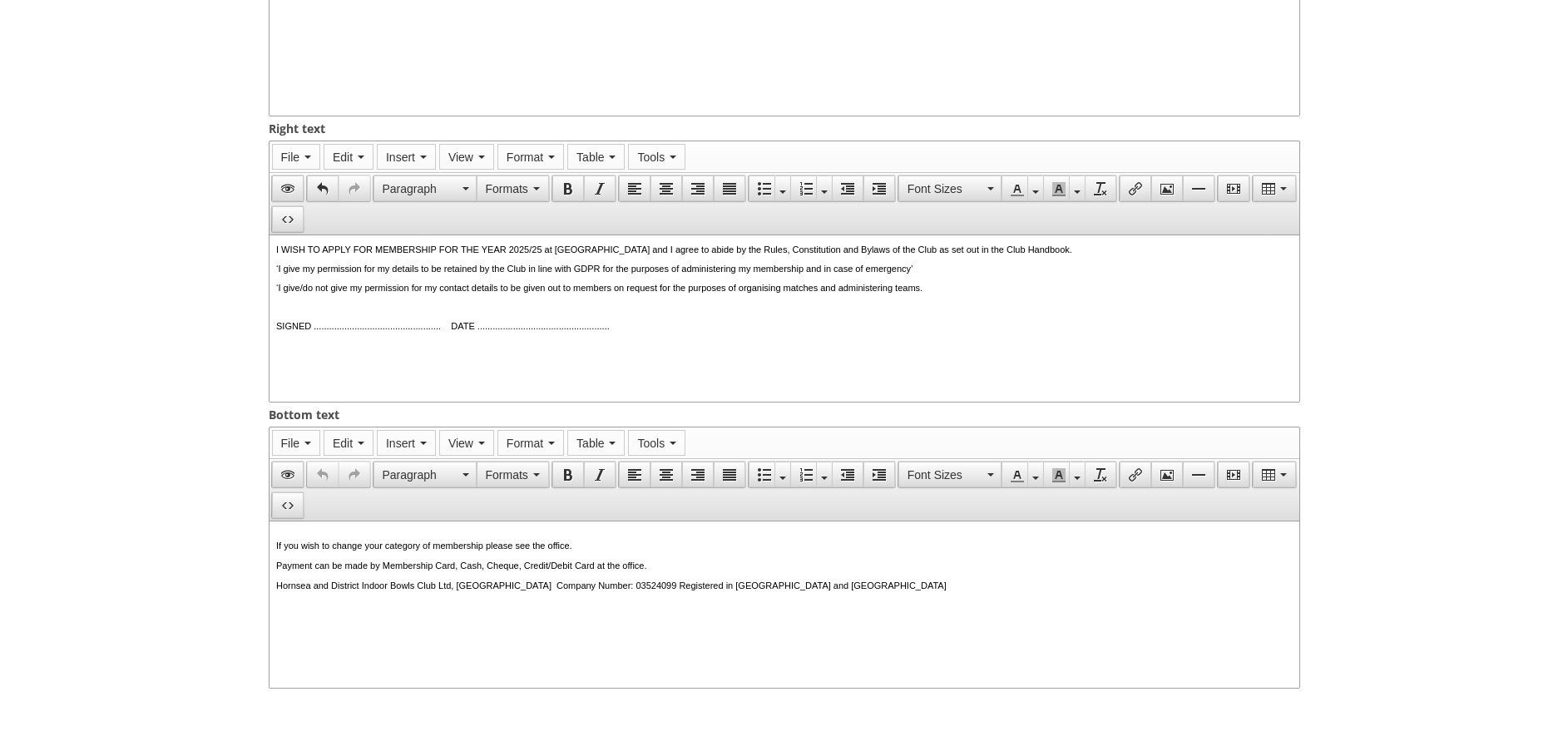 scroll, scrollTop: 705, scrollLeft: 0, axis: vertical 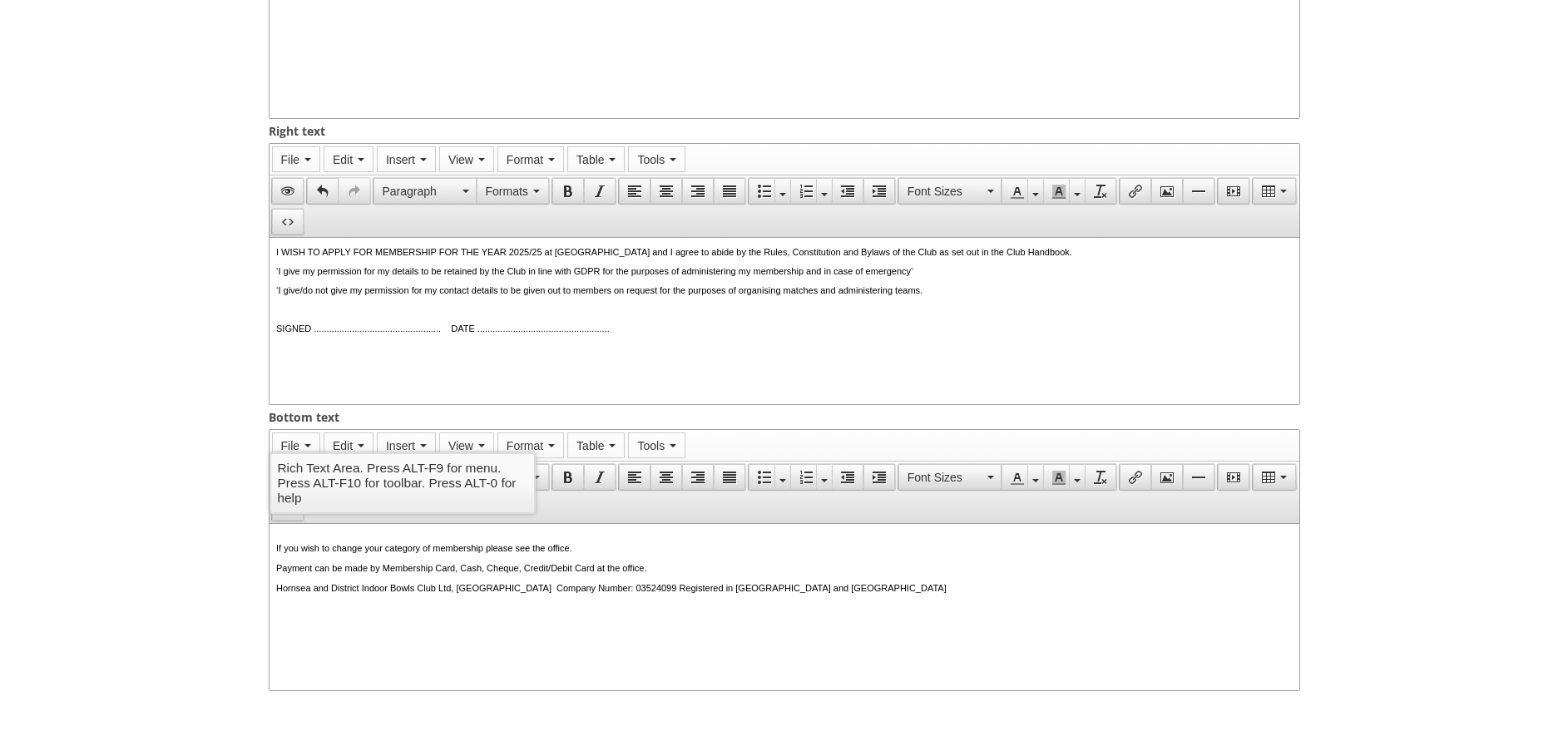 click on "If you wish to change your category of membership please see the office.    Payment can be made by Membership Card, Cash, Cheque, Credit/Debit Card at the office.   Hornsea and District Indoor Bowls Club Ltd, Atwick Road, Hornsea, HU18 1EL  Company Number: 03524099 Registered in England and Wales" at bounding box center [784, 563] 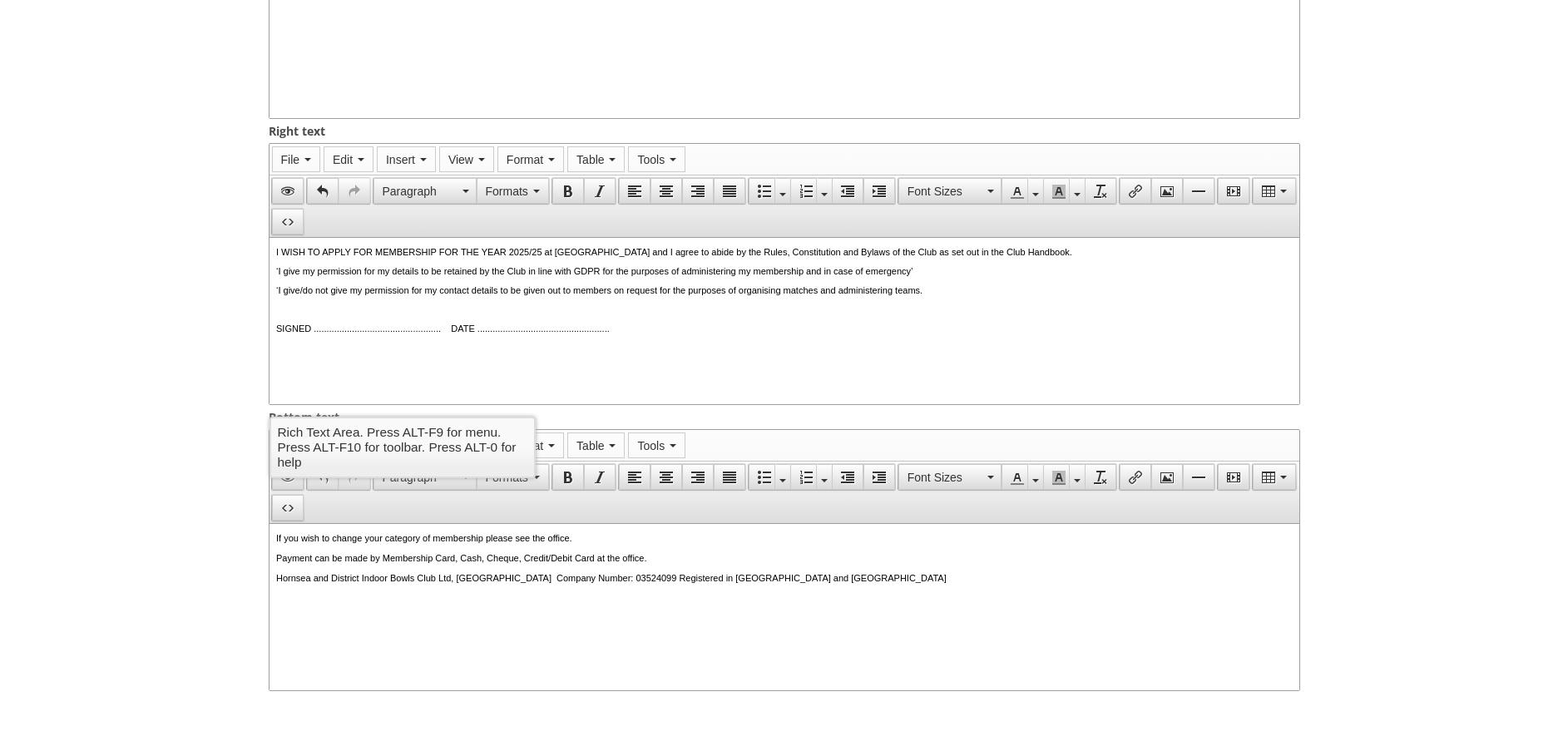 click on "I WISH TO APPLY FOR MEMBERSHIP FOR THE YEAR 2025/25 at Hornsea Bowls Centre and I agree to abide by the Rules, Constitution and Bylaws of the Club as set out in the Club Handbook. ‘I give my permission for my details to be retained by the Club in line with GDPR for the purposes of administering my membership and in case of emergency’ ‘I give/do not give my permission for my contact details to be given out to members on request for the purposes of organising matches and administering teams.       SIGNED ..................................................    DATE ...................................................." at bounding box center (784, 290) 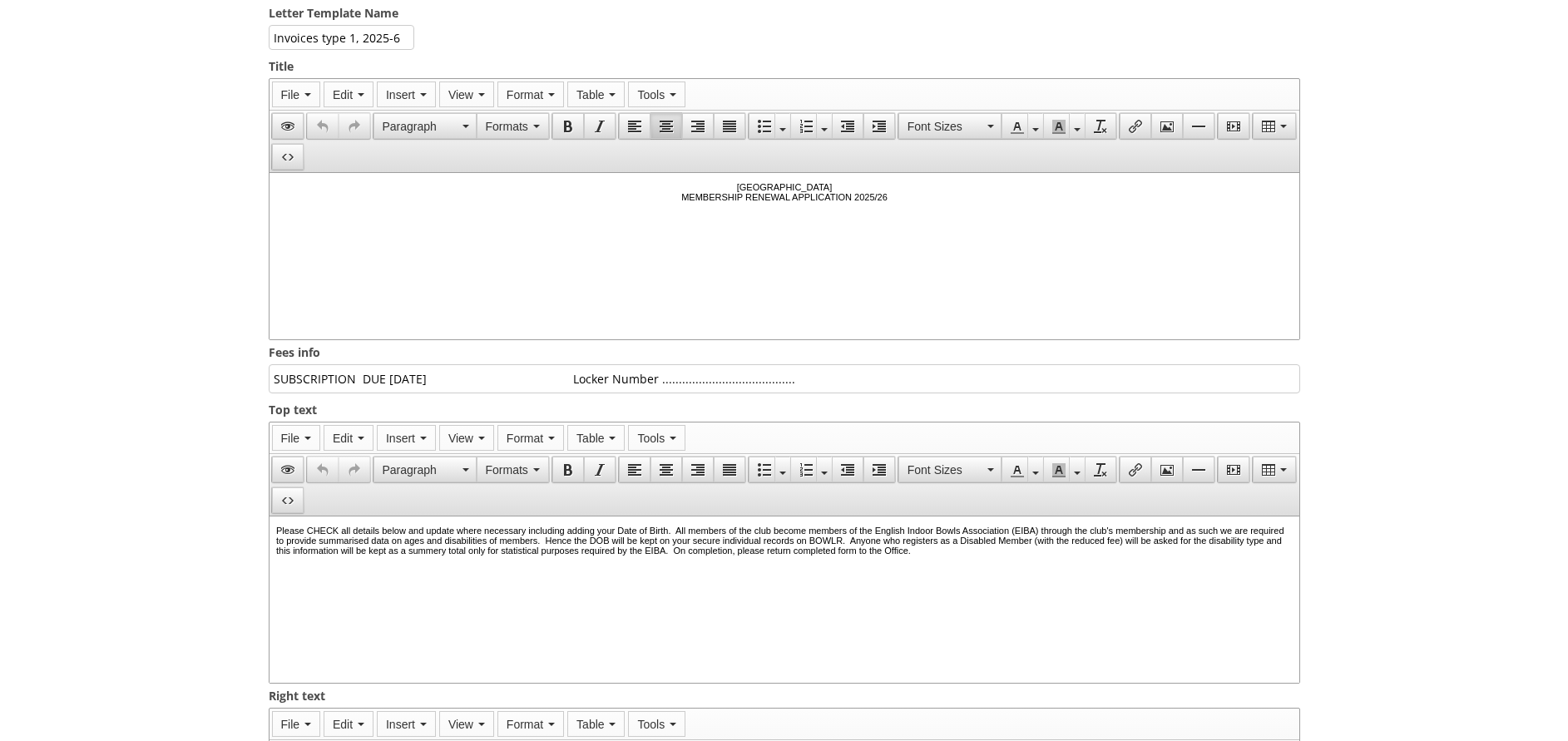 scroll, scrollTop: 34, scrollLeft: 0, axis: vertical 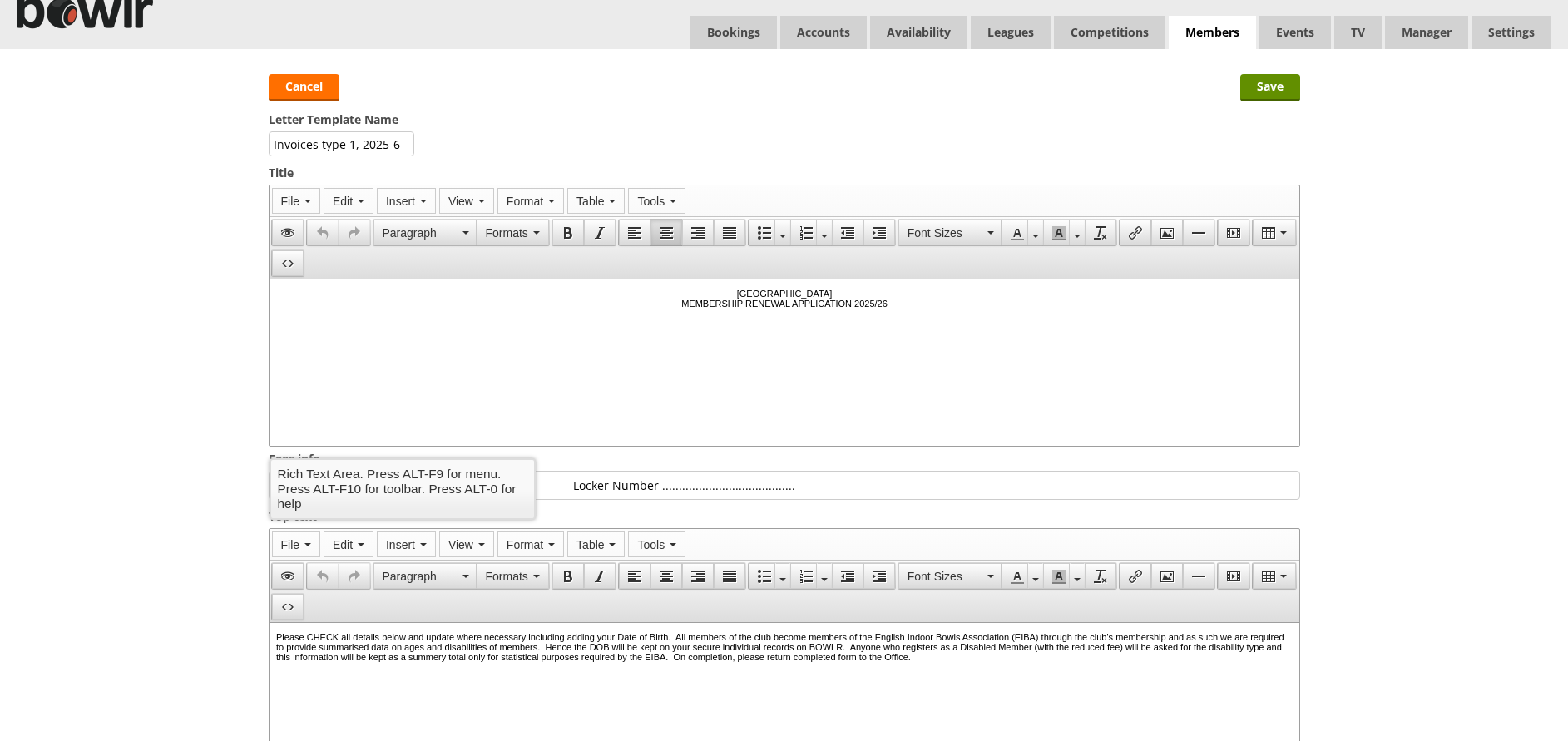 drag, startPoint x: 895, startPoint y: 308, endPoint x: 704, endPoint y: 298, distance: 191.2616 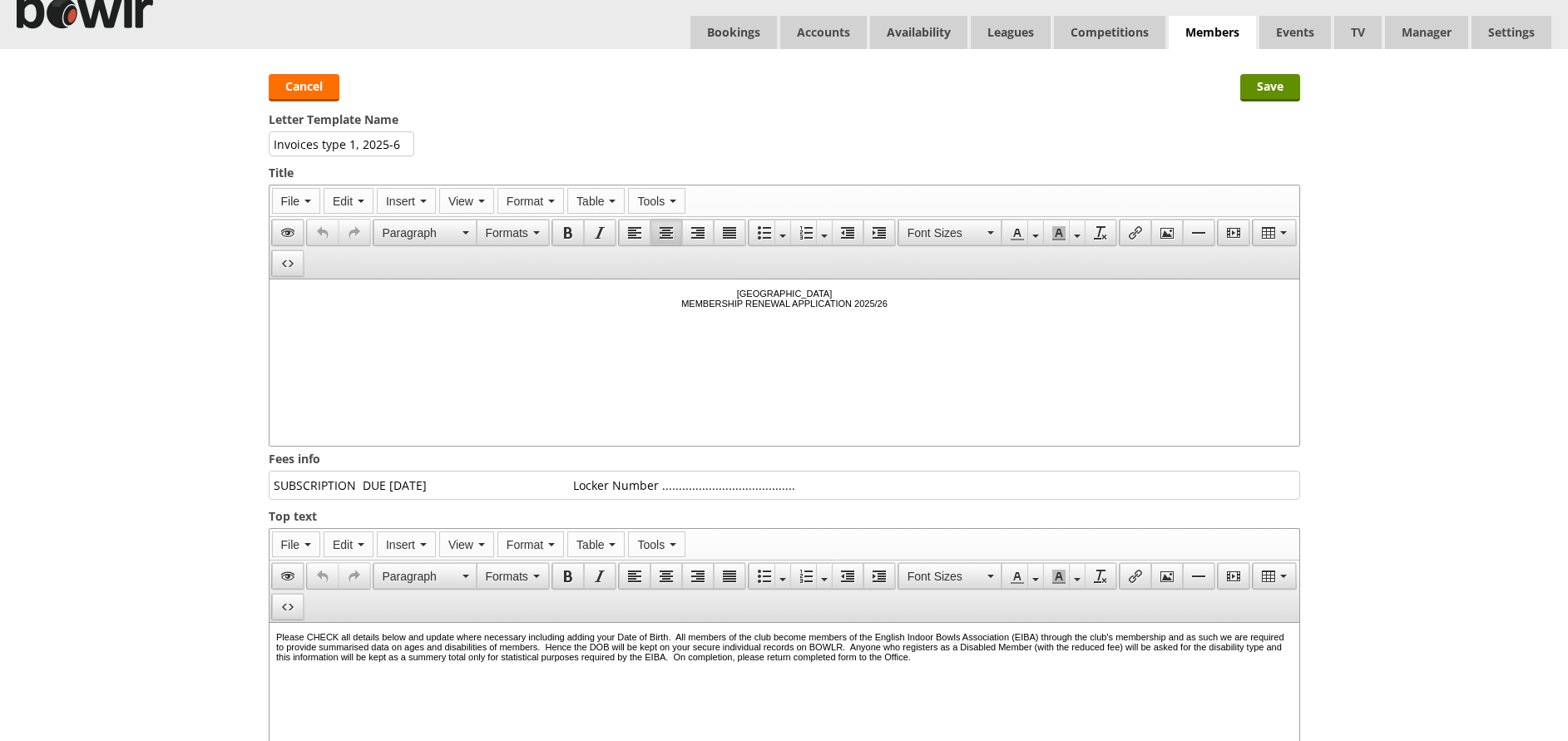 click on "SUBSCRIPTION  DUE SEPTEMBER 1st 2025                                            Locker Number ........................................" at bounding box center (784, 485) 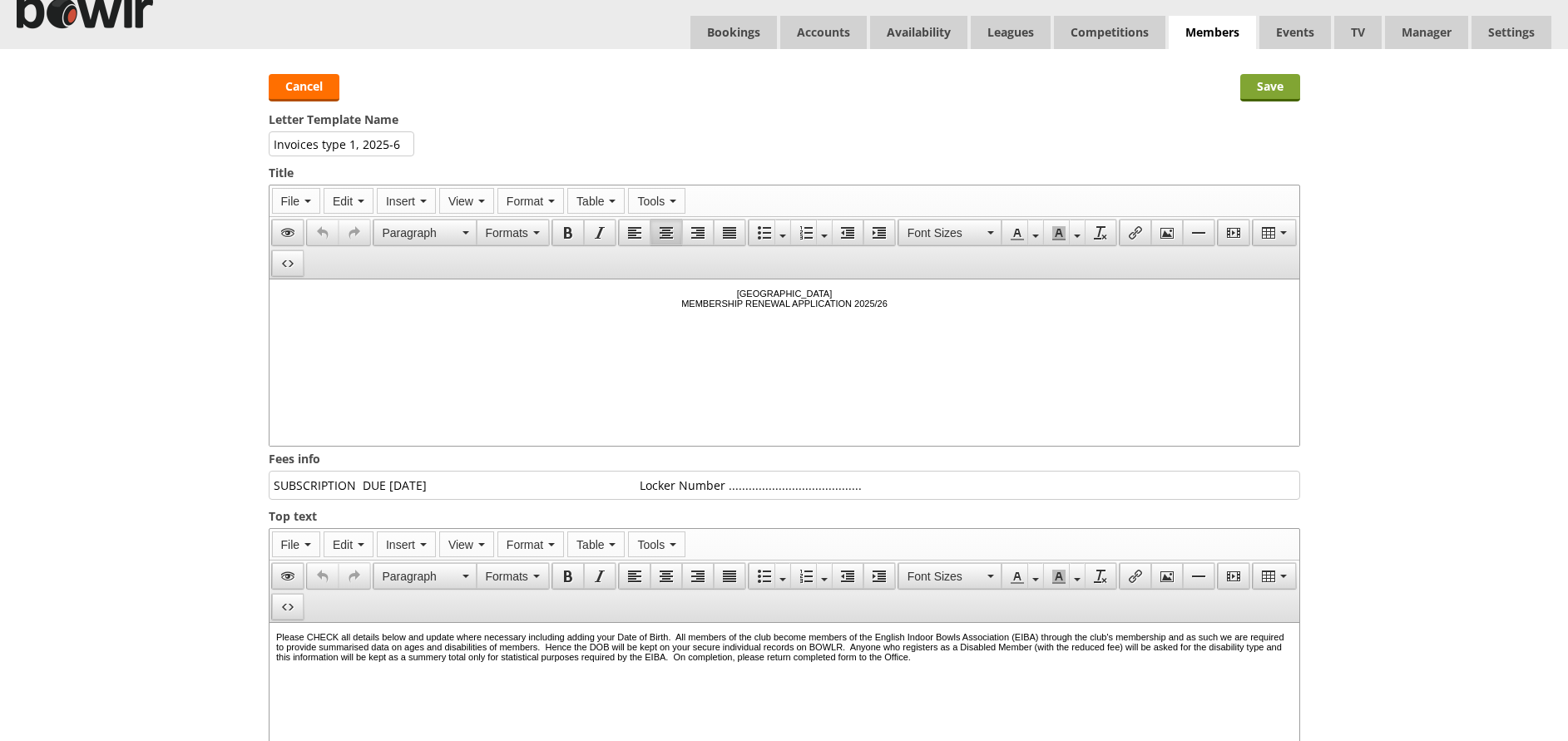 type on "SUBSCRIPTION  DUE SEPTEMBER 1st 2025                                                                Locker Number ........................................" 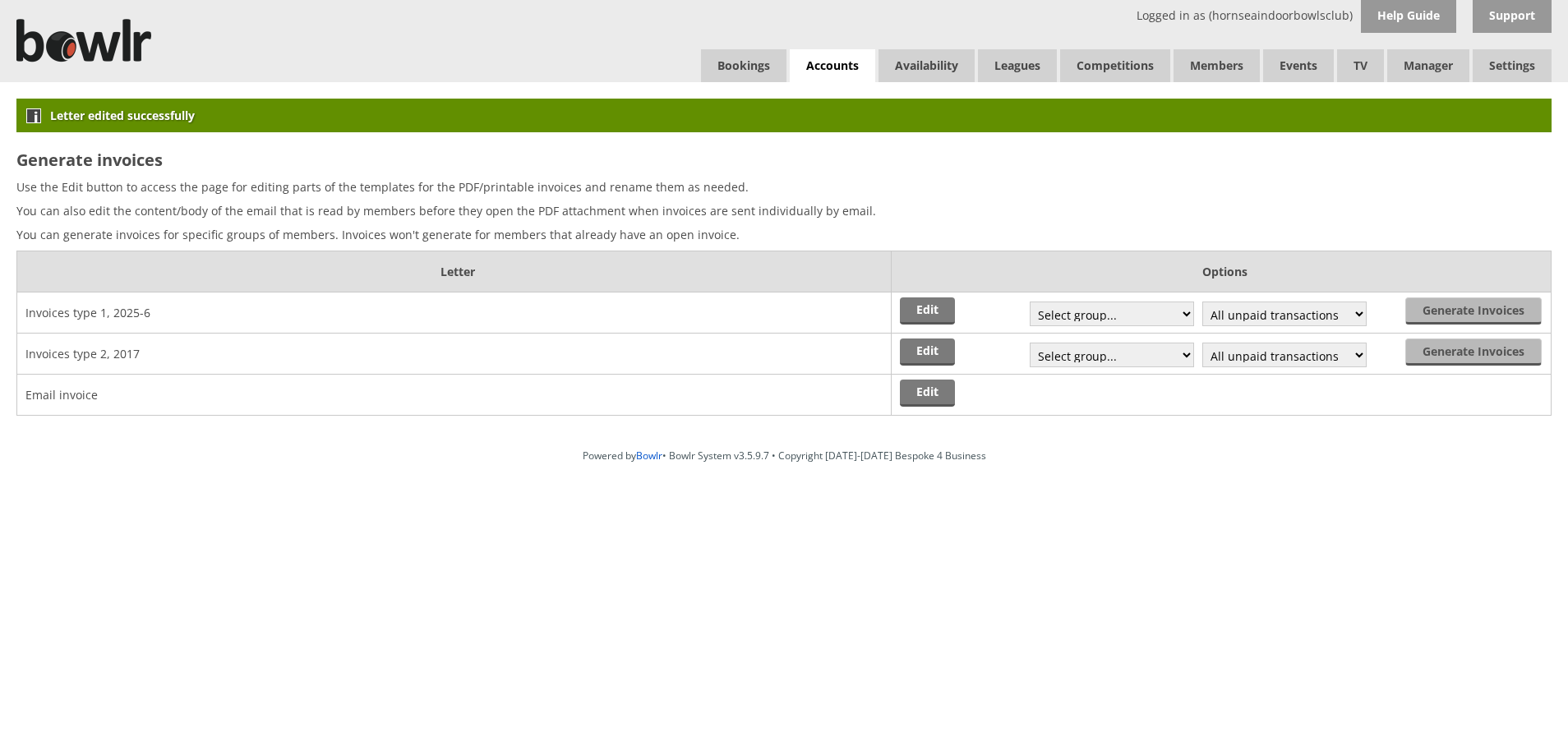 scroll, scrollTop: 0, scrollLeft: 0, axis: both 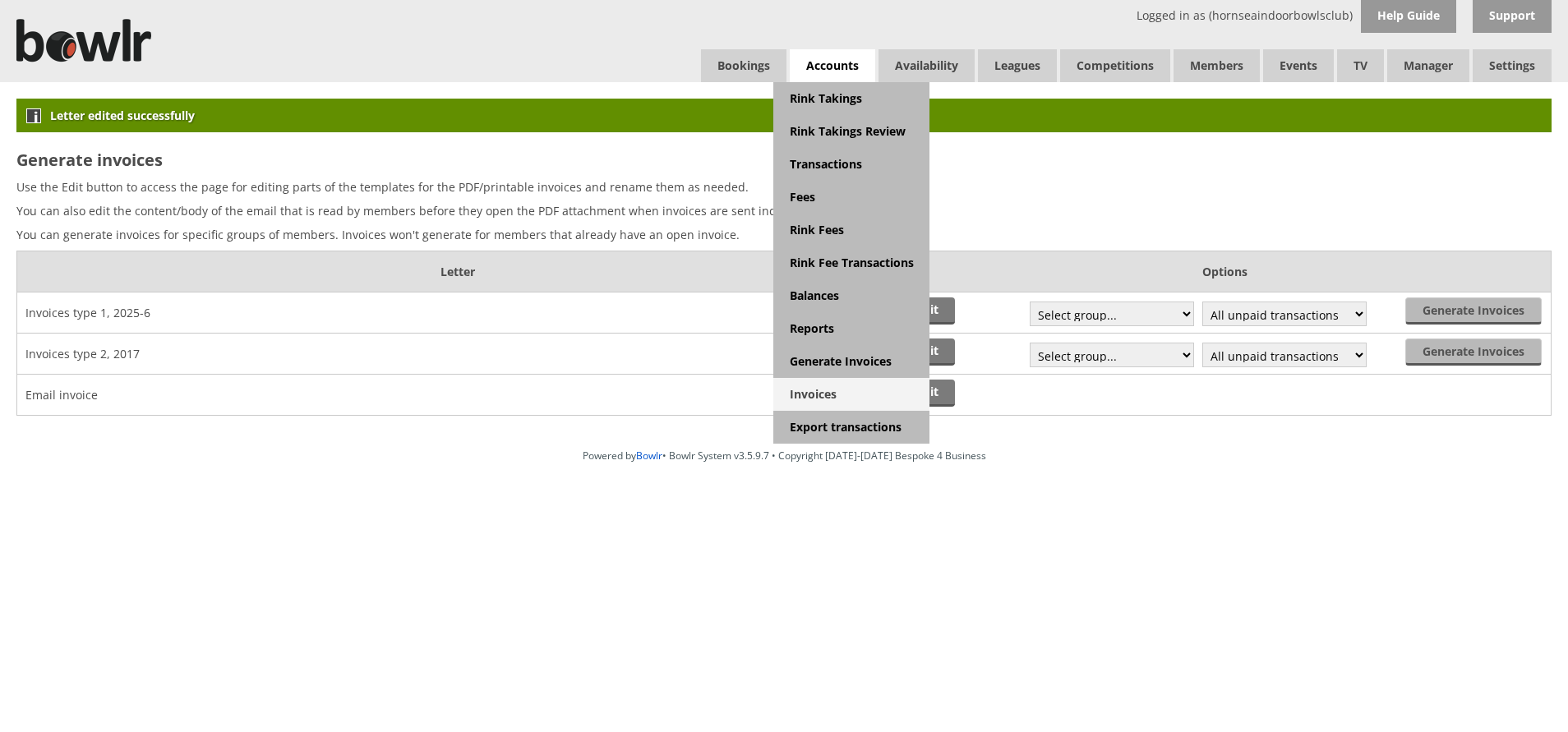 click on "Invoices" at bounding box center [851, 394] 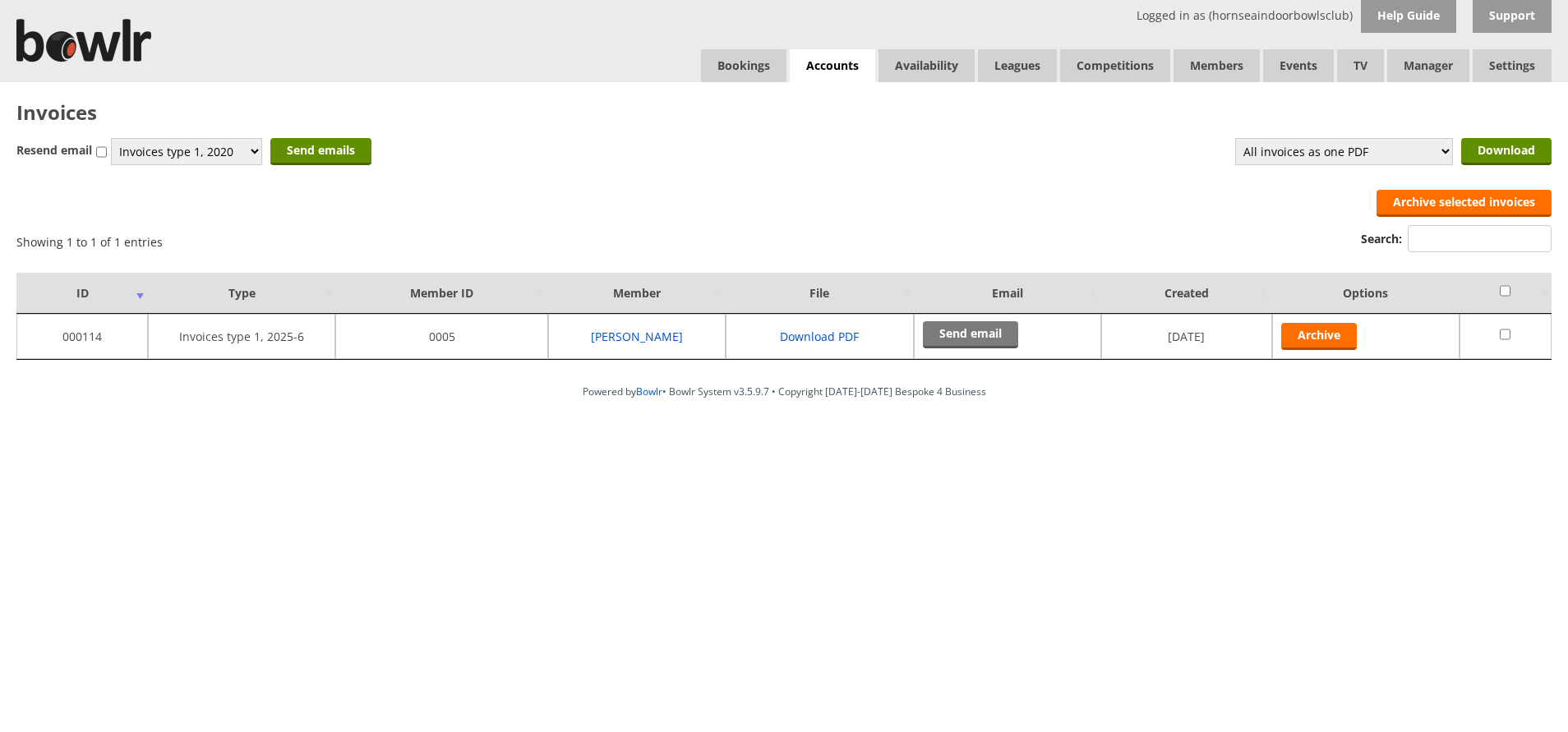scroll, scrollTop: 0, scrollLeft: 0, axis: both 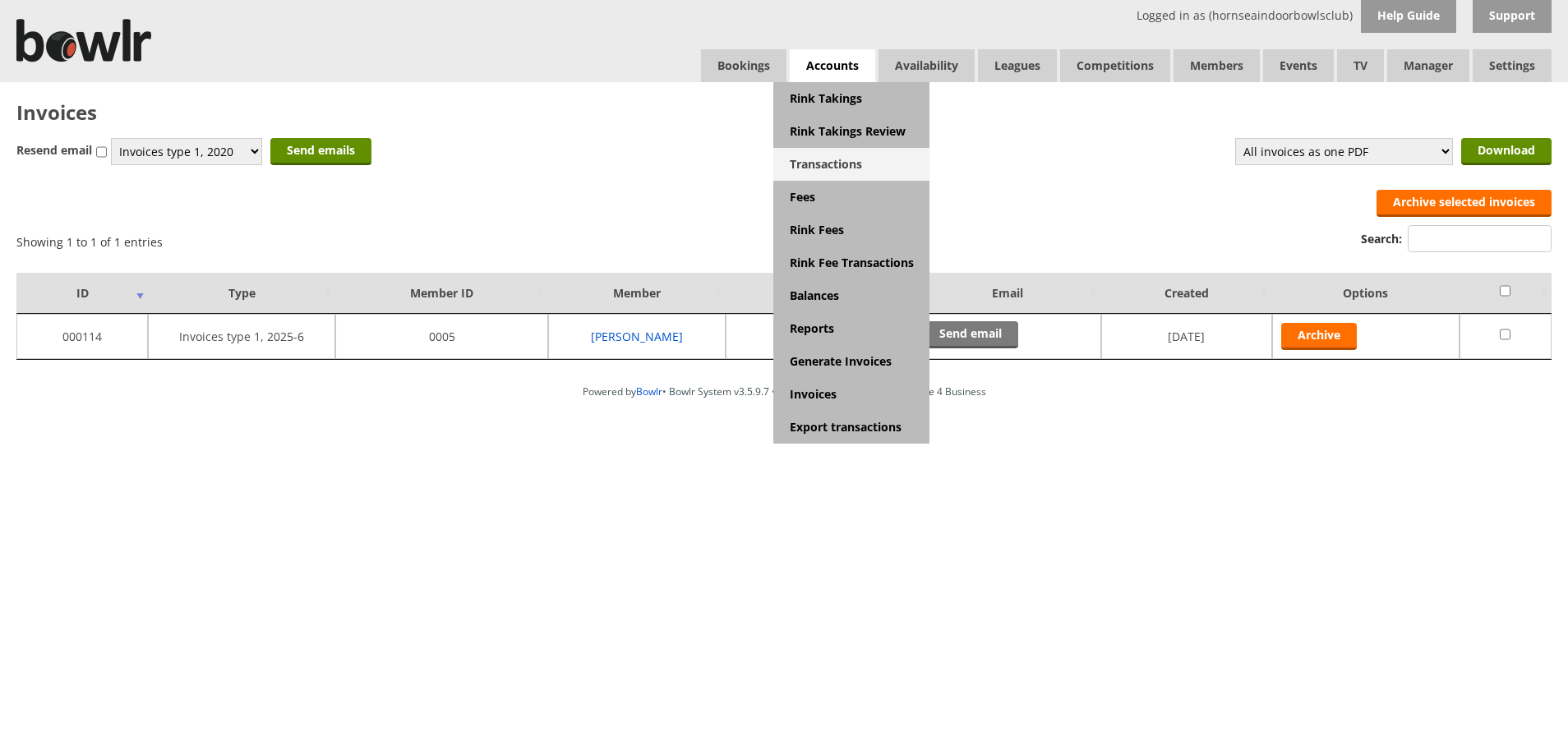 click on "Transactions" at bounding box center [851, 164] 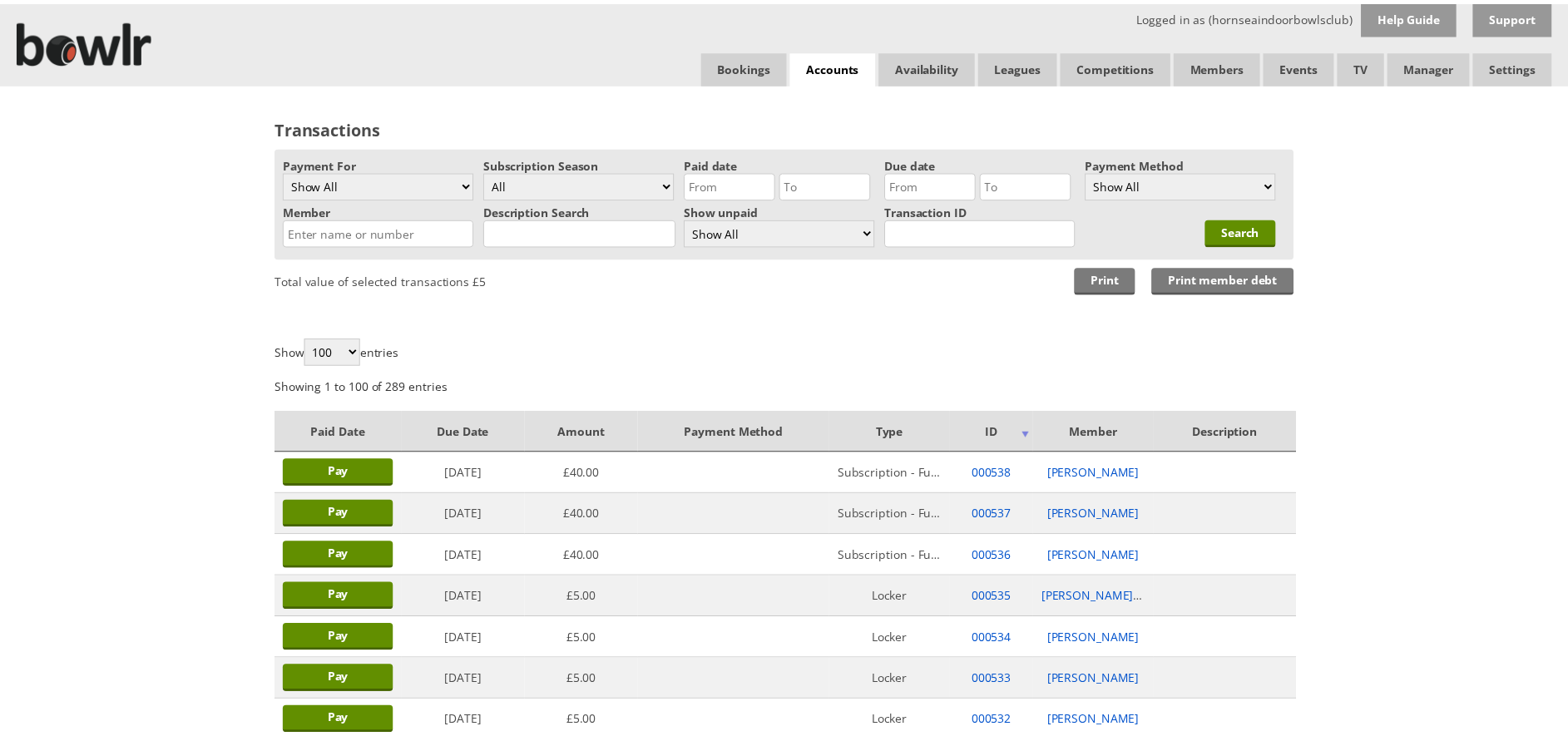 scroll, scrollTop: 0, scrollLeft: 0, axis: both 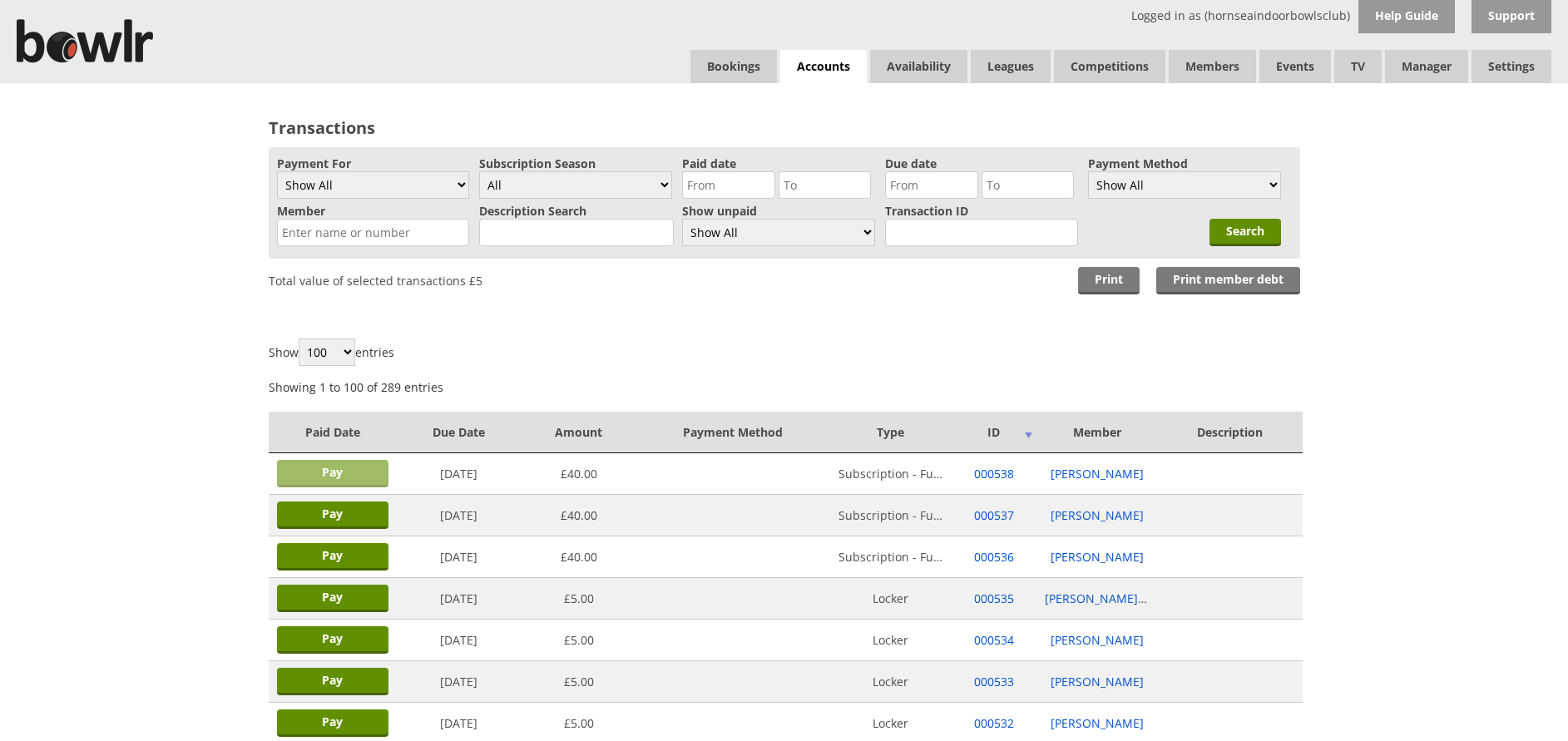 click on "Pay" at bounding box center [333, 473] 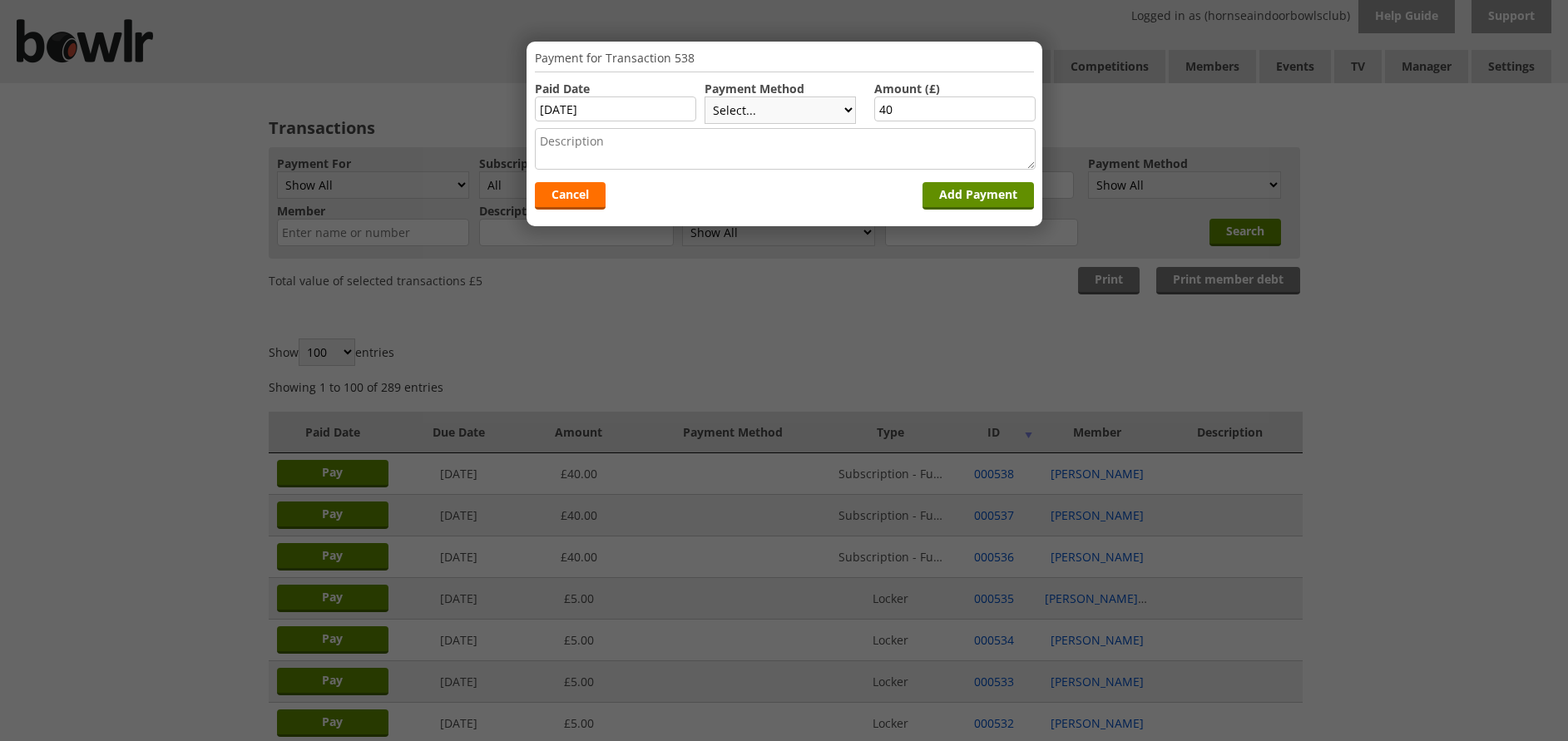 click on "Select... Cash Card Cheque Bank Transfer Other Member Card Gift Voucher Balance" at bounding box center (780, 110) 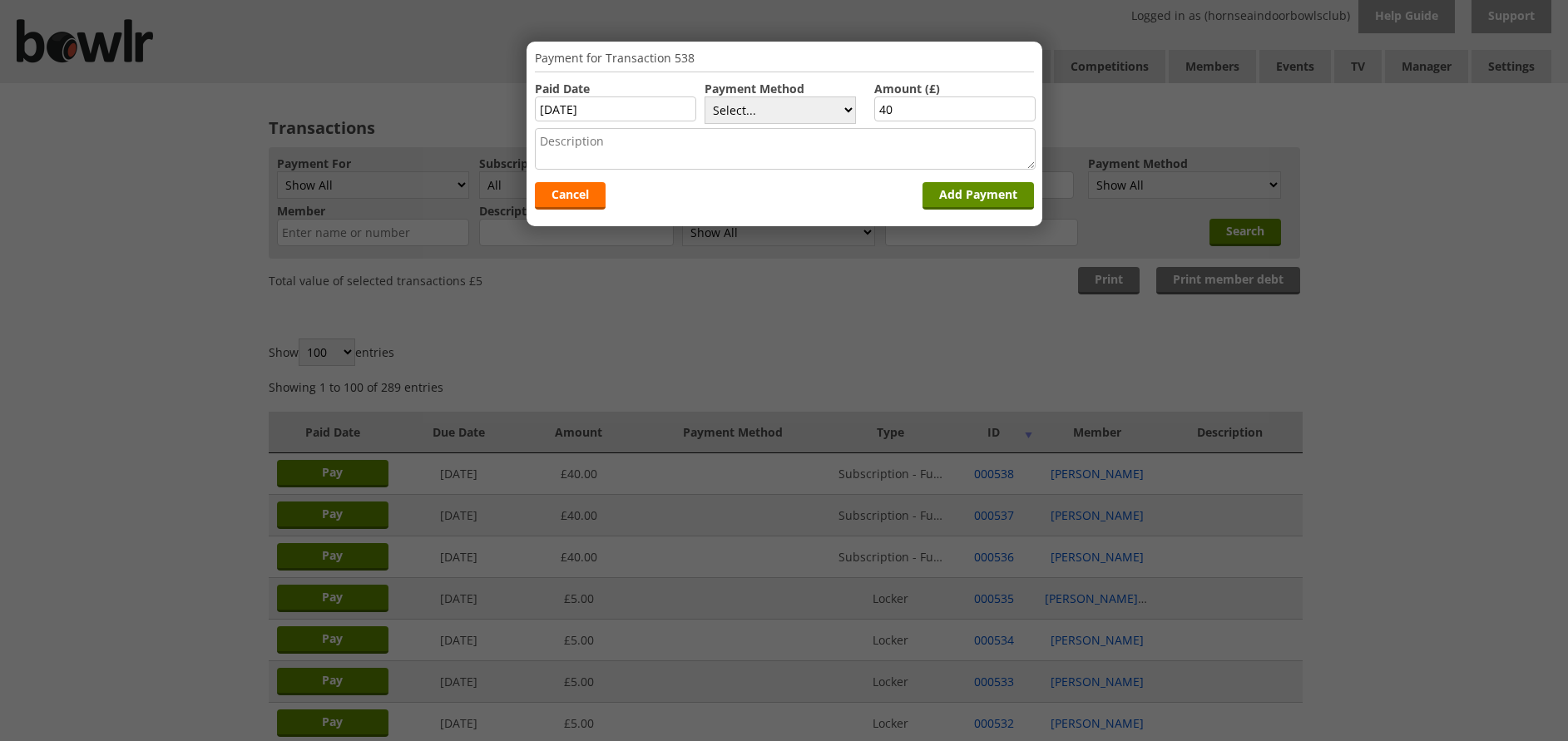 select on "8" 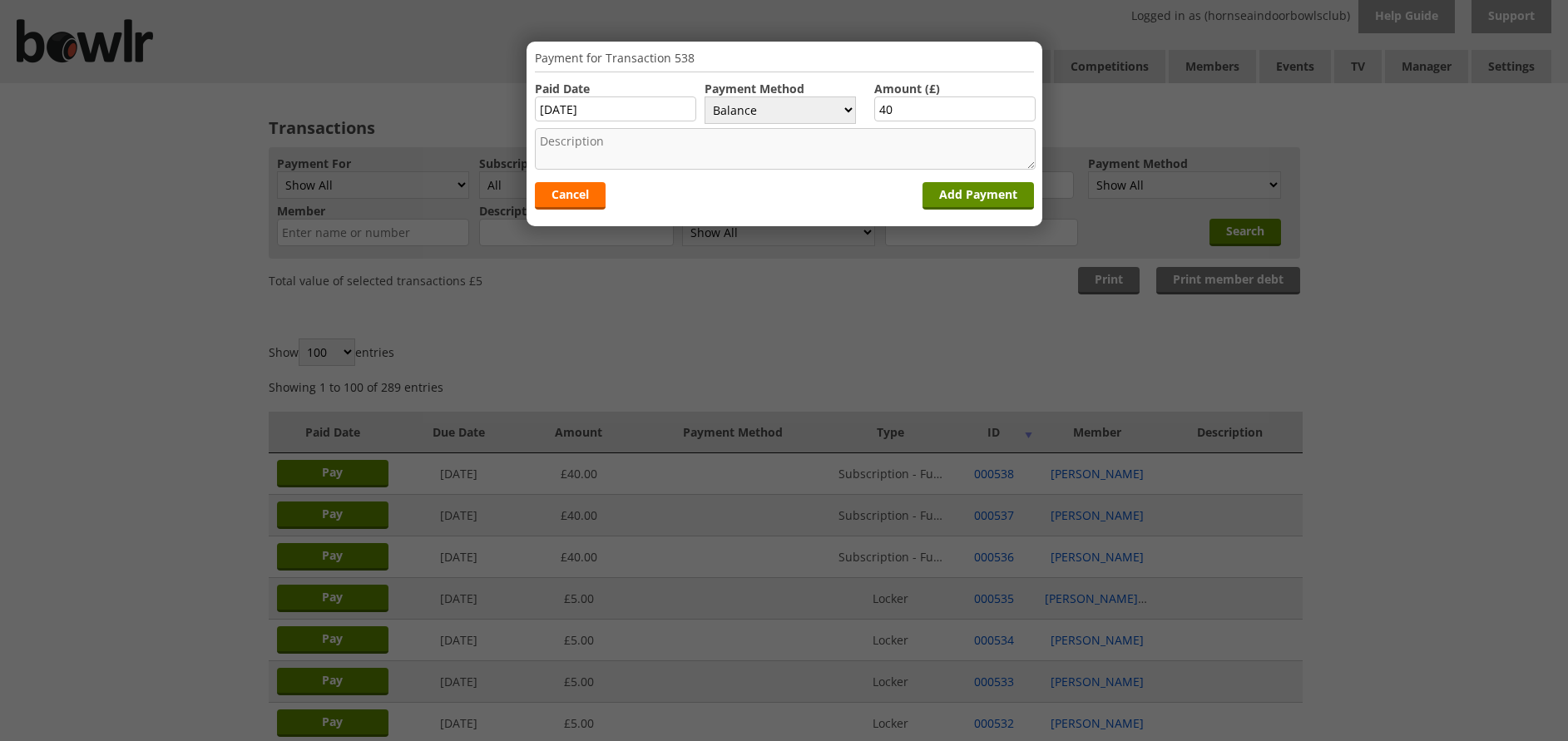 click at bounding box center [785, 149] 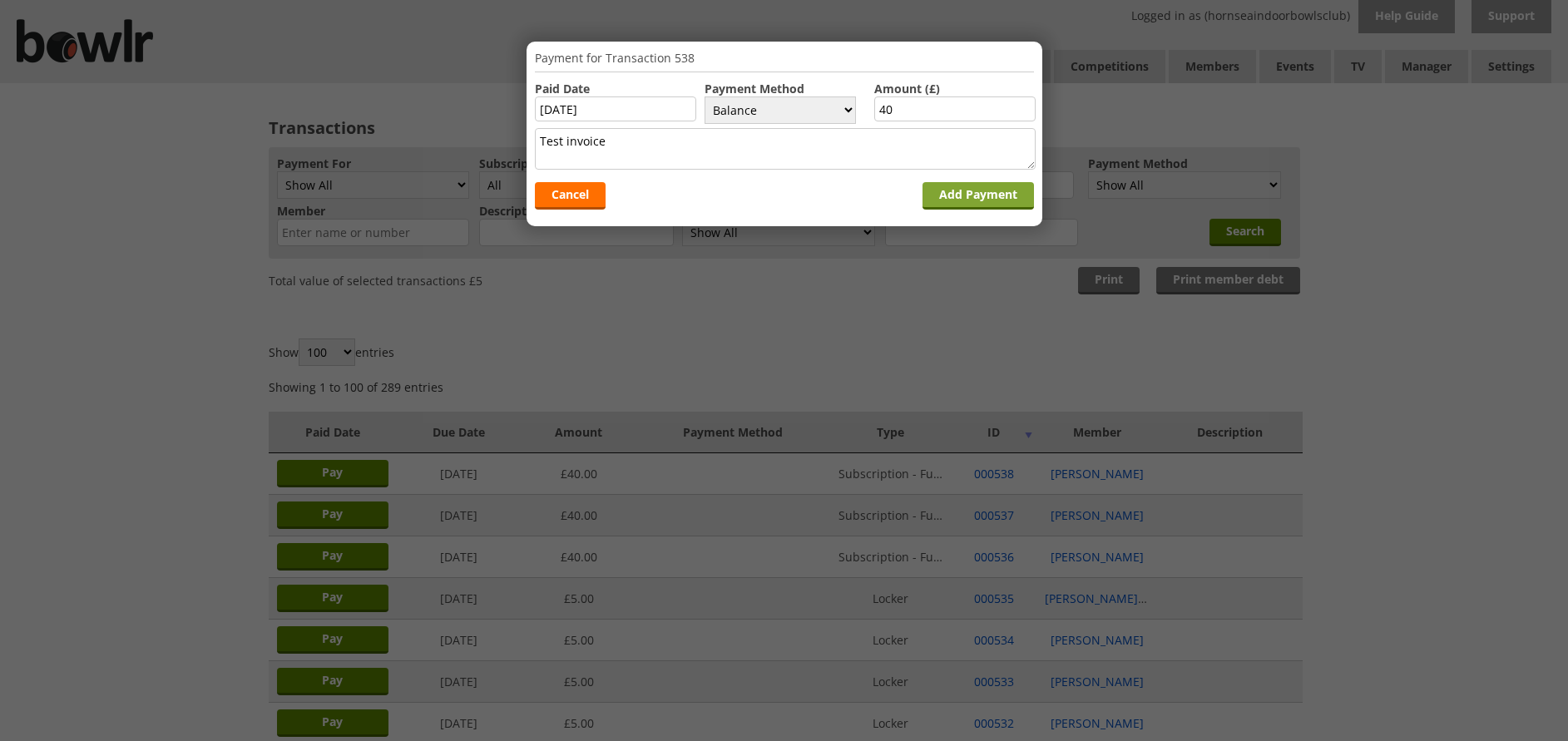 type on "Test invoice" 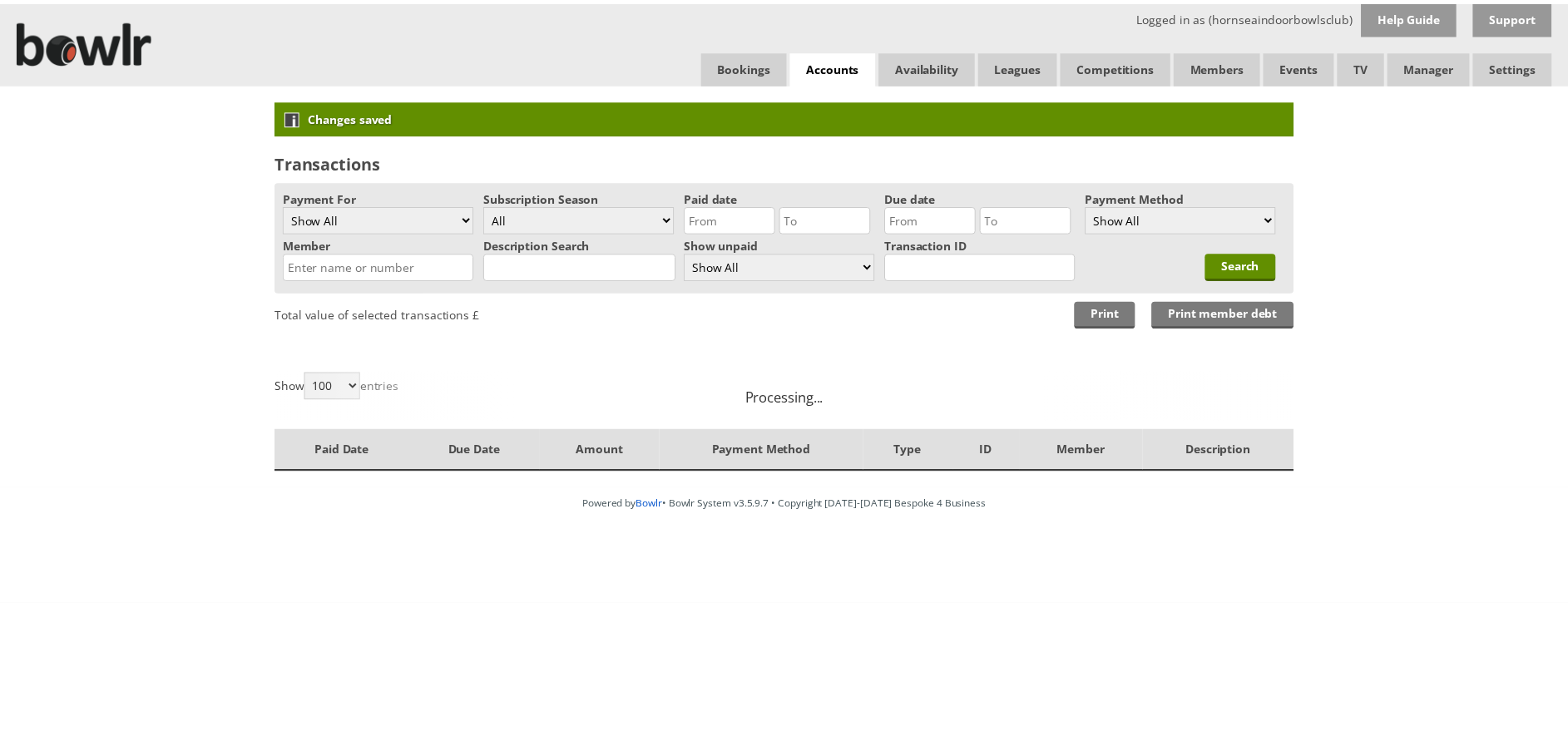 scroll, scrollTop: 0, scrollLeft: 0, axis: both 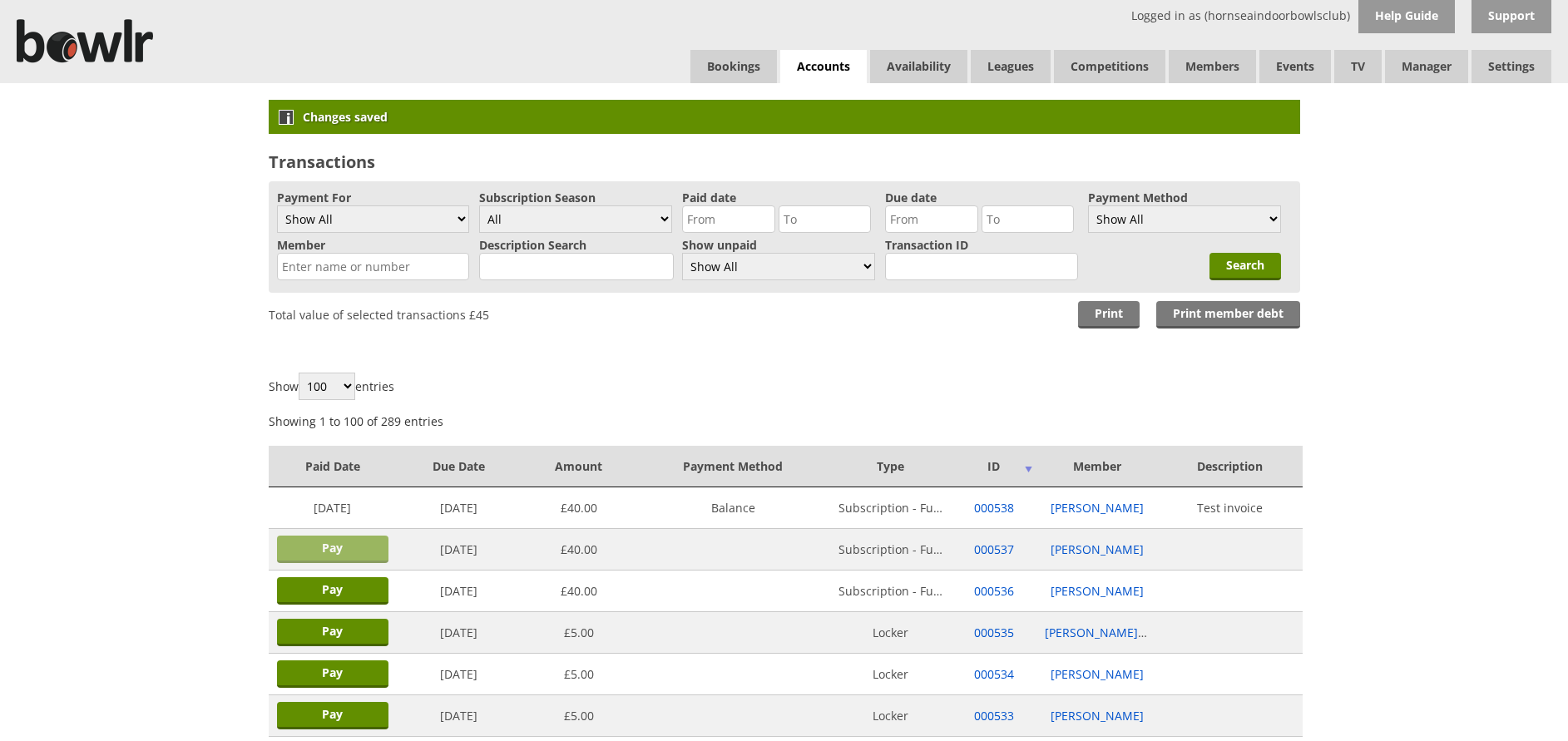 click on "Pay" at bounding box center [333, 549] 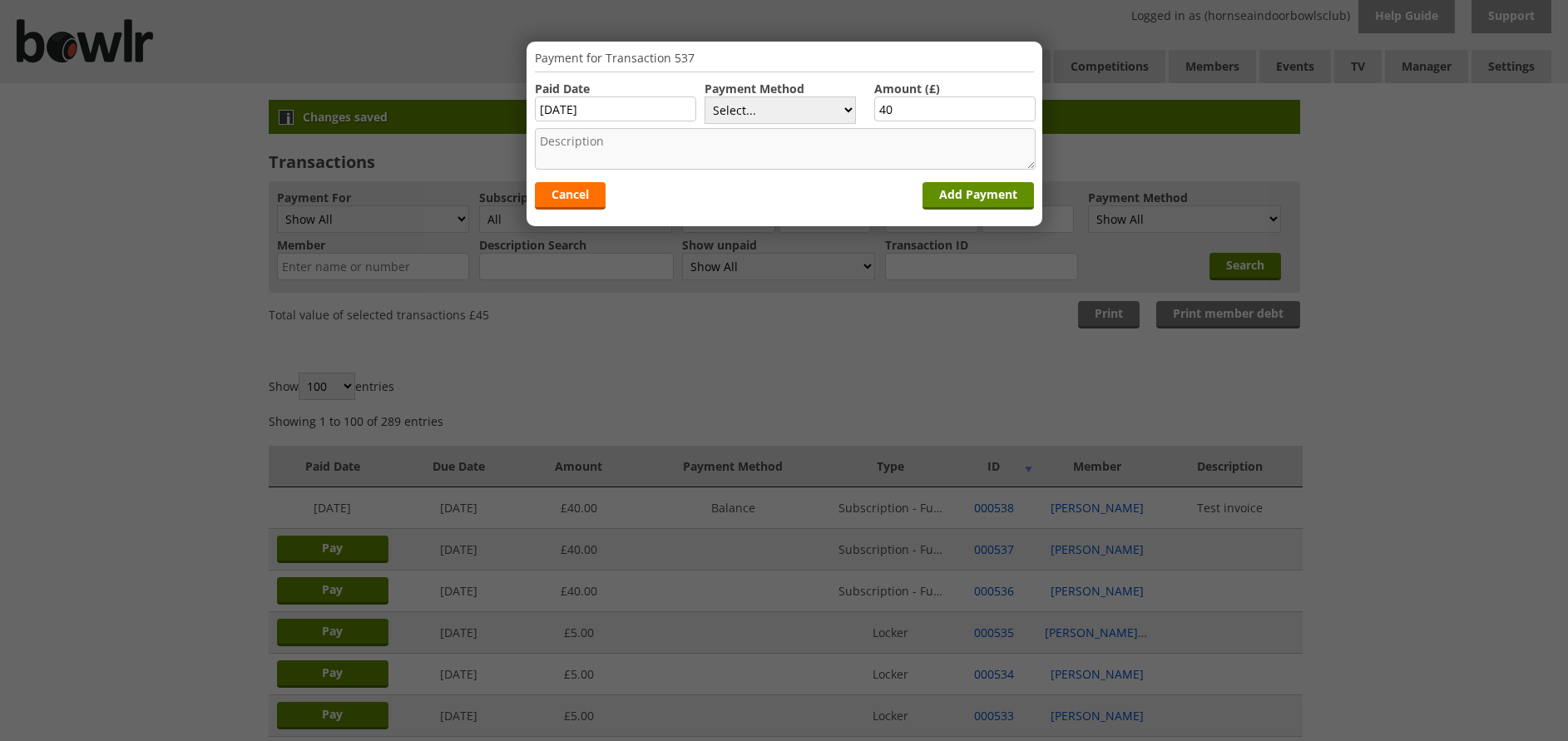 click at bounding box center [785, 149] 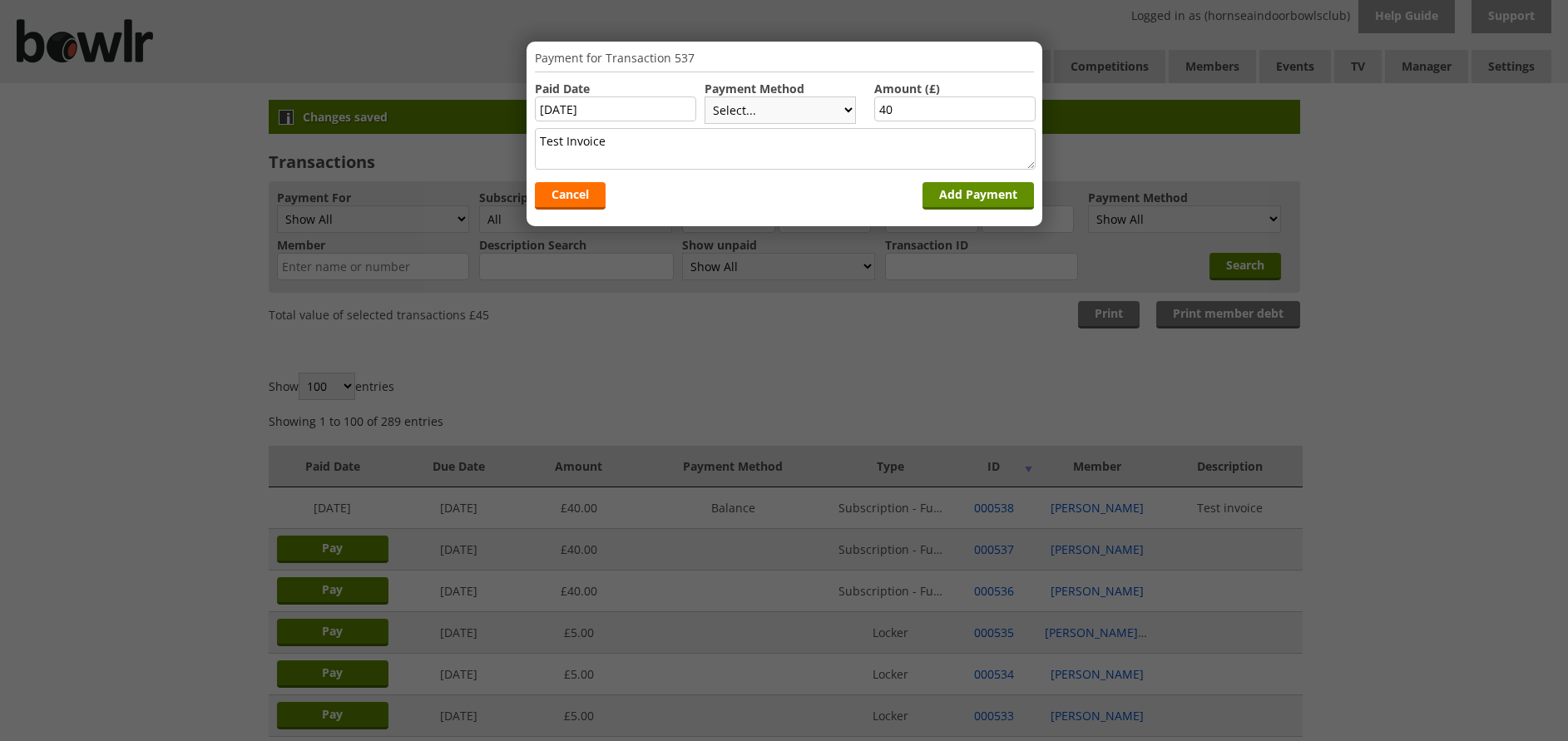 type on "Test Invoice" 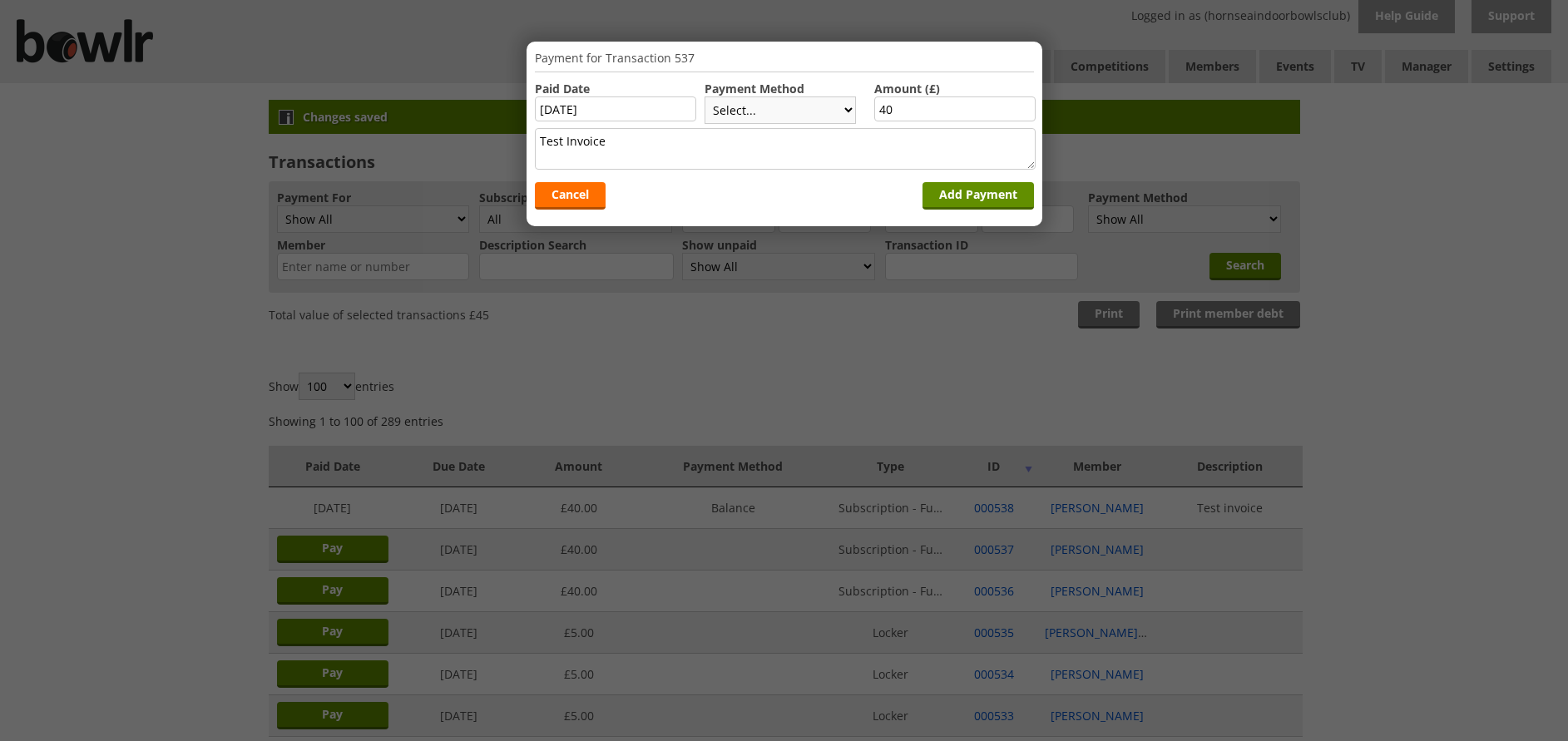 click on "Select... Cash Card Cheque Bank Transfer Other Member Card Gift Voucher Balance" at bounding box center [780, 110] 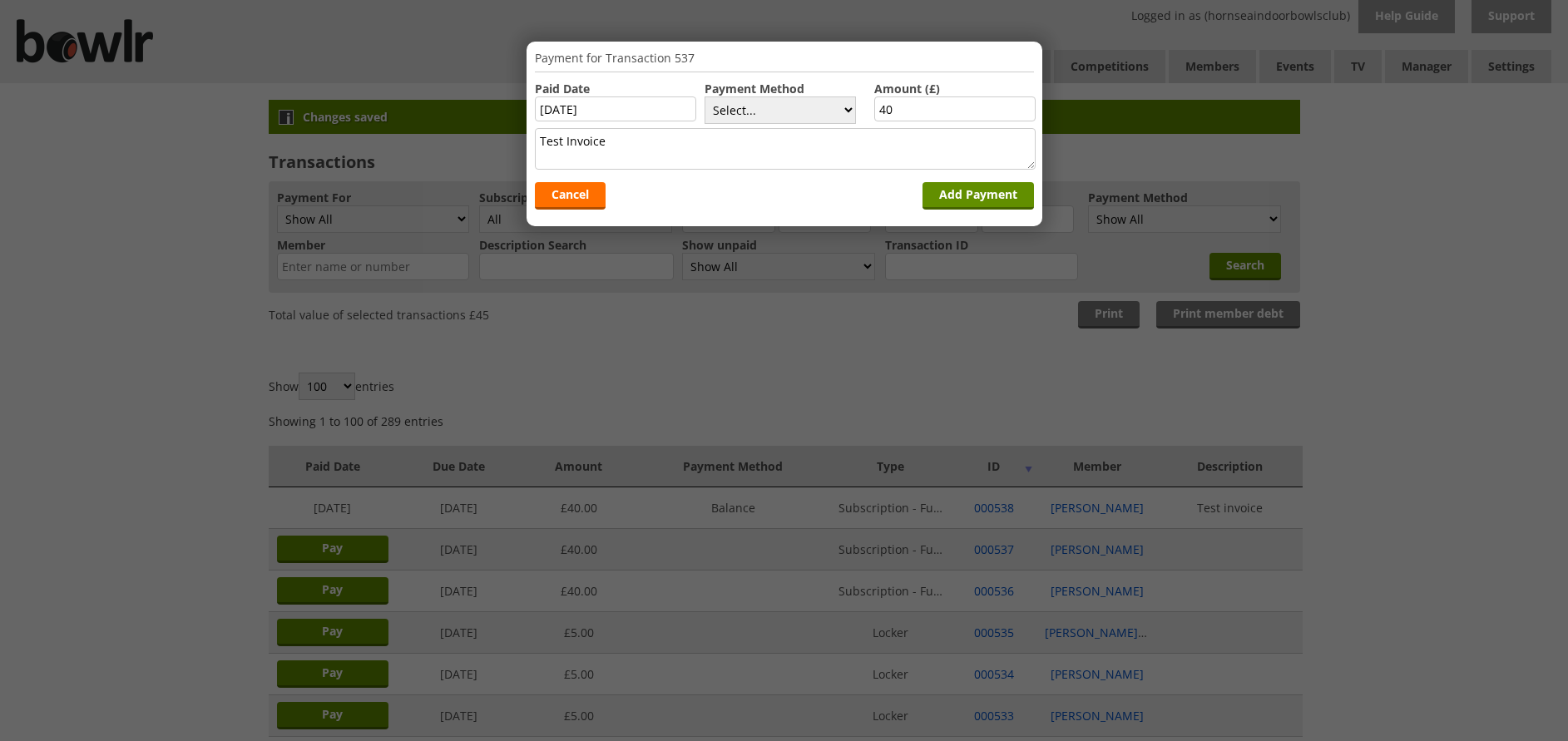select on "5" 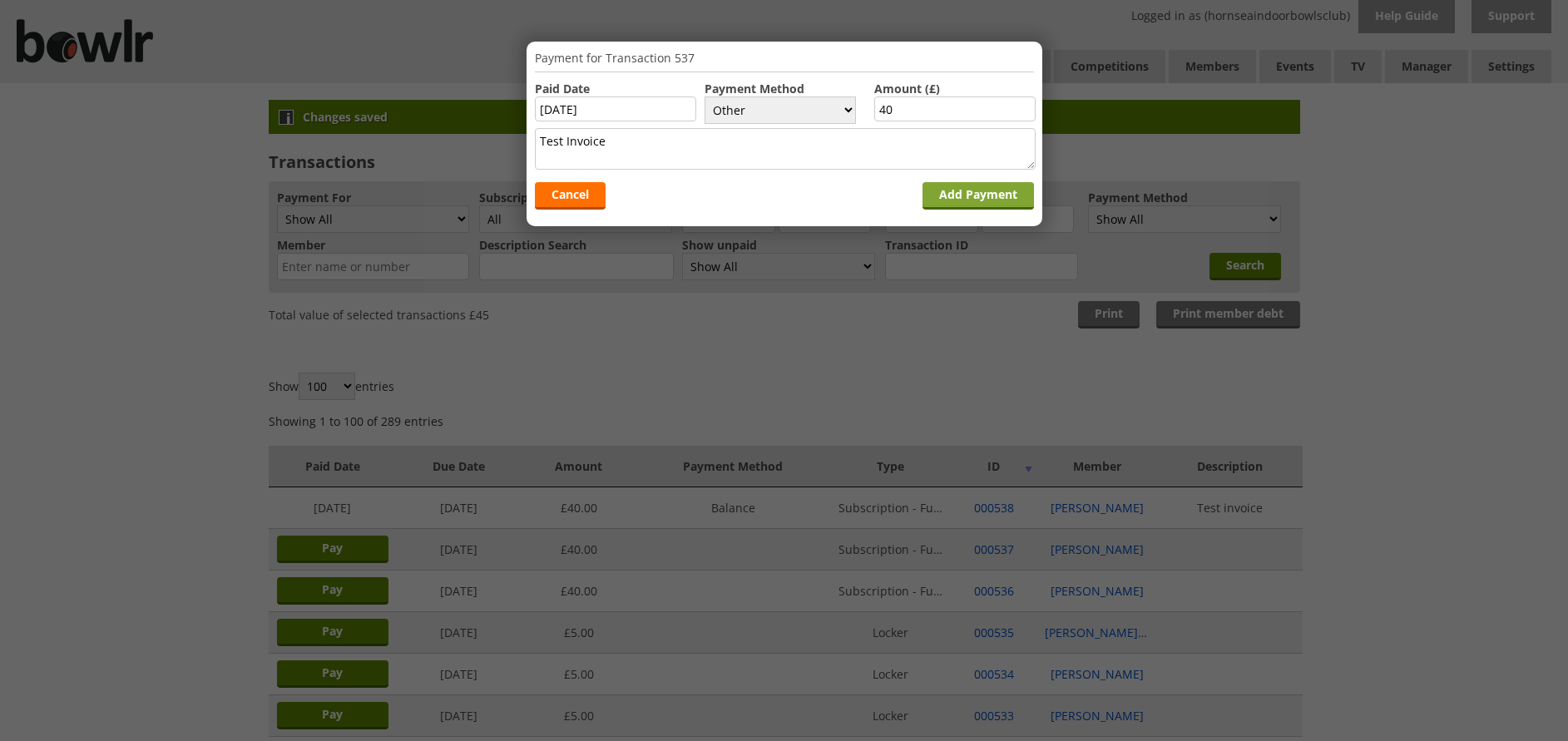 click on "Add Payment" at bounding box center (978, 195) 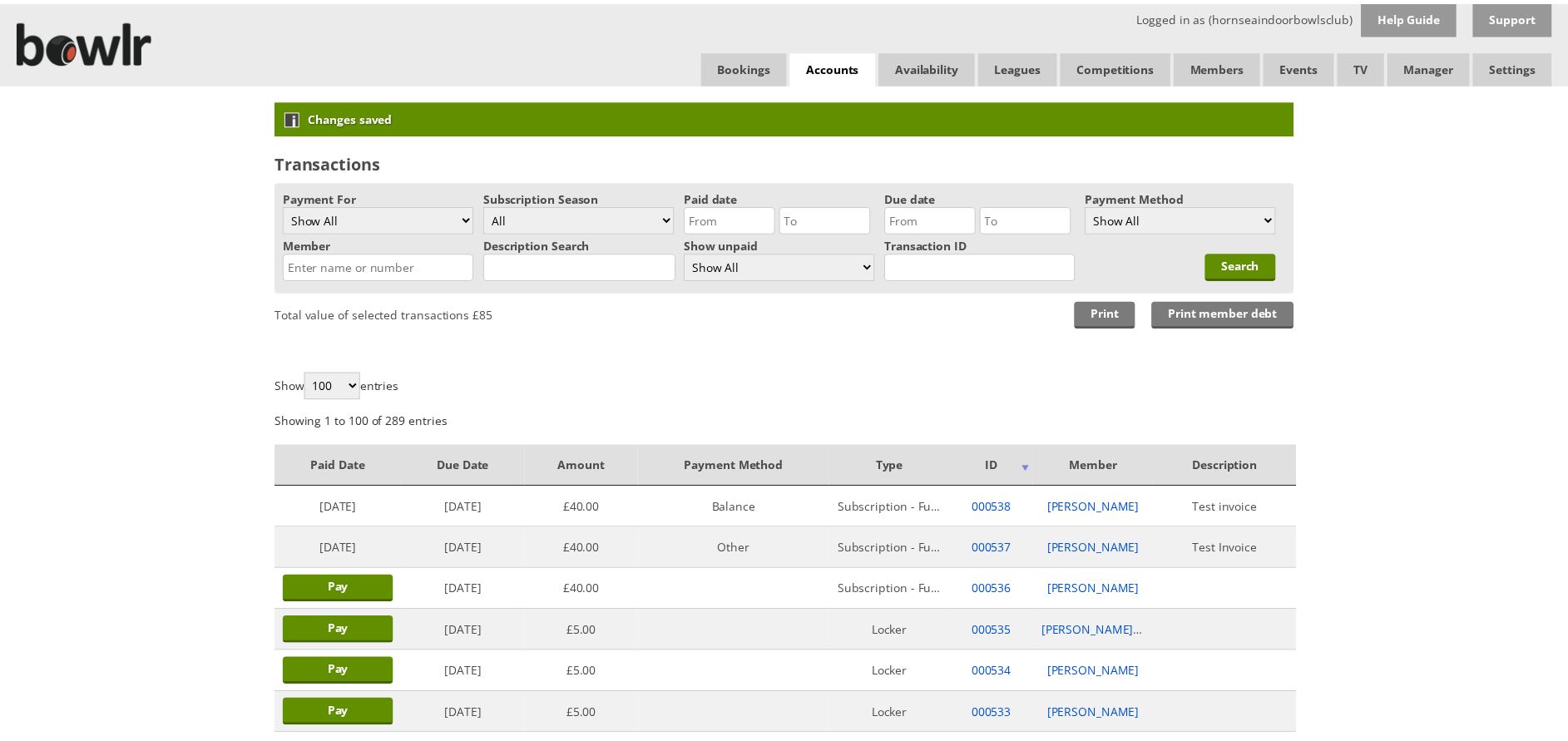 scroll, scrollTop: 0, scrollLeft: 0, axis: both 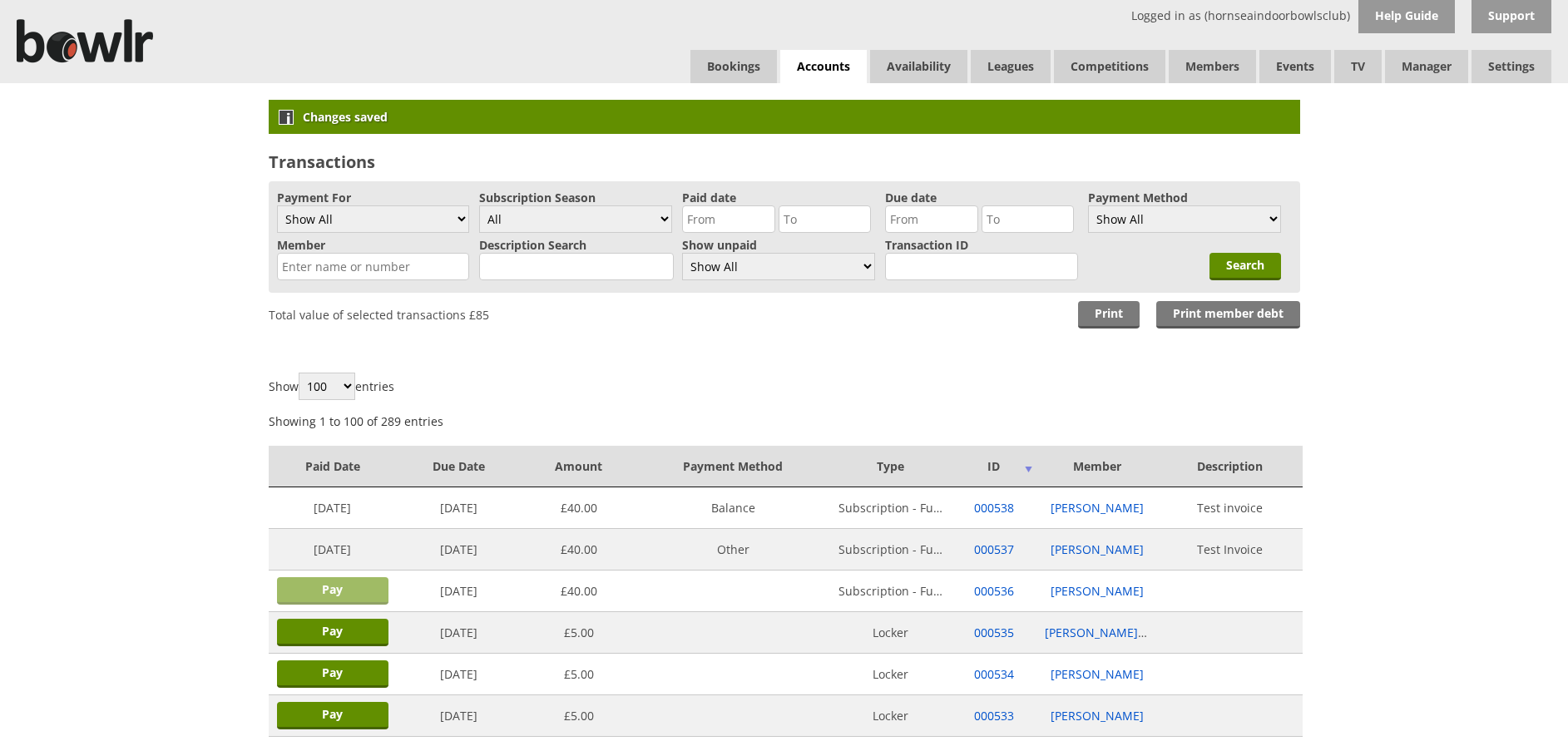 click on "Pay" at bounding box center (333, 590) 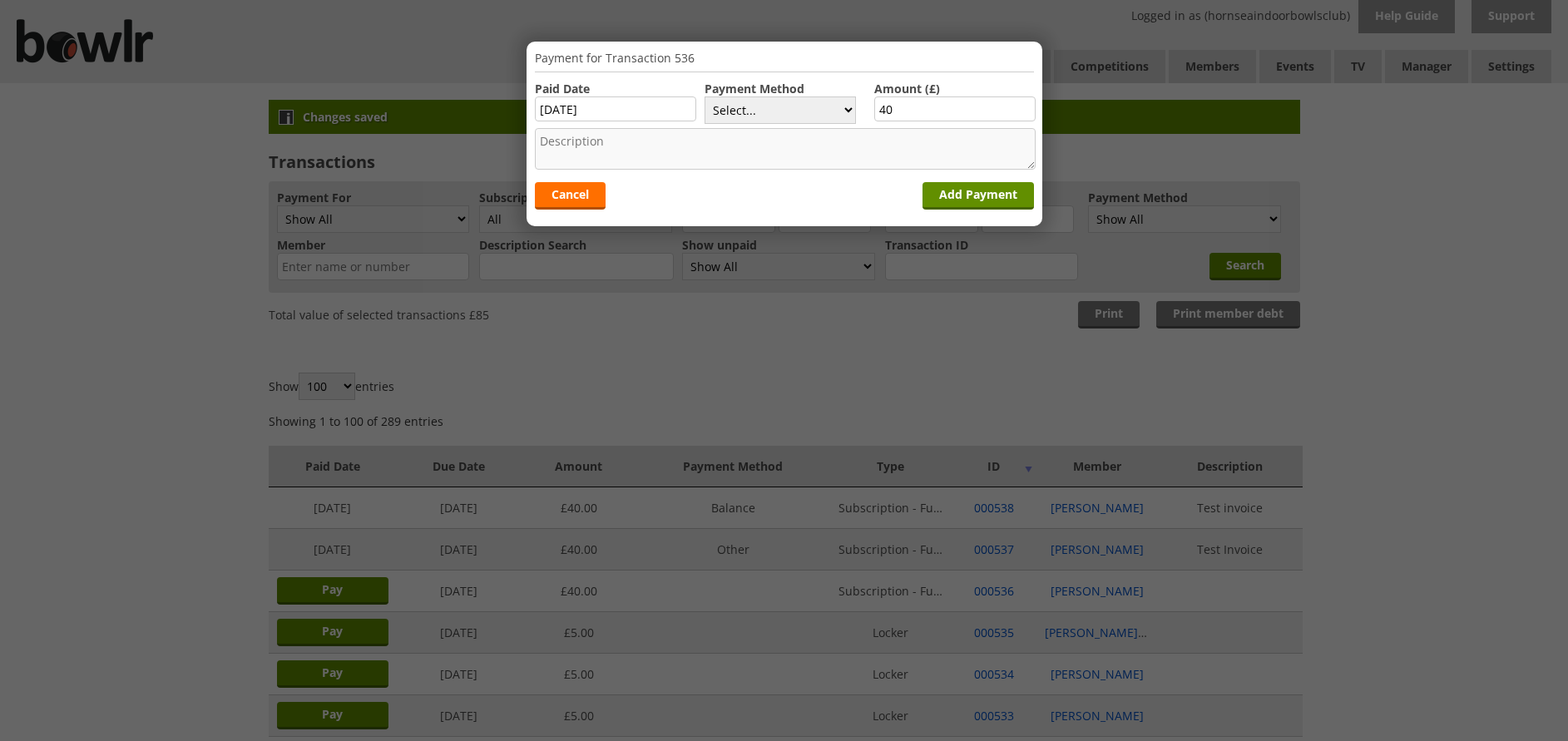 click at bounding box center [785, 149] 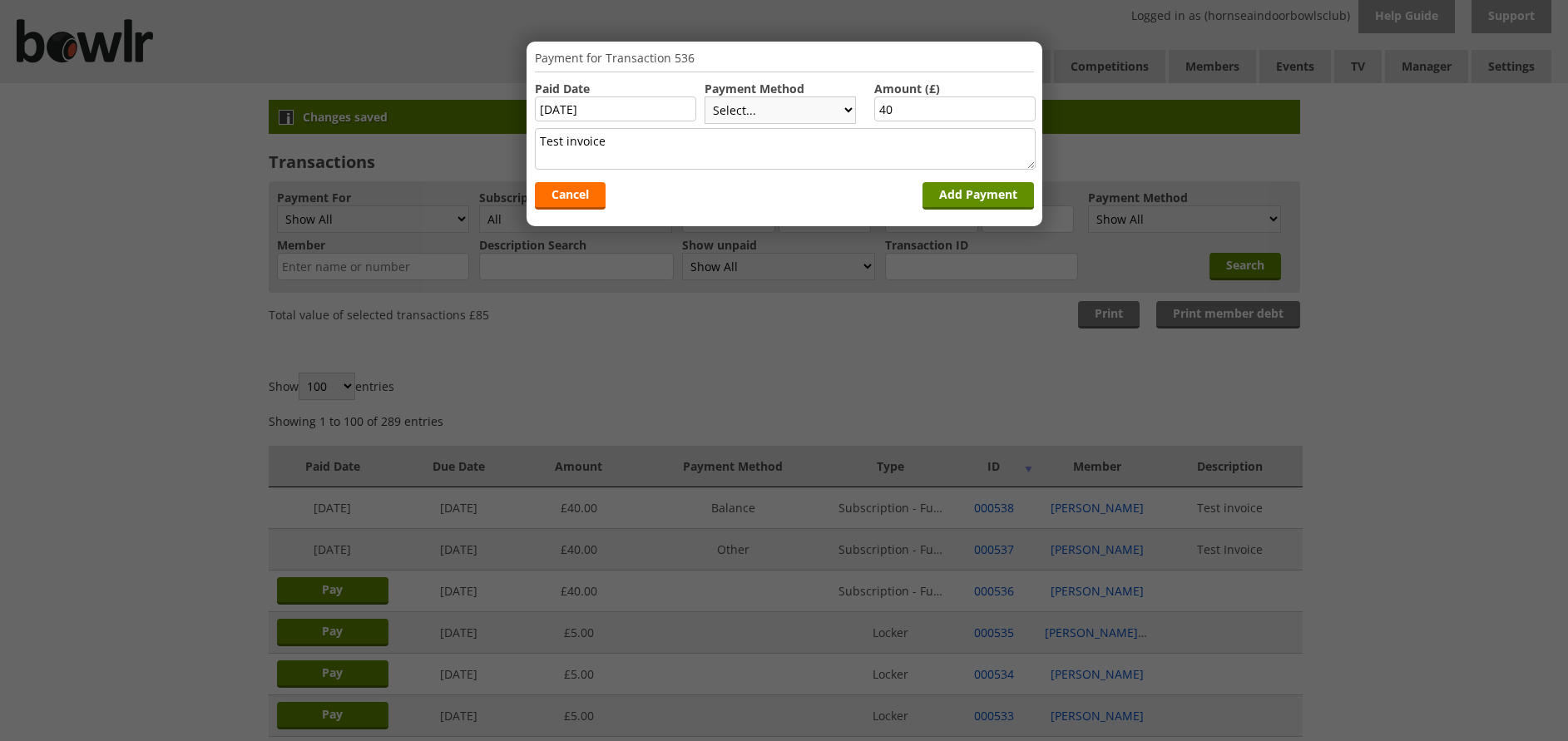 type on "Test invoice" 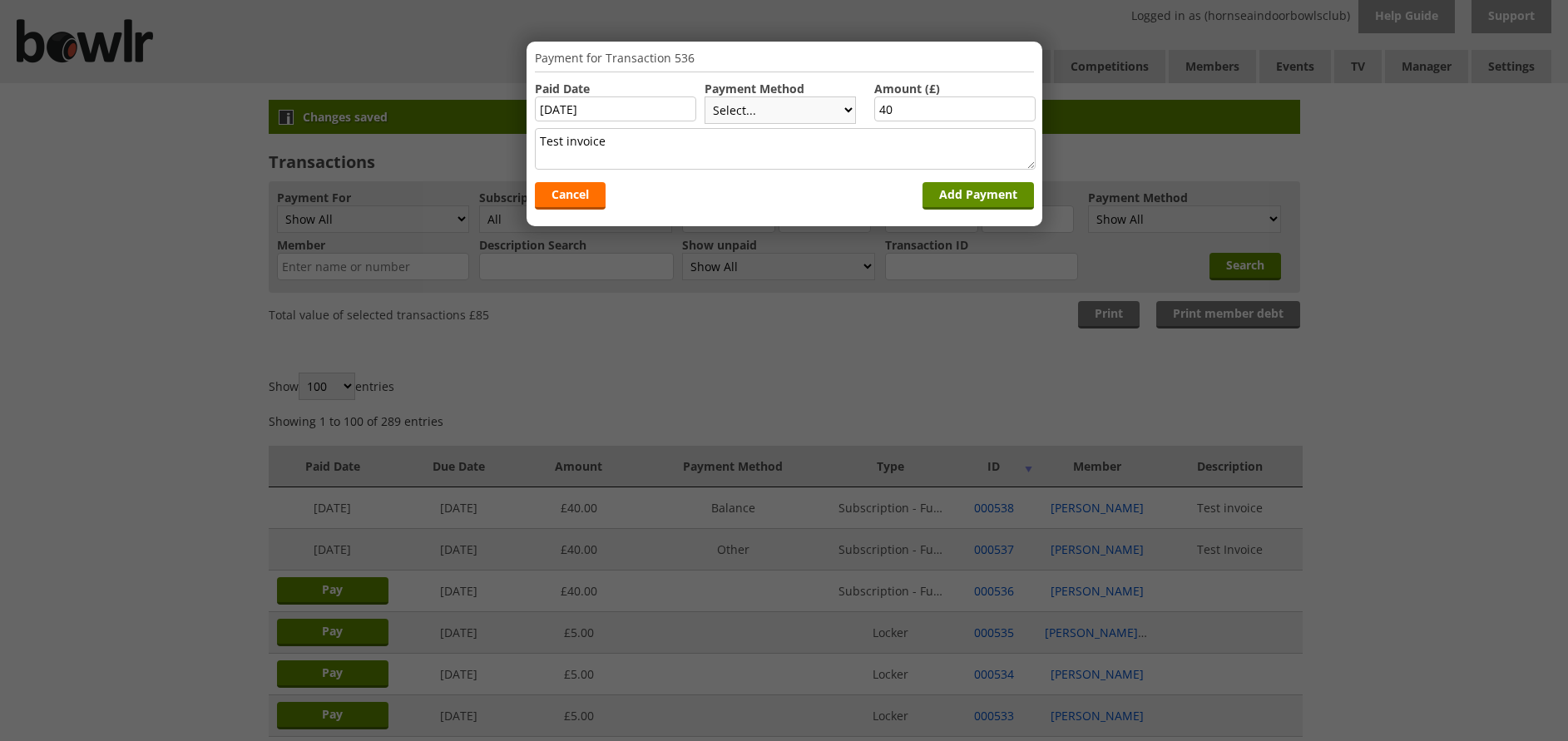 click on "Select... Cash Card Cheque Bank Transfer Other Member Card Gift Voucher Balance" at bounding box center (780, 110) 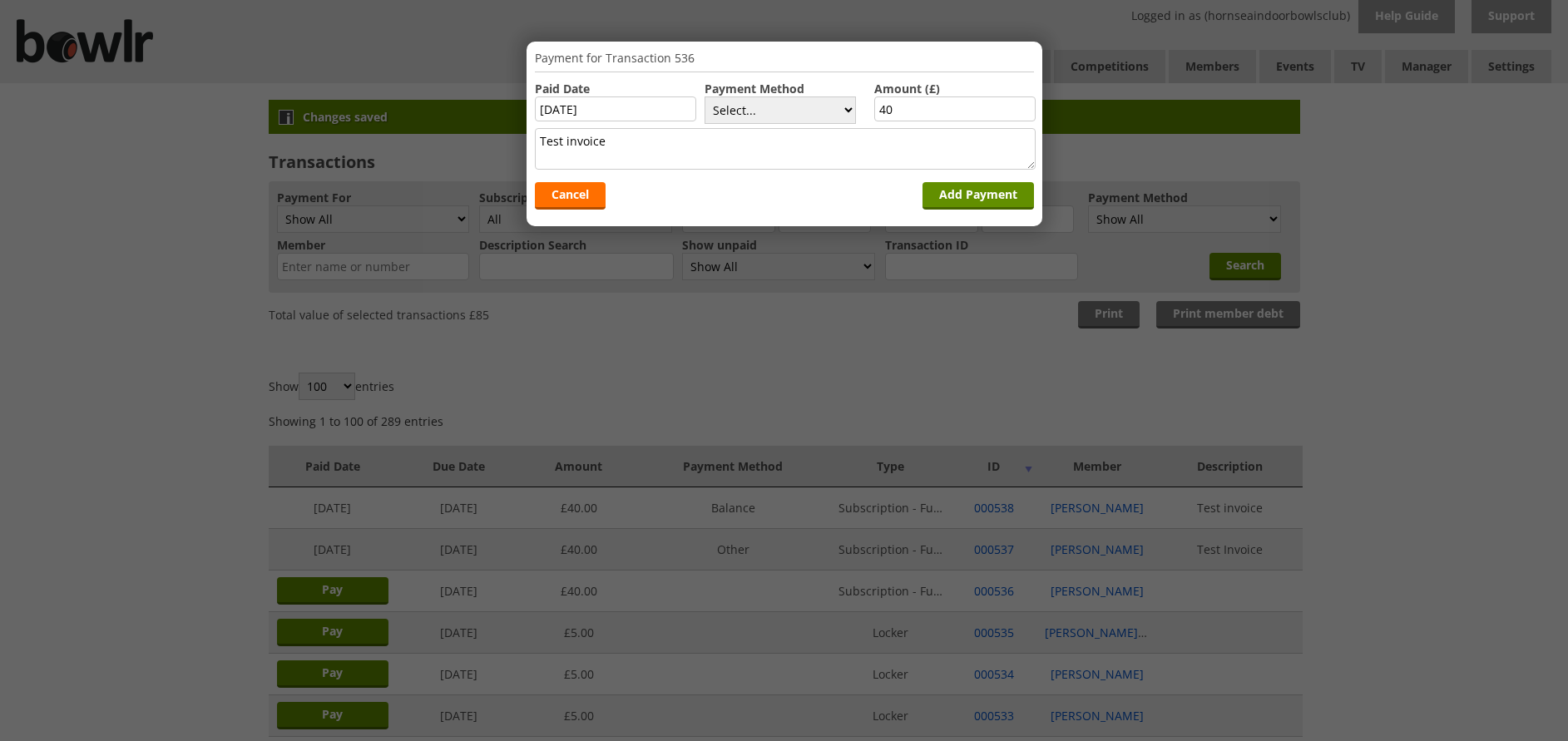 select on "8" 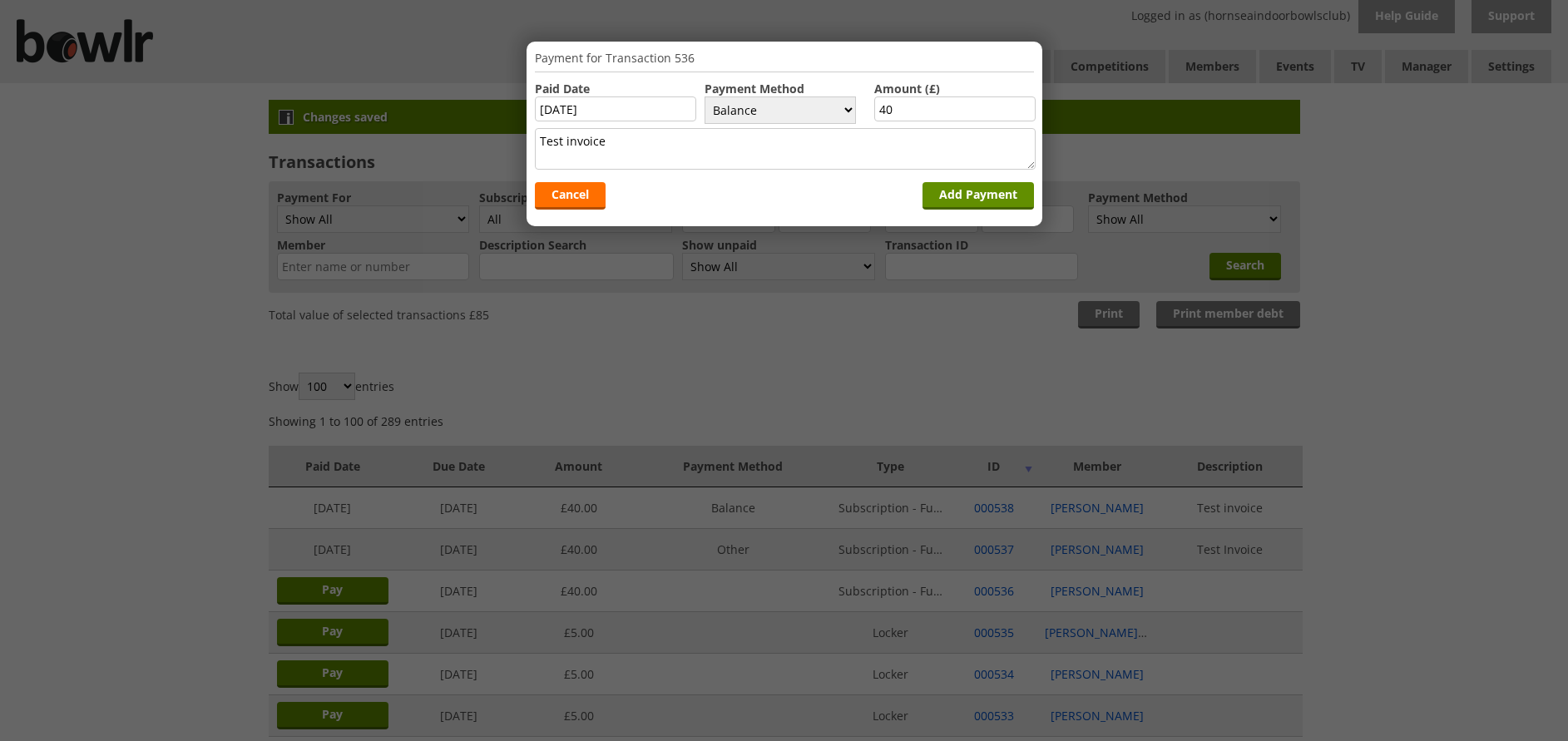 click on "Select... Cash Card Cheque Bank Transfer Other Member Card Gift Voucher Balance" at bounding box center (780, 110) 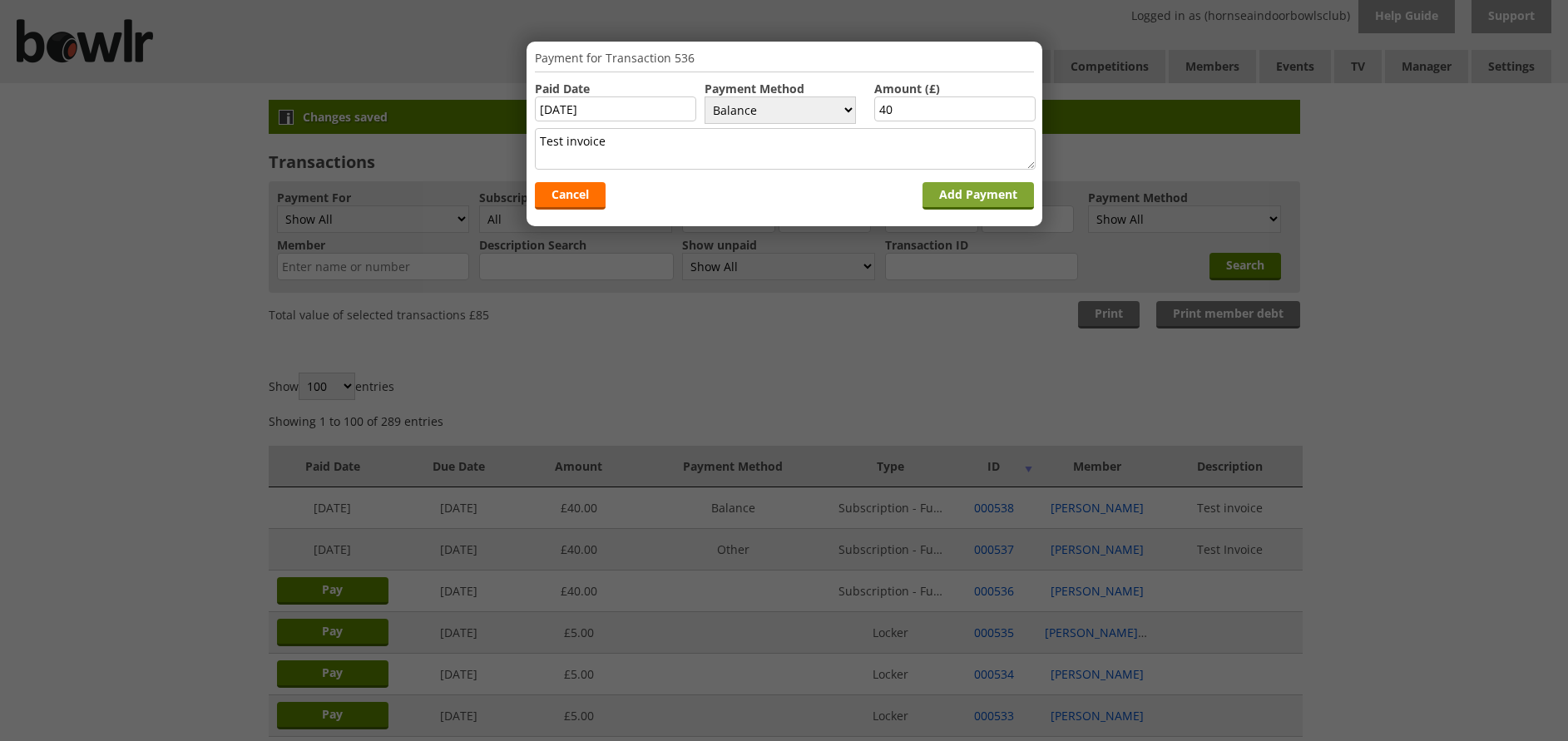 click on "Add Payment" at bounding box center [978, 195] 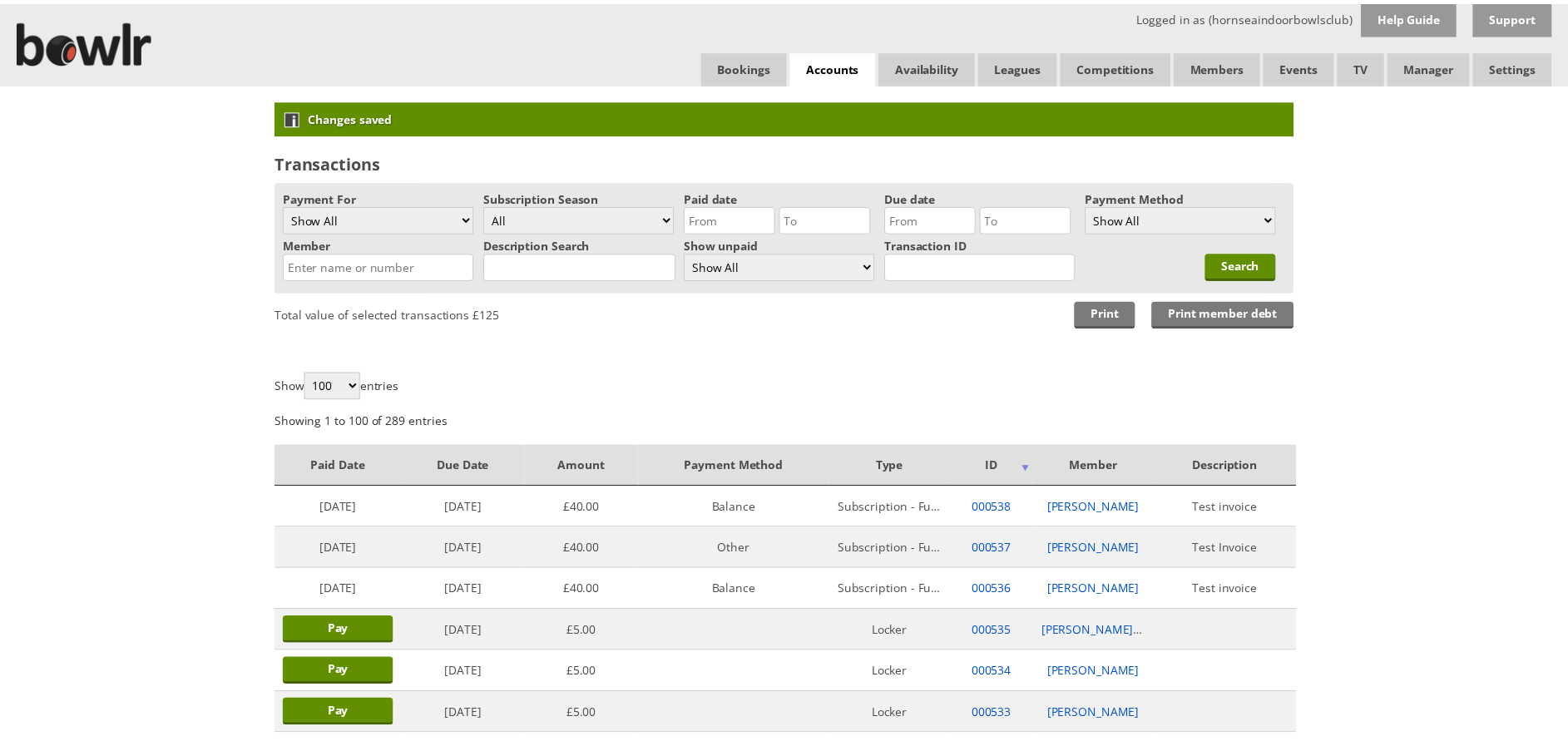 scroll, scrollTop: 0, scrollLeft: 0, axis: both 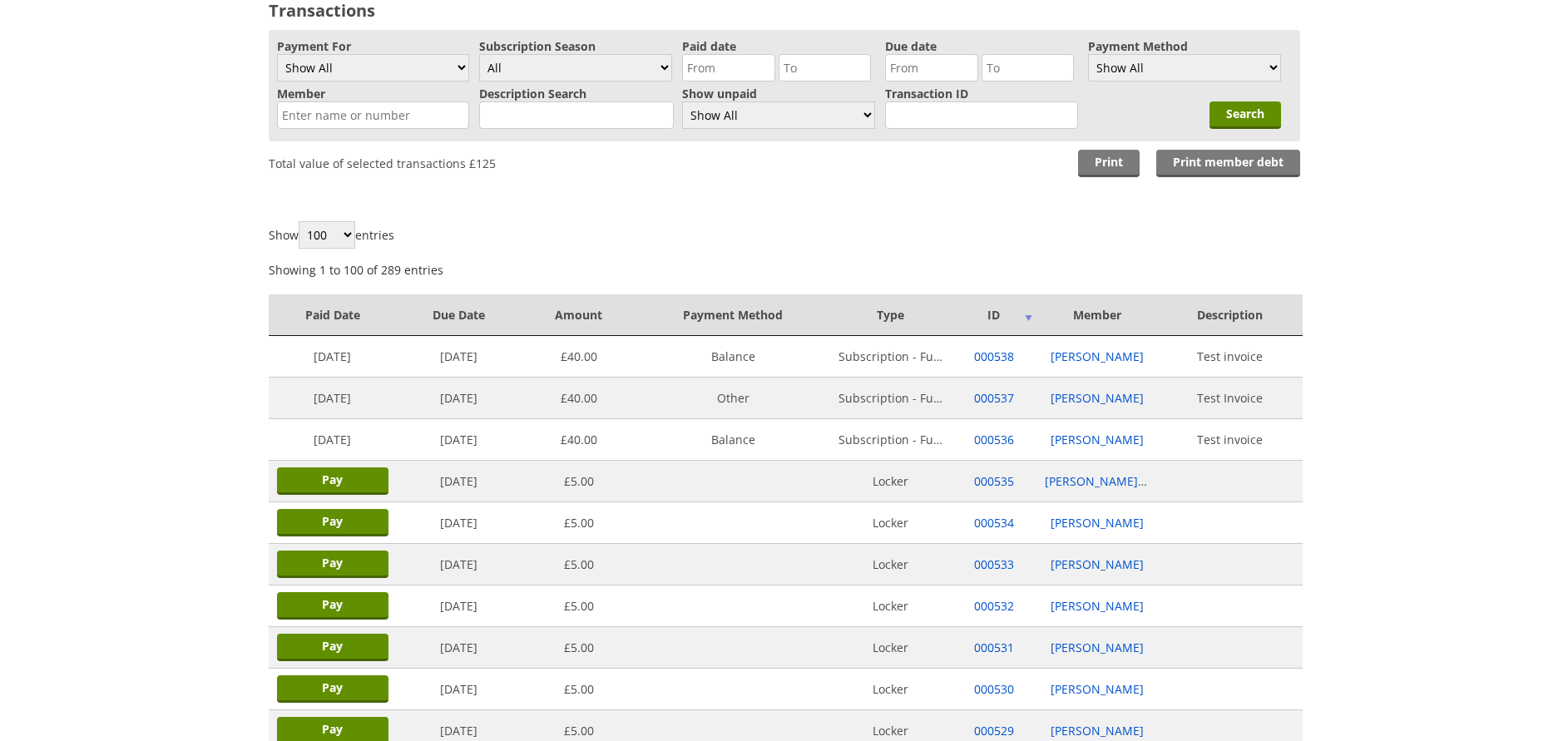 click on "Changes saved Transactions
Payment For
Show All Full mem rink fee Locker Replacement key / card Subscription - Full Member Subscription Discounted Full Member Subscription Full Subscription Junior Subscription social Subscription social bowl
Subscription Season
All
Year 2025/26 Year 2024/25 Season 2023/24 Season 2022/23 Season 2021/22
Paid date
Due date
Payment Method
Show All Cash Card Cheque Bank Transfer Other Member Card Gift Voucher Balance
Member
Description Search
Show unpaid
Show All
Show Only Unpaid
Show Only Paid
Transaction ID Search" at bounding box center [784, 2221] 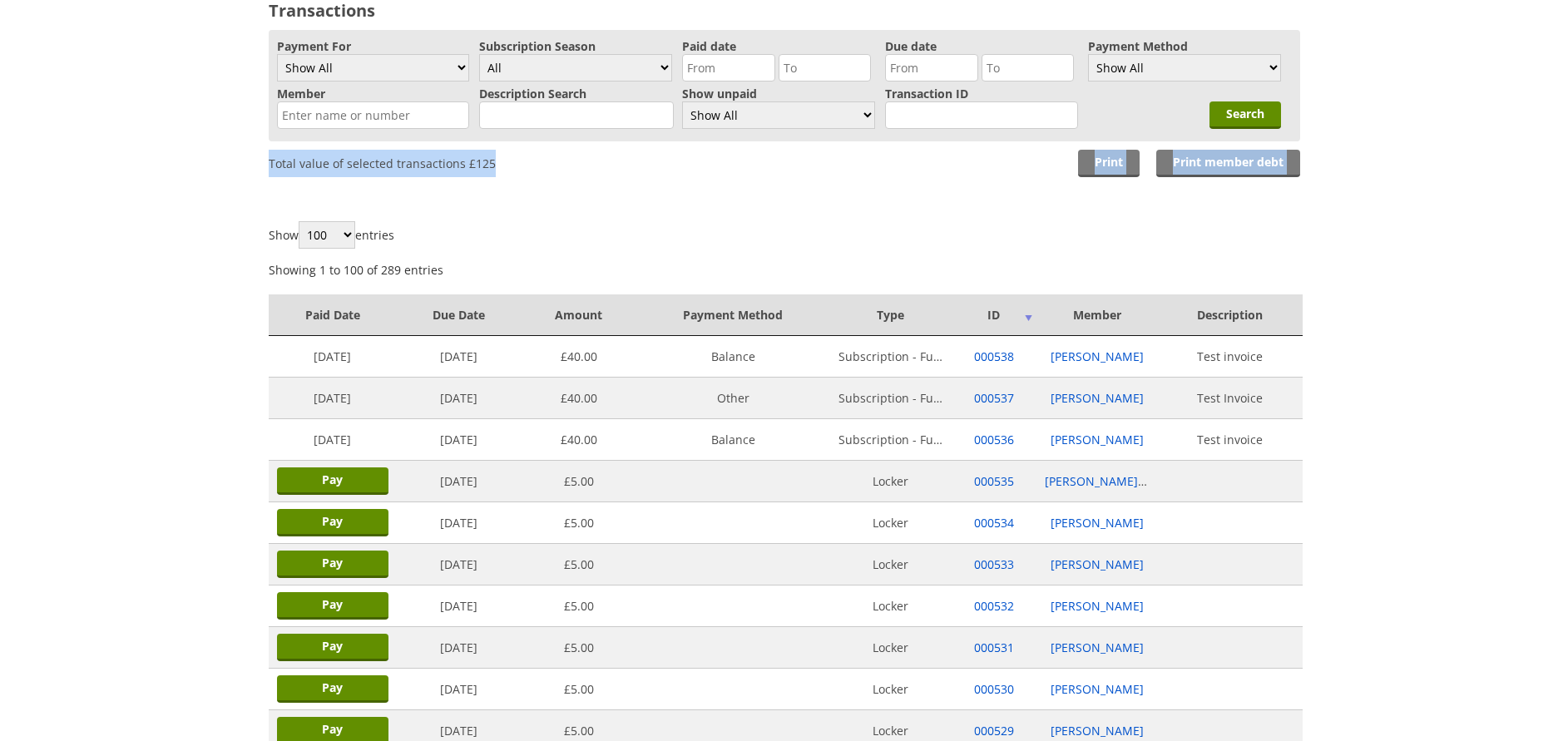 drag, startPoint x: 1509, startPoint y: 117, endPoint x: 1507, endPoint y: 208, distance: 91.02198 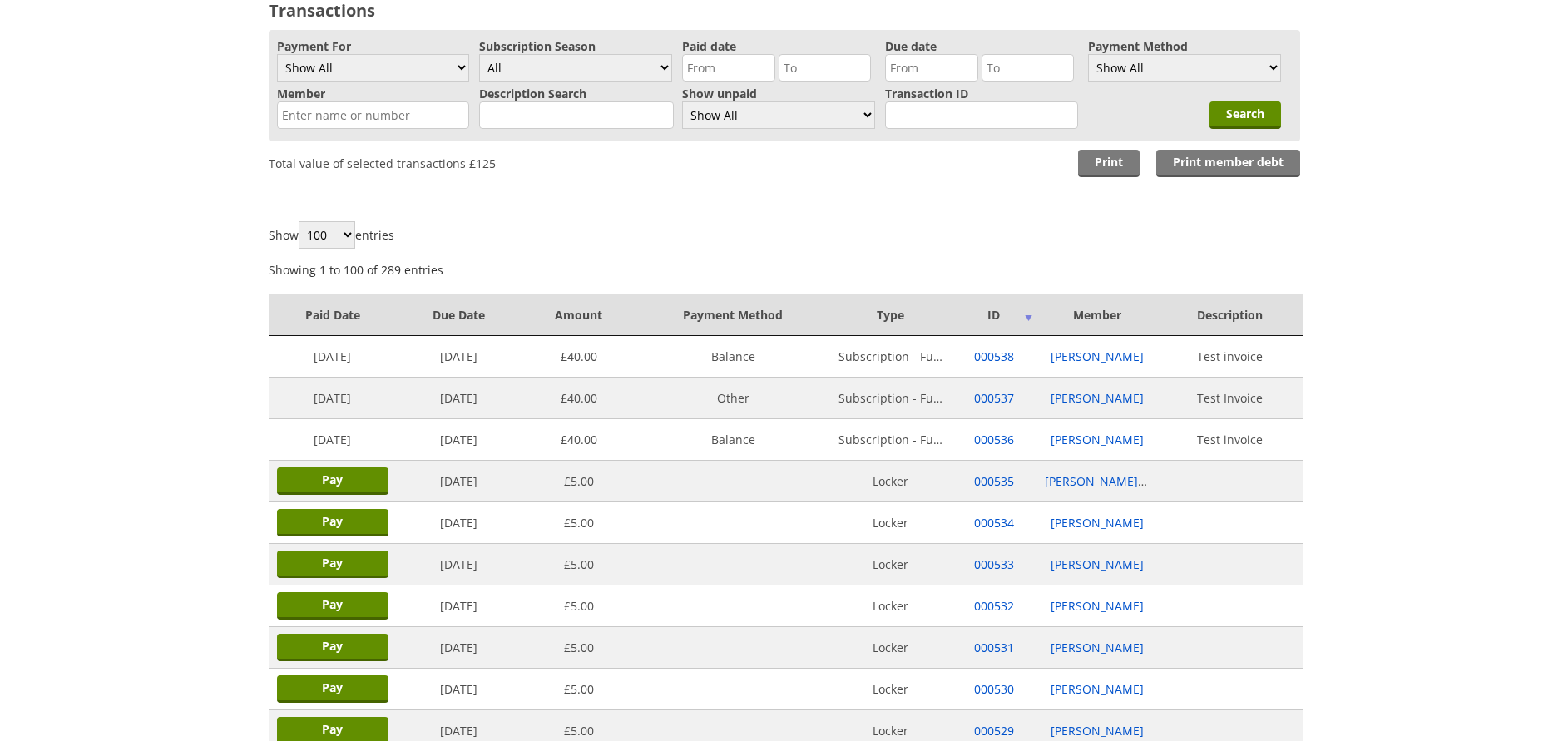 drag, startPoint x: 1507, startPoint y: 208, endPoint x: 1522, endPoint y: 371, distance: 163.6887 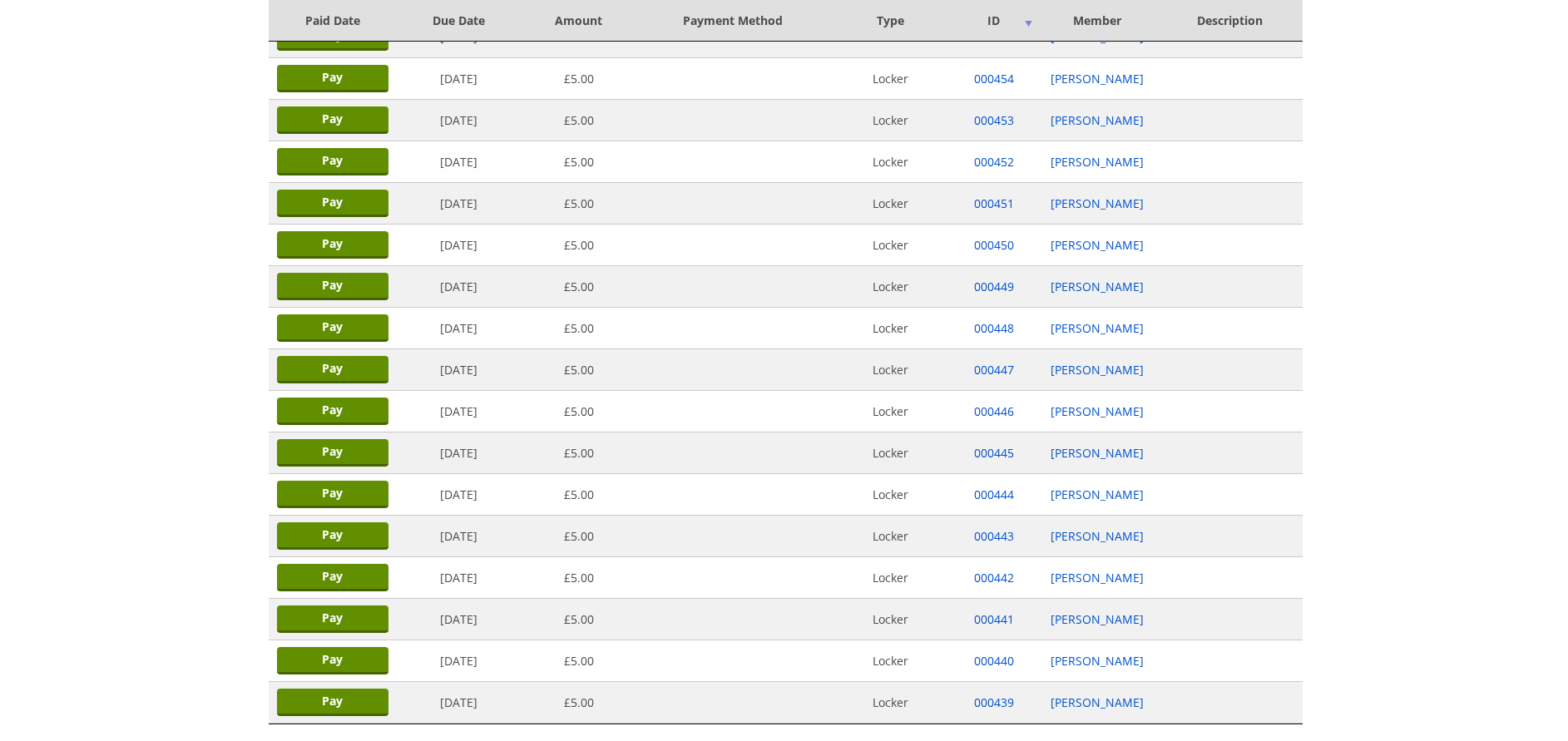 scroll, scrollTop: 1175, scrollLeft: 0, axis: vertical 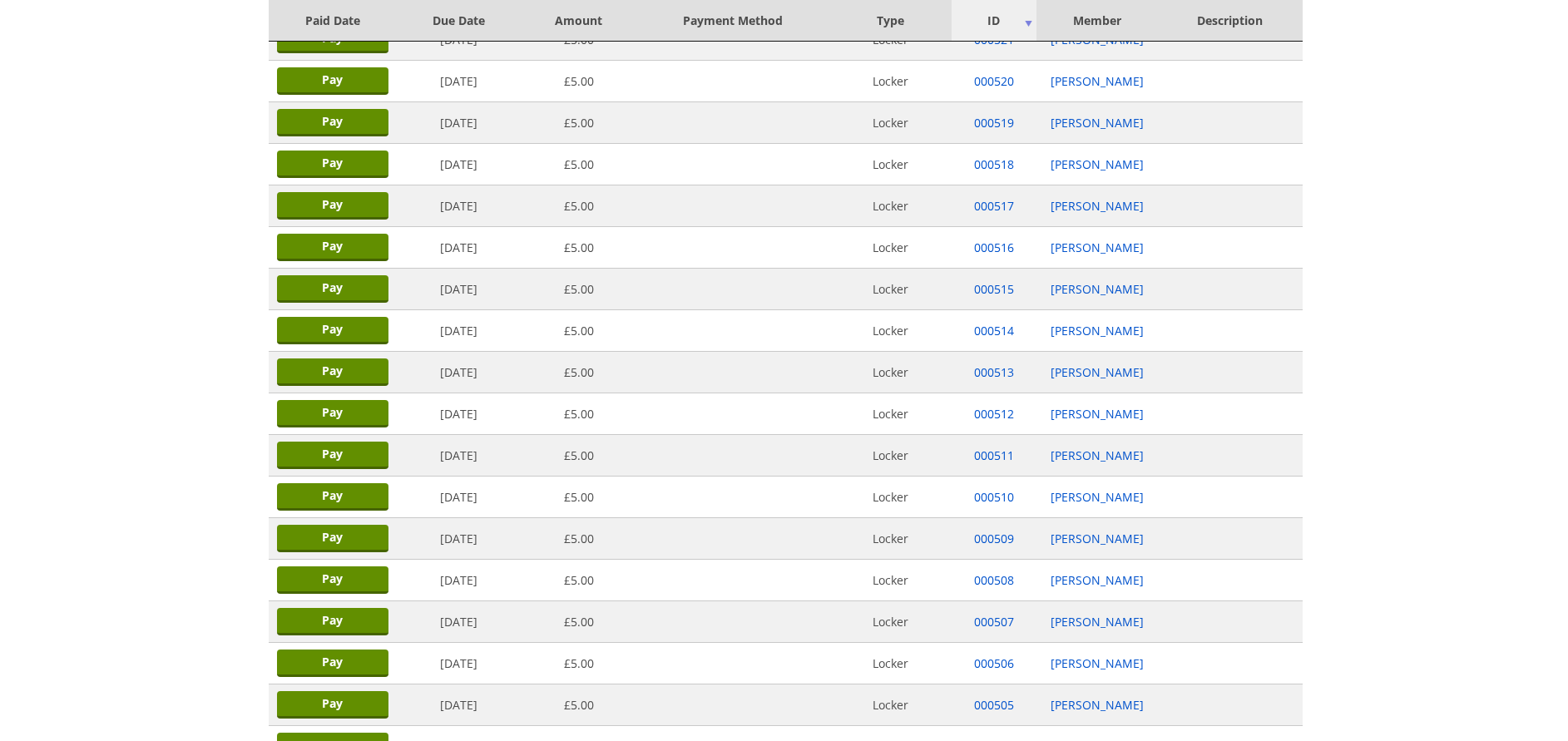 click on "ID" at bounding box center [994, 21] 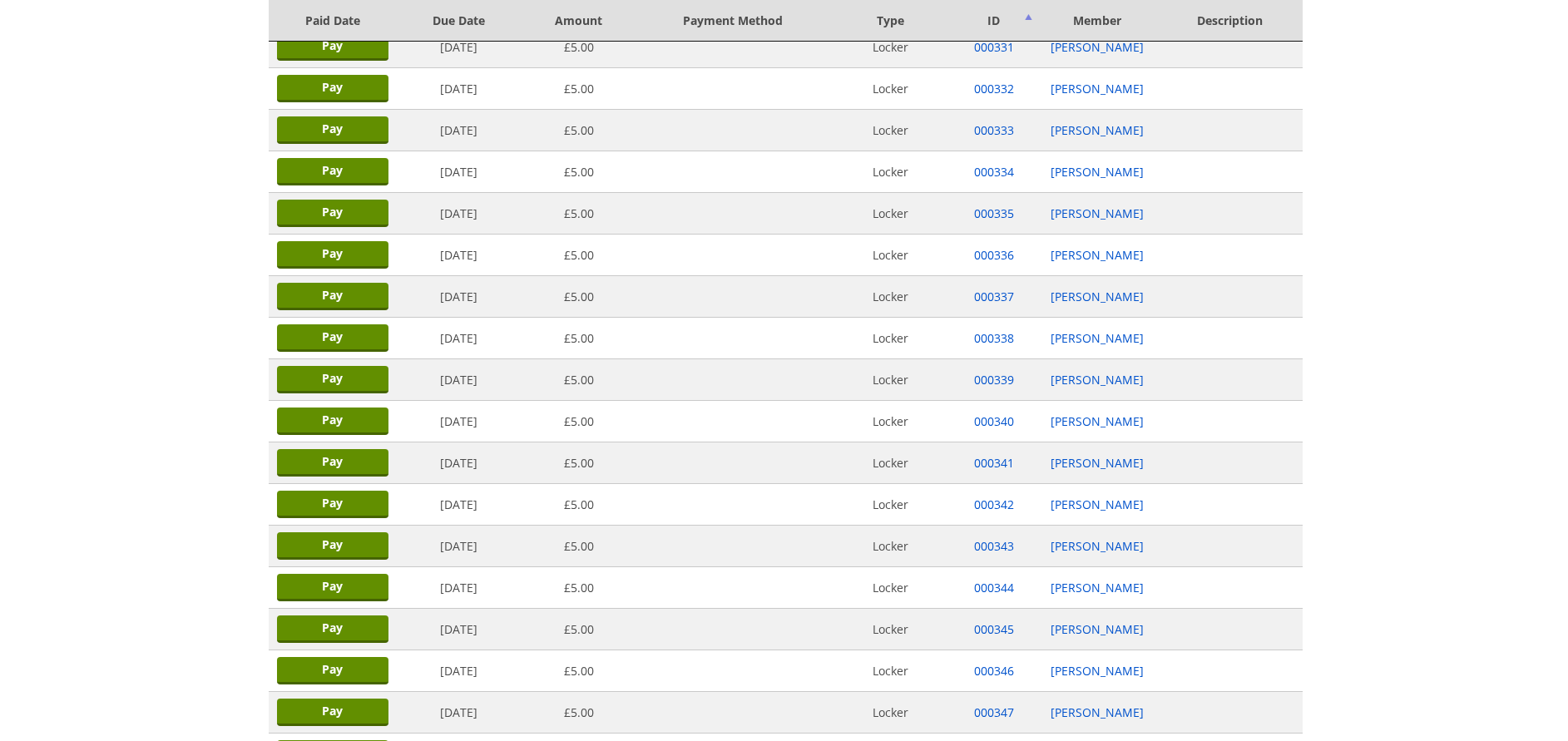 scroll, scrollTop: 3846, scrollLeft: 0, axis: vertical 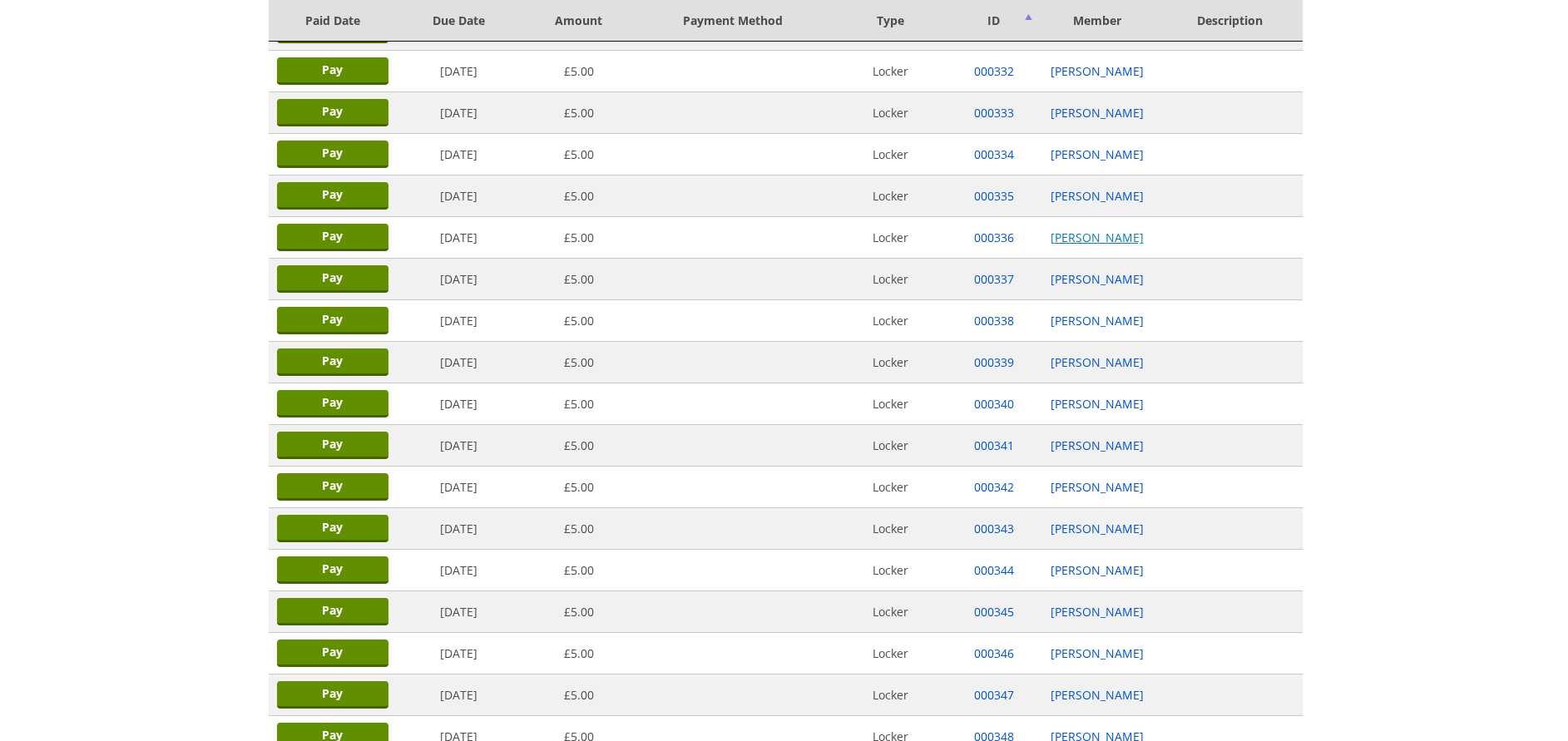 click on "Frank Mccaughey" at bounding box center [1097, 237] 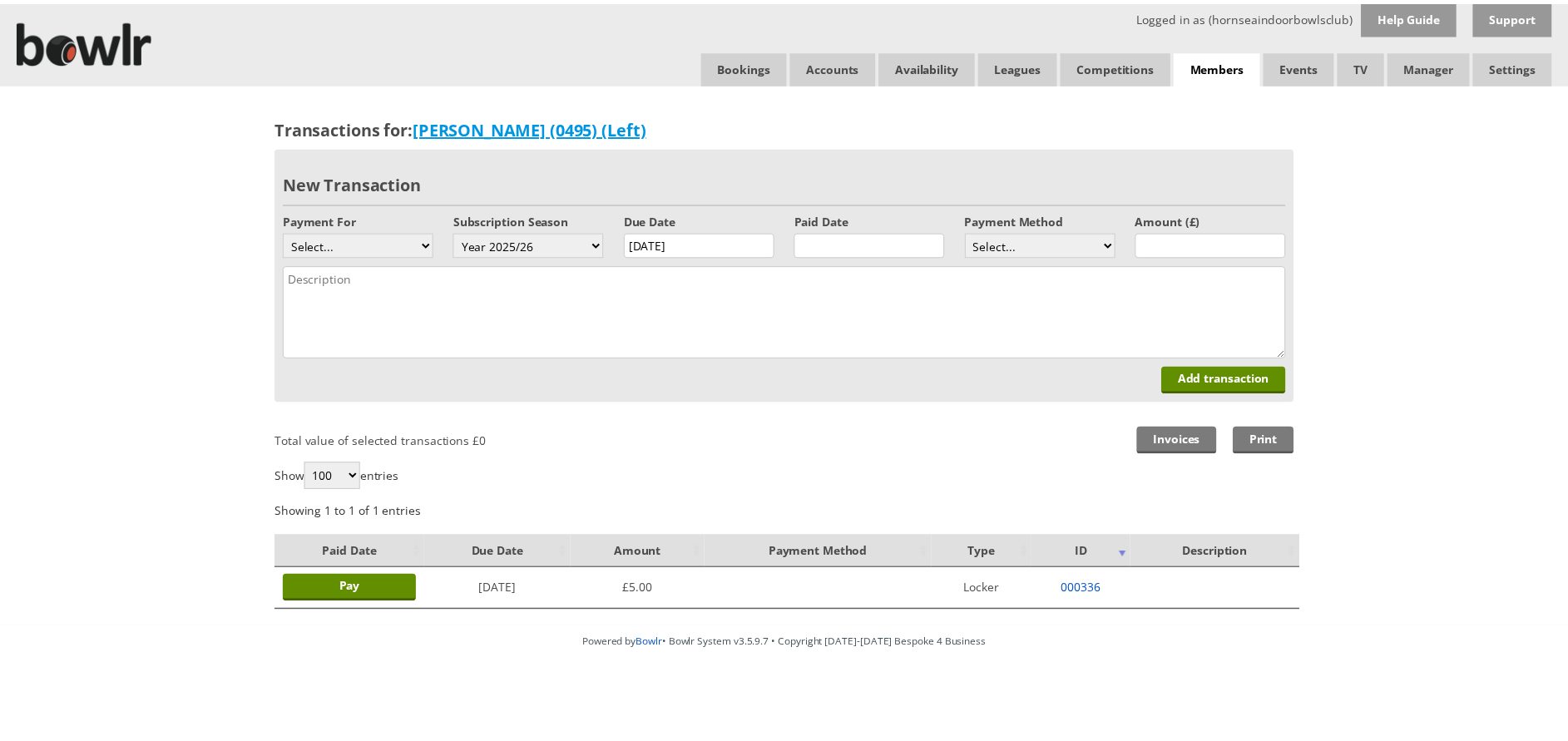 scroll, scrollTop: 0, scrollLeft: 0, axis: both 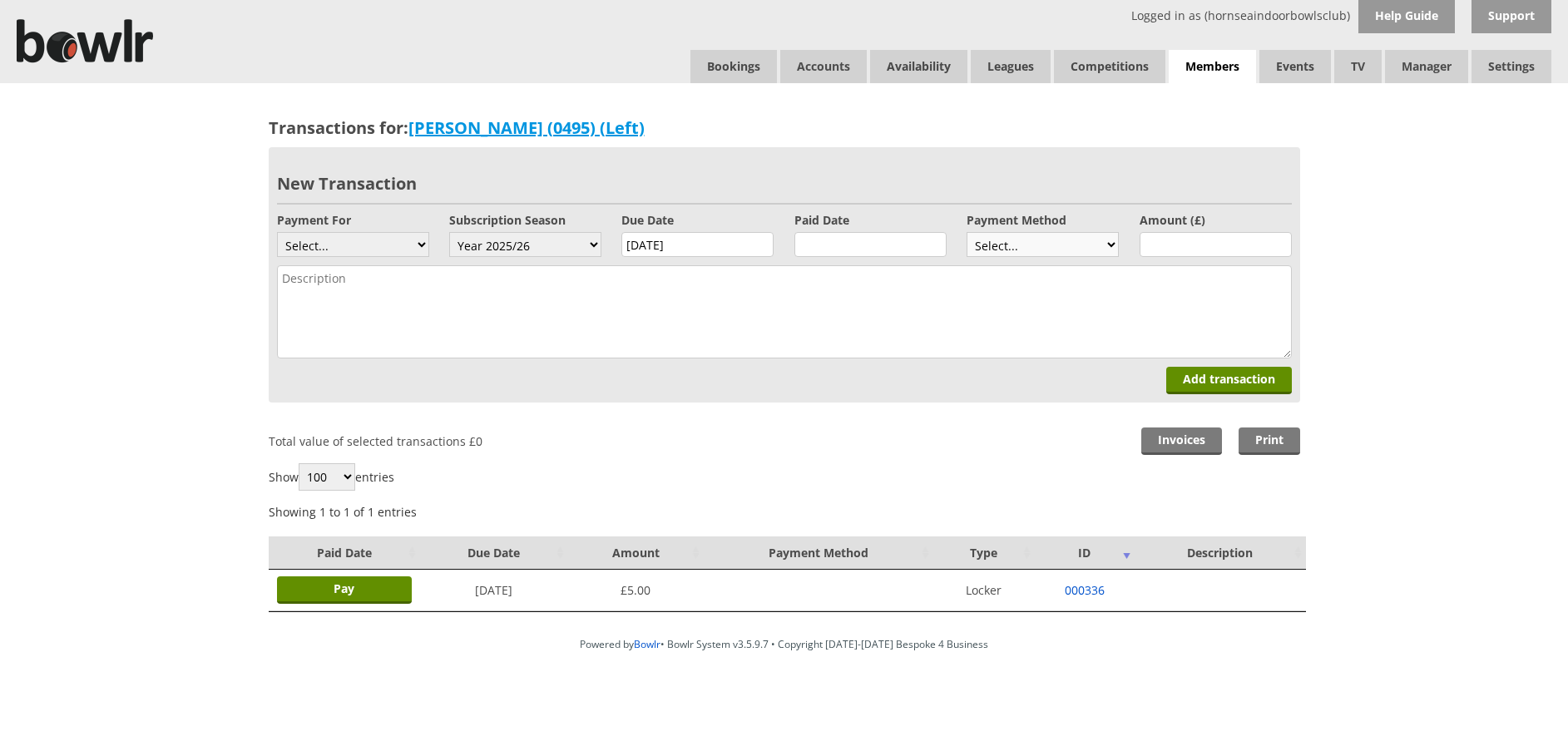 drag, startPoint x: 0, startPoint y: 0, endPoint x: 1091, endPoint y: 236, distance: 1116.2334 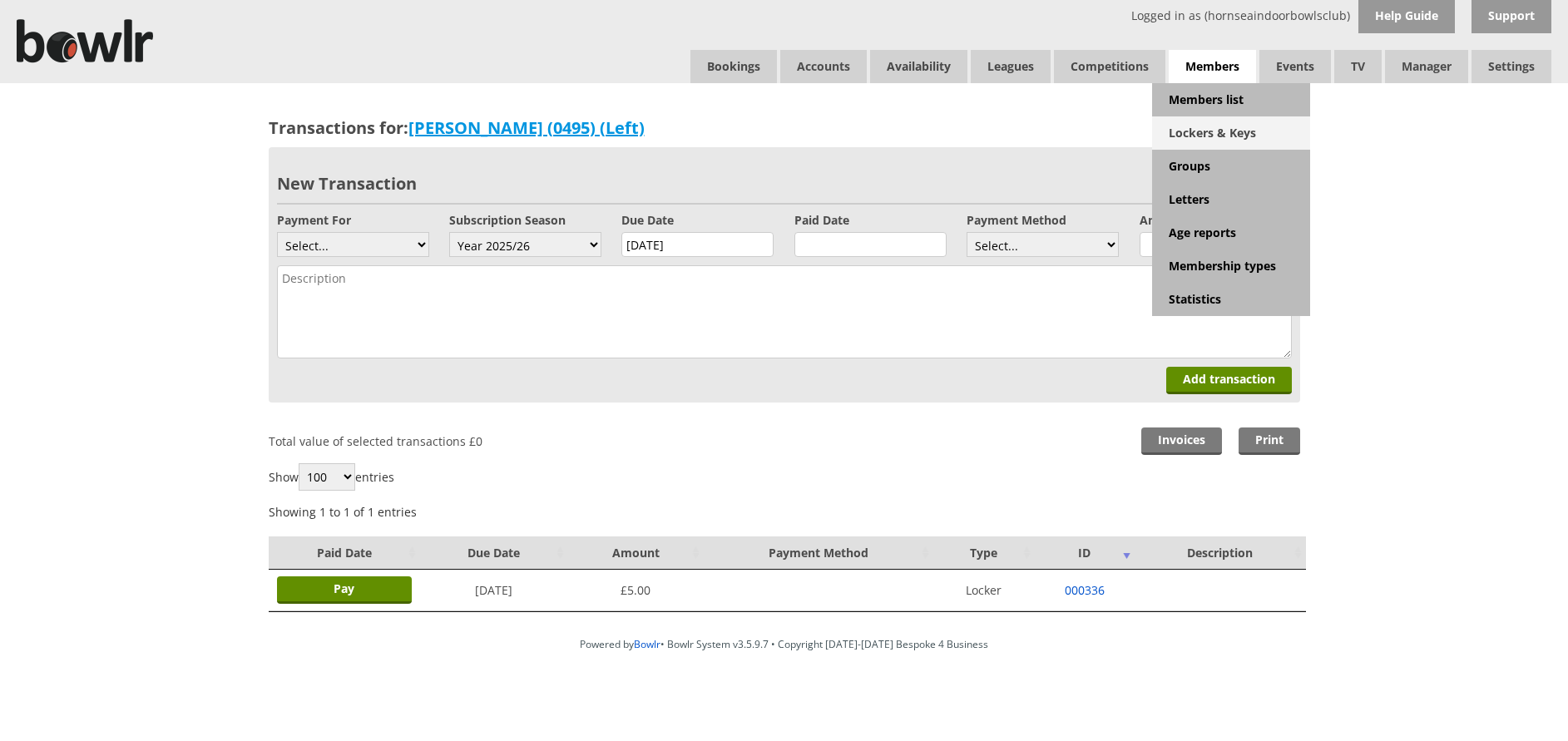 click on "Lockers & Keys" at bounding box center (1231, 133) 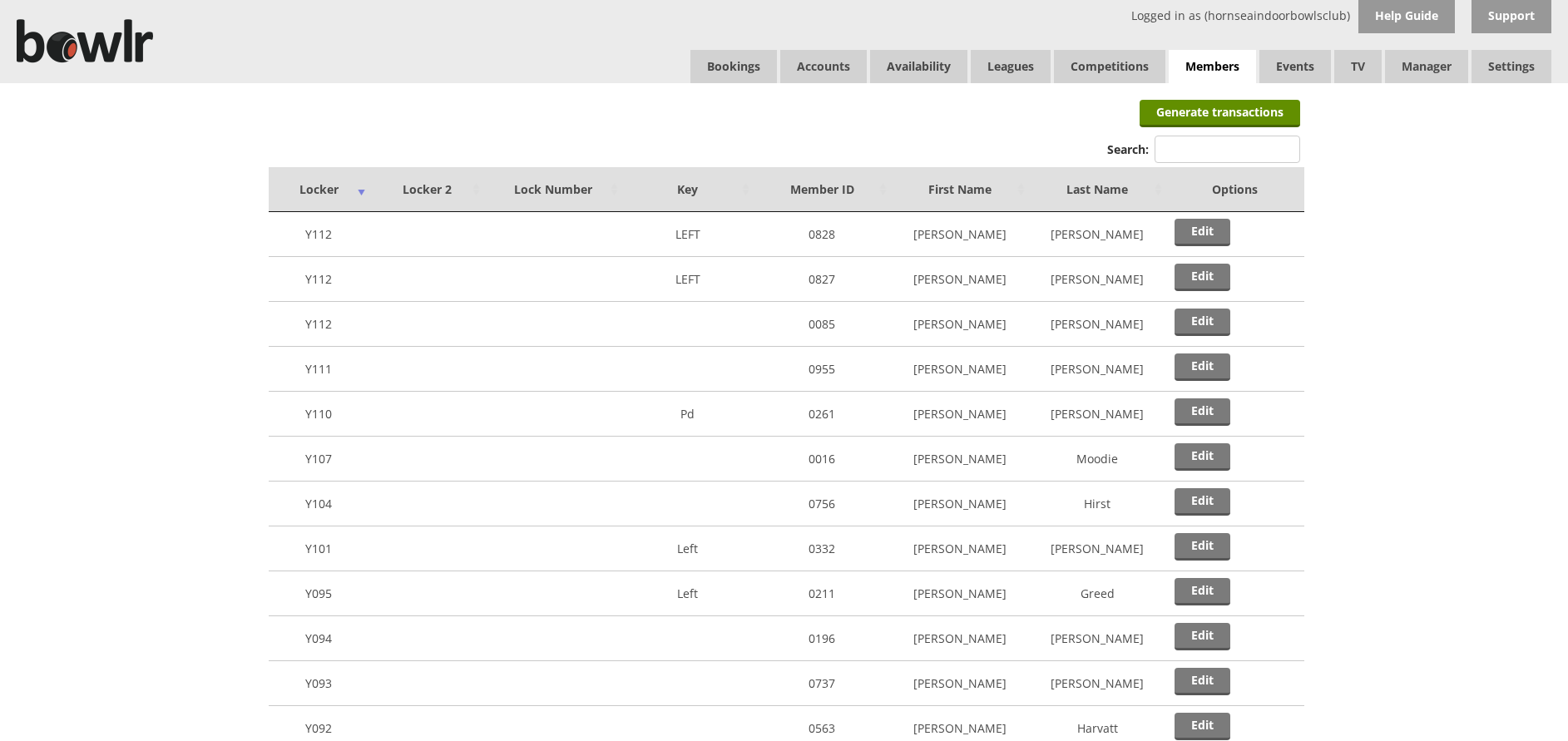 scroll, scrollTop: 0, scrollLeft: 0, axis: both 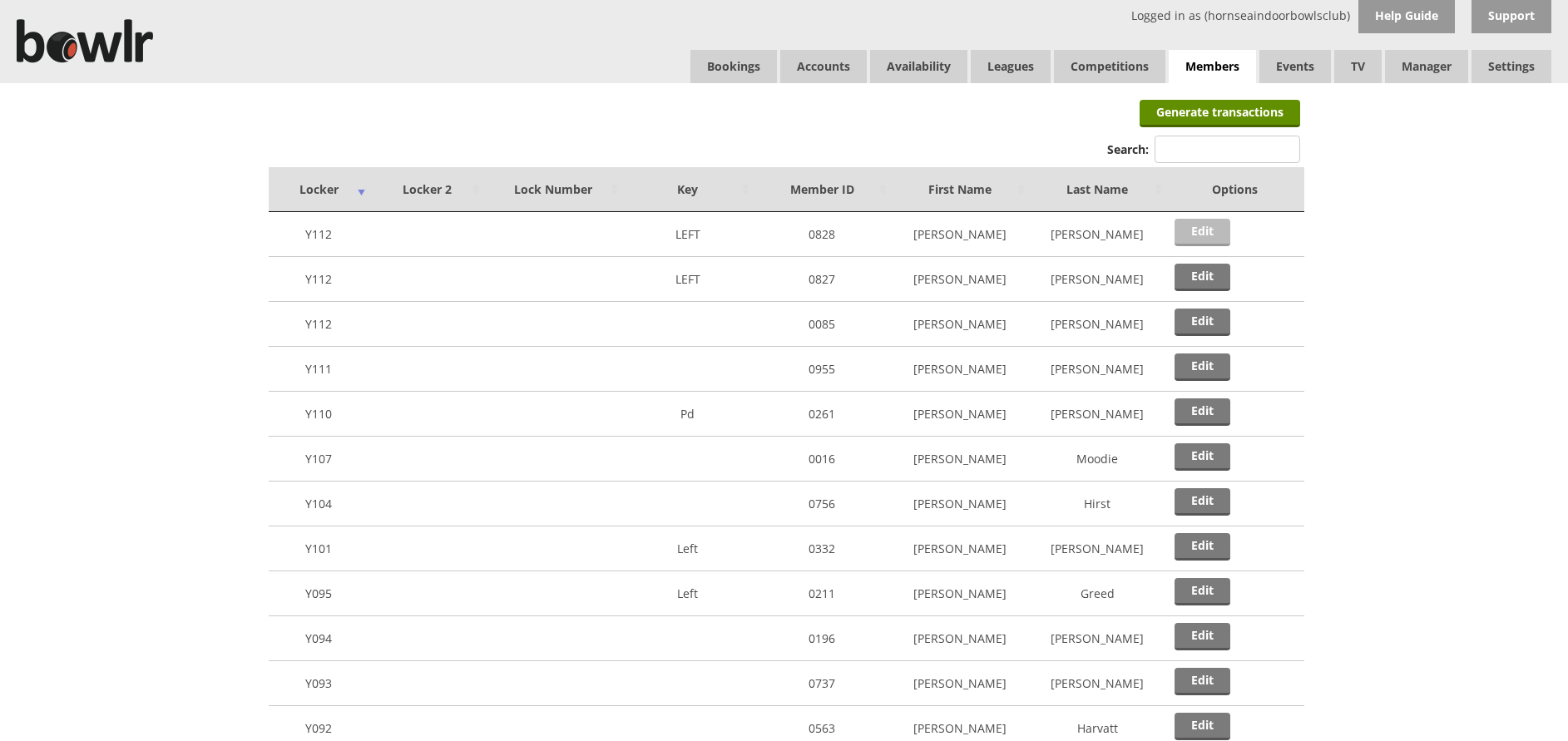 click on "Edit" at bounding box center [1202, 232] 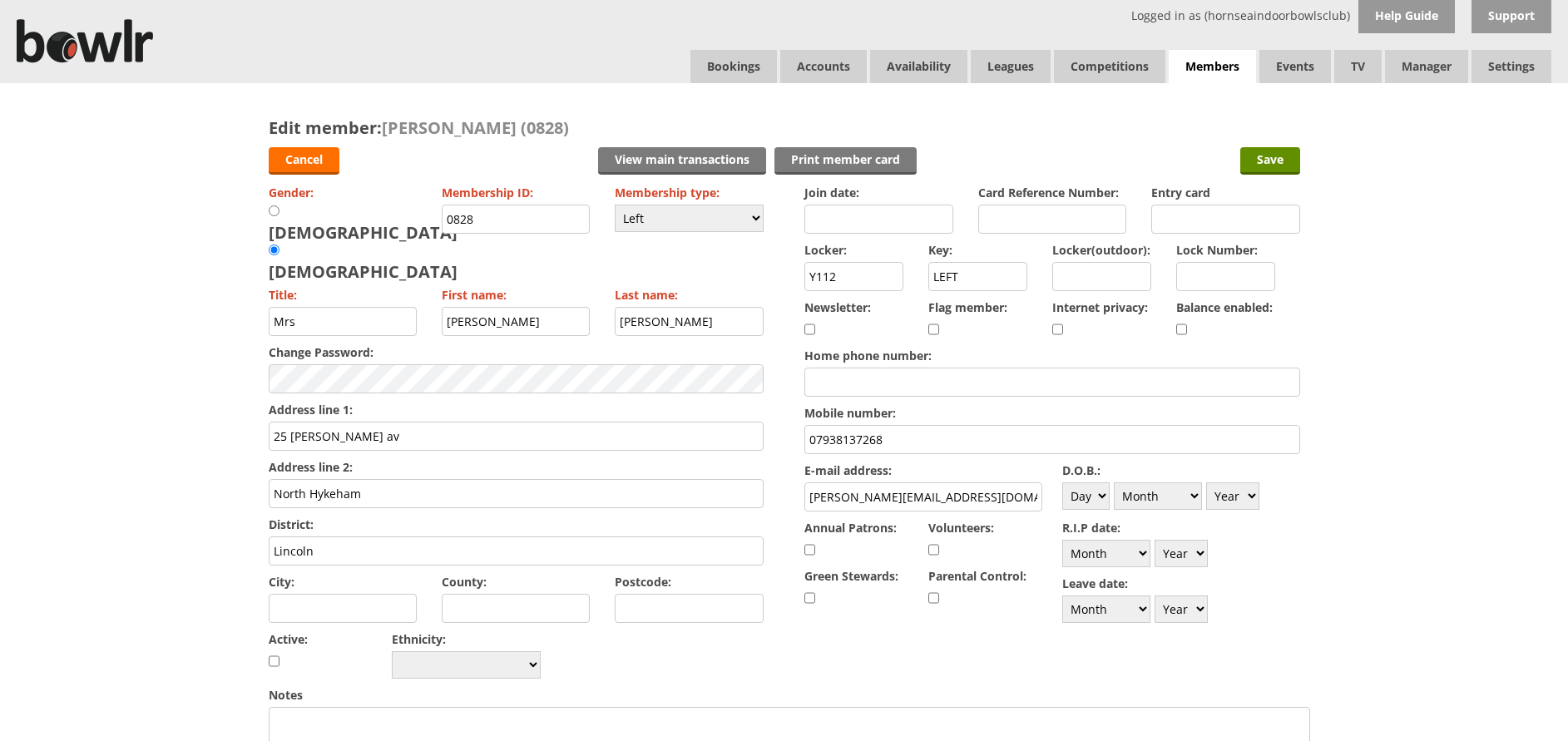 scroll, scrollTop: 0, scrollLeft: 0, axis: both 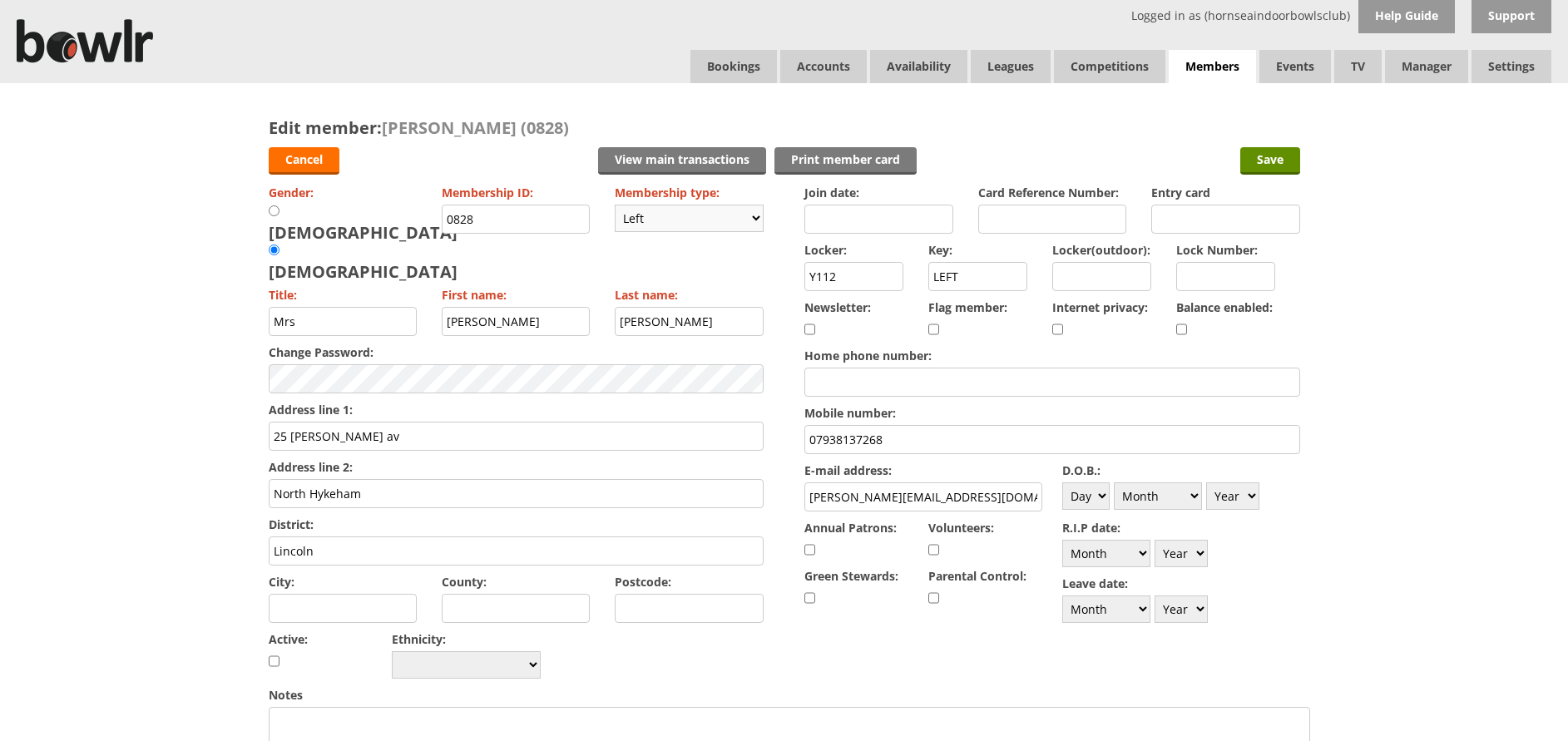 click on "Please choose Full members Rollabowl Juniors Social Members Pending Left R.I.P. PF Locker Only - not a member SB - Do Not Use Bowlr Support" at bounding box center [689, 218] 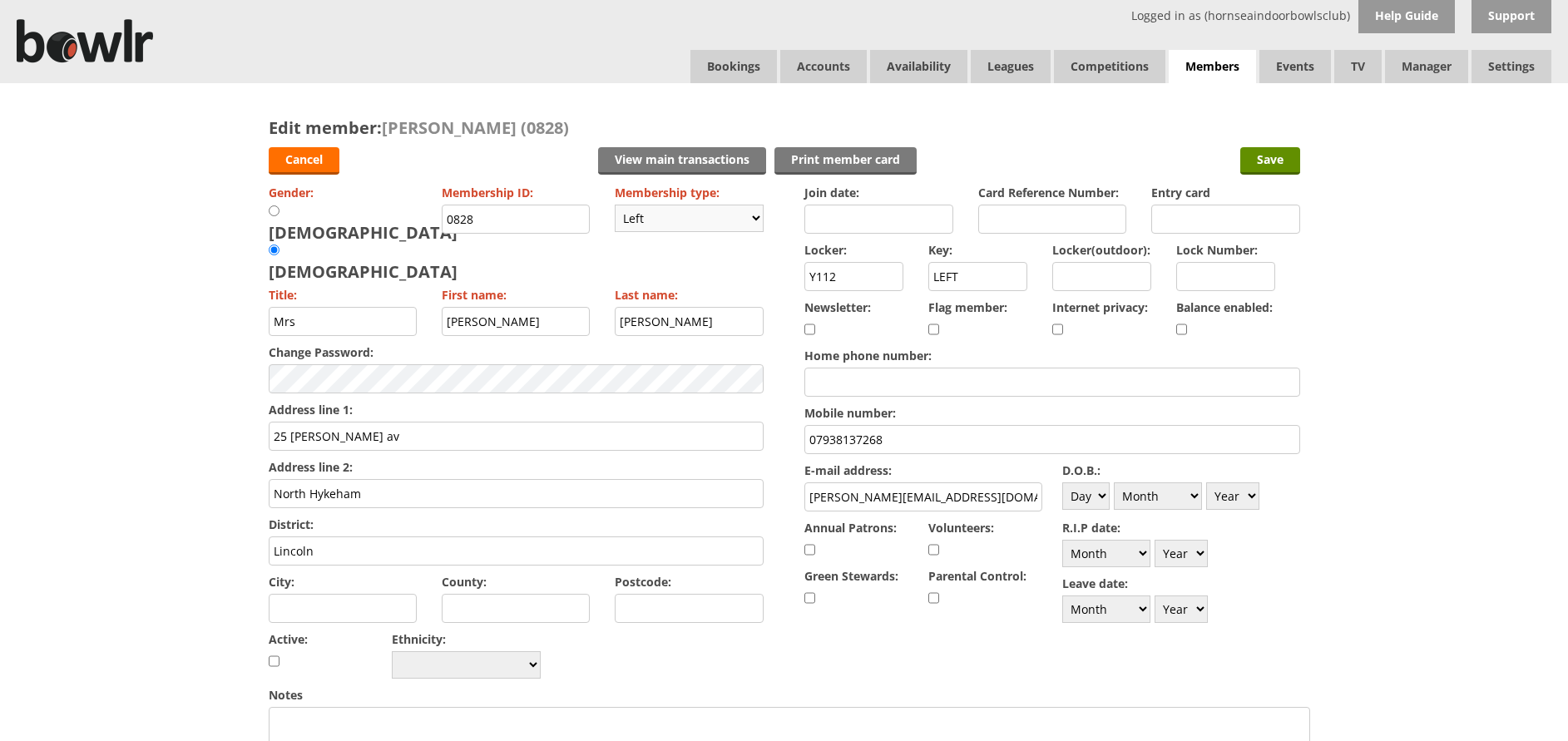 click on "Please choose Full members Rollabowl Juniors Social Members Pending Left R.I.P. PF Locker Only - not a member SB - Do Not Use Bowlr Support" at bounding box center [689, 218] 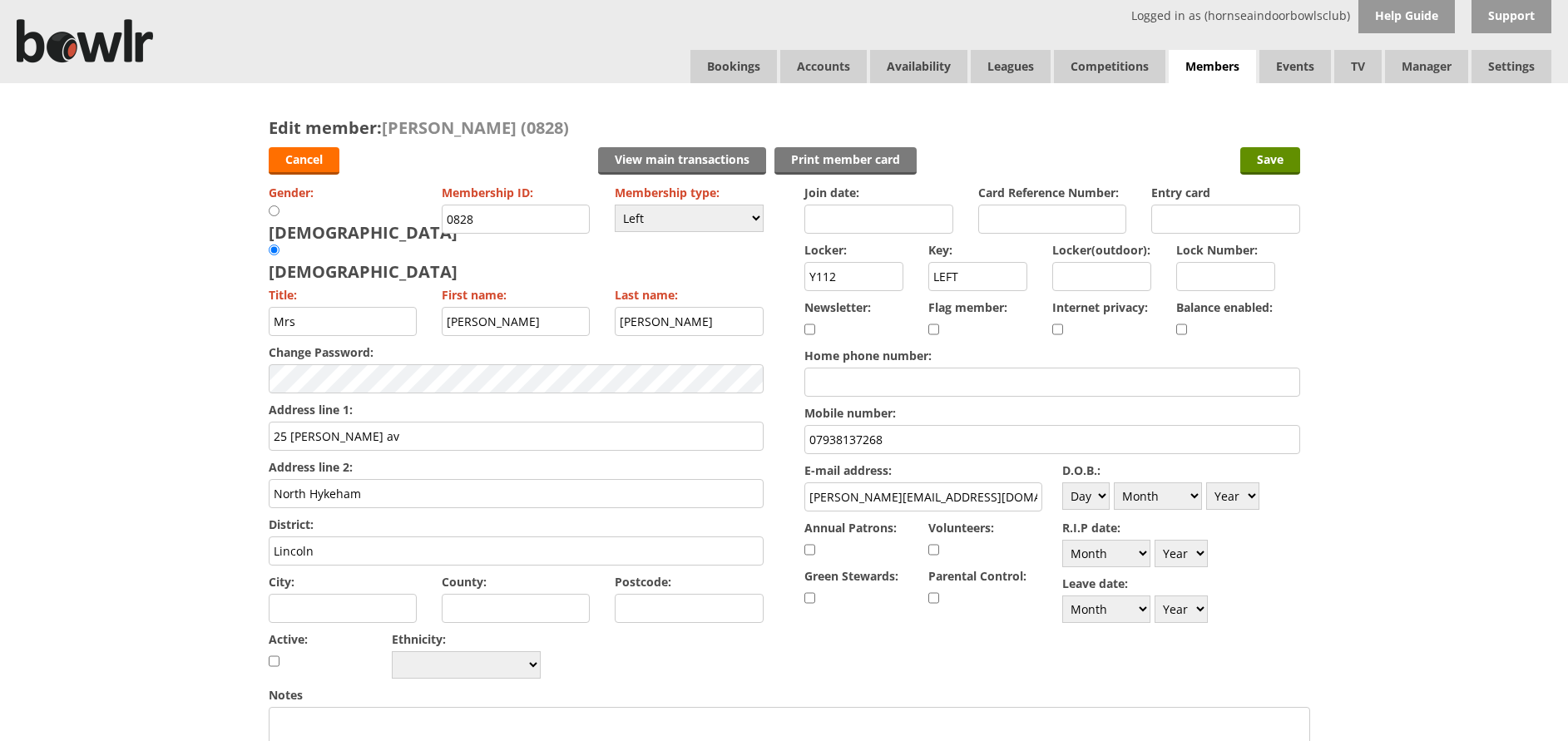 drag, startPoint x: 854, startPoint y: 272, endPoint x: 739, endPoint y: 285, distance: 115.73245 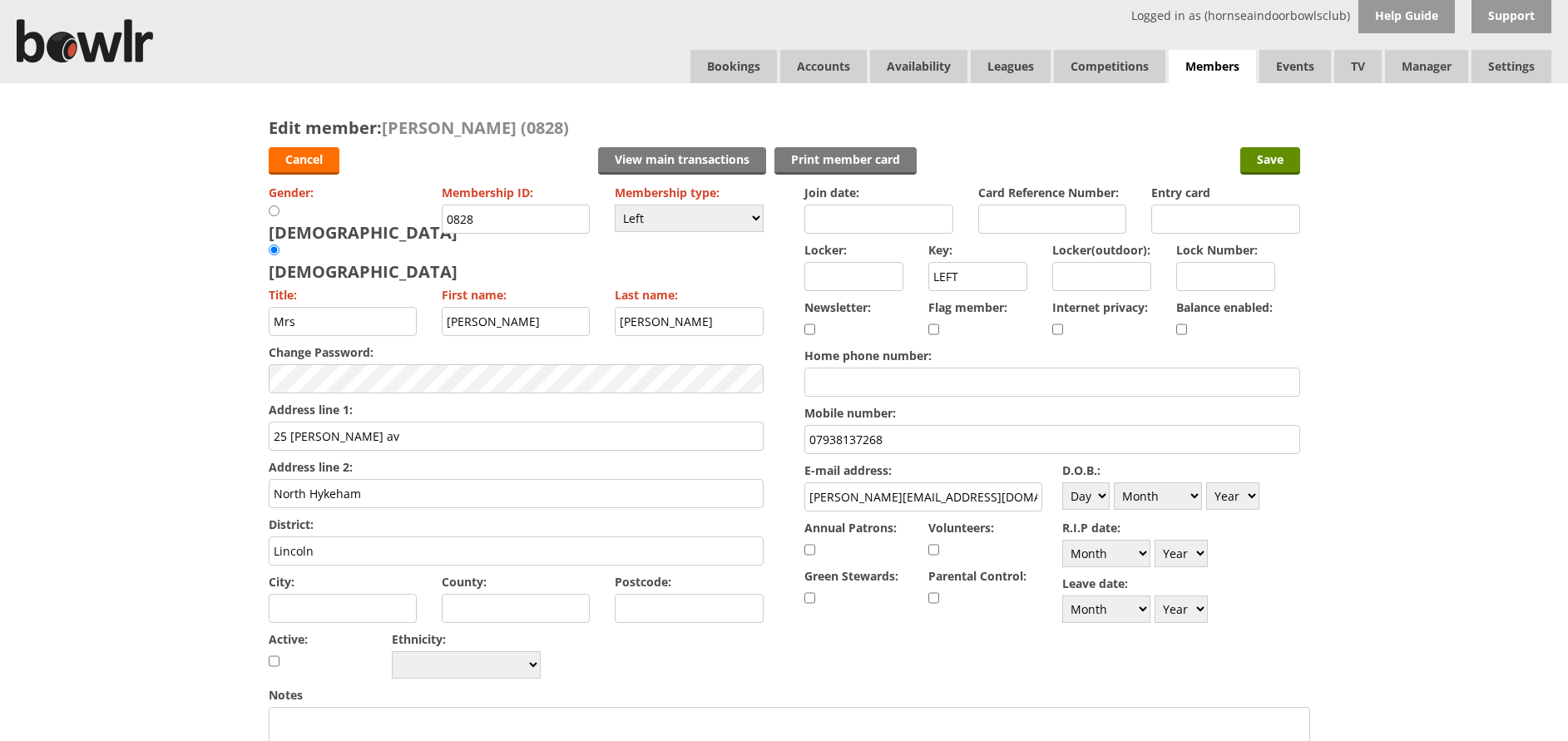 type 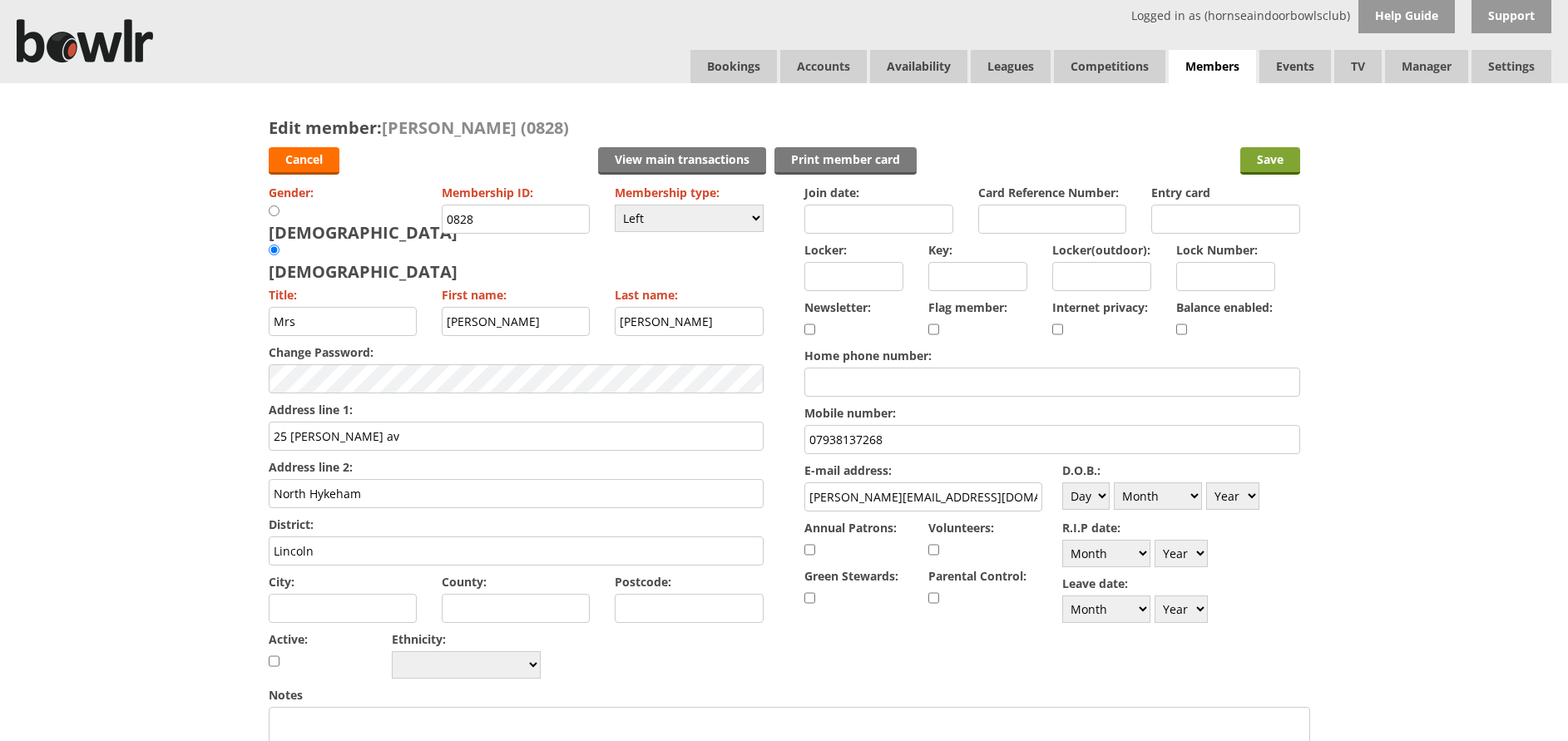type 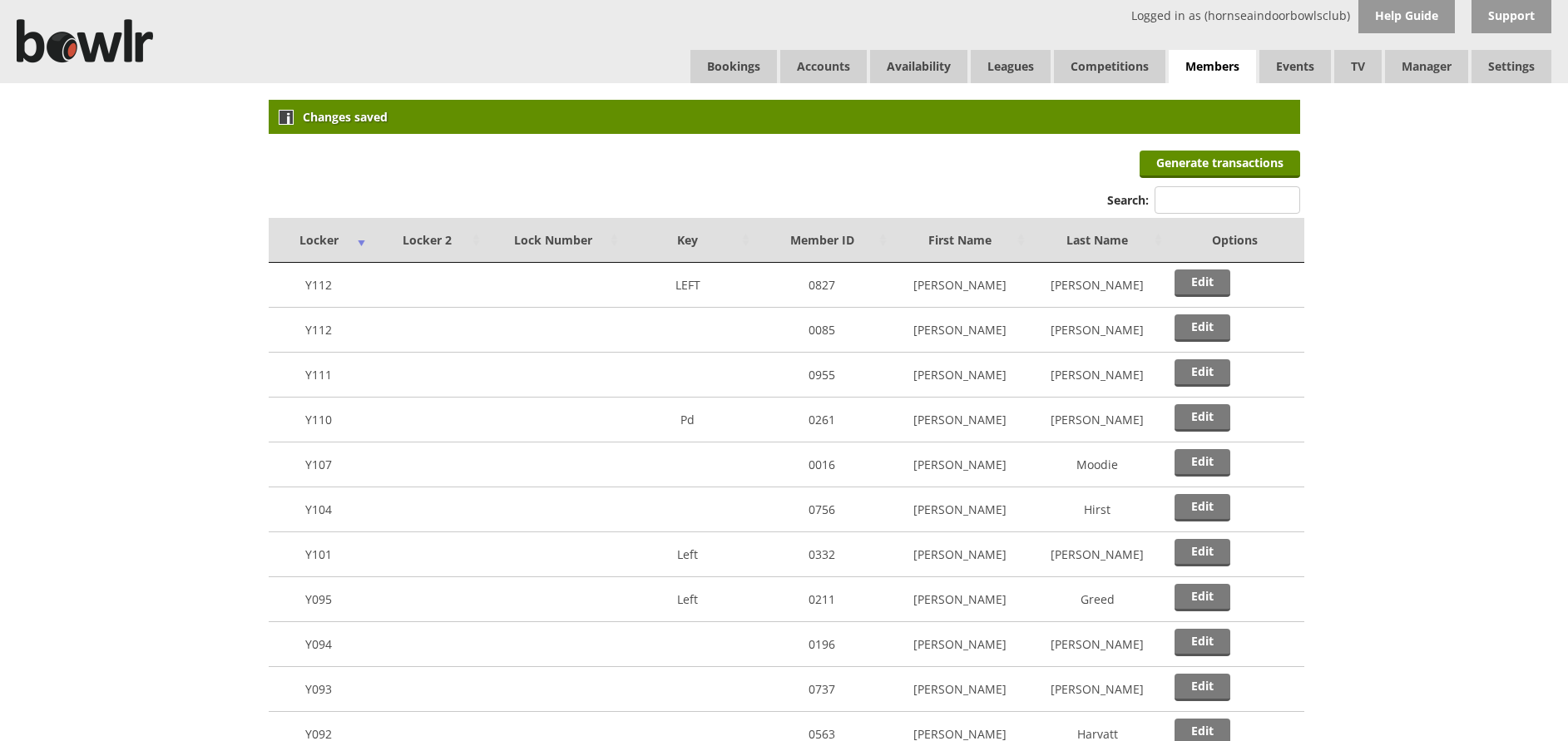 scroll, scrollTop: 0, scrollLeft: 0, axis: both 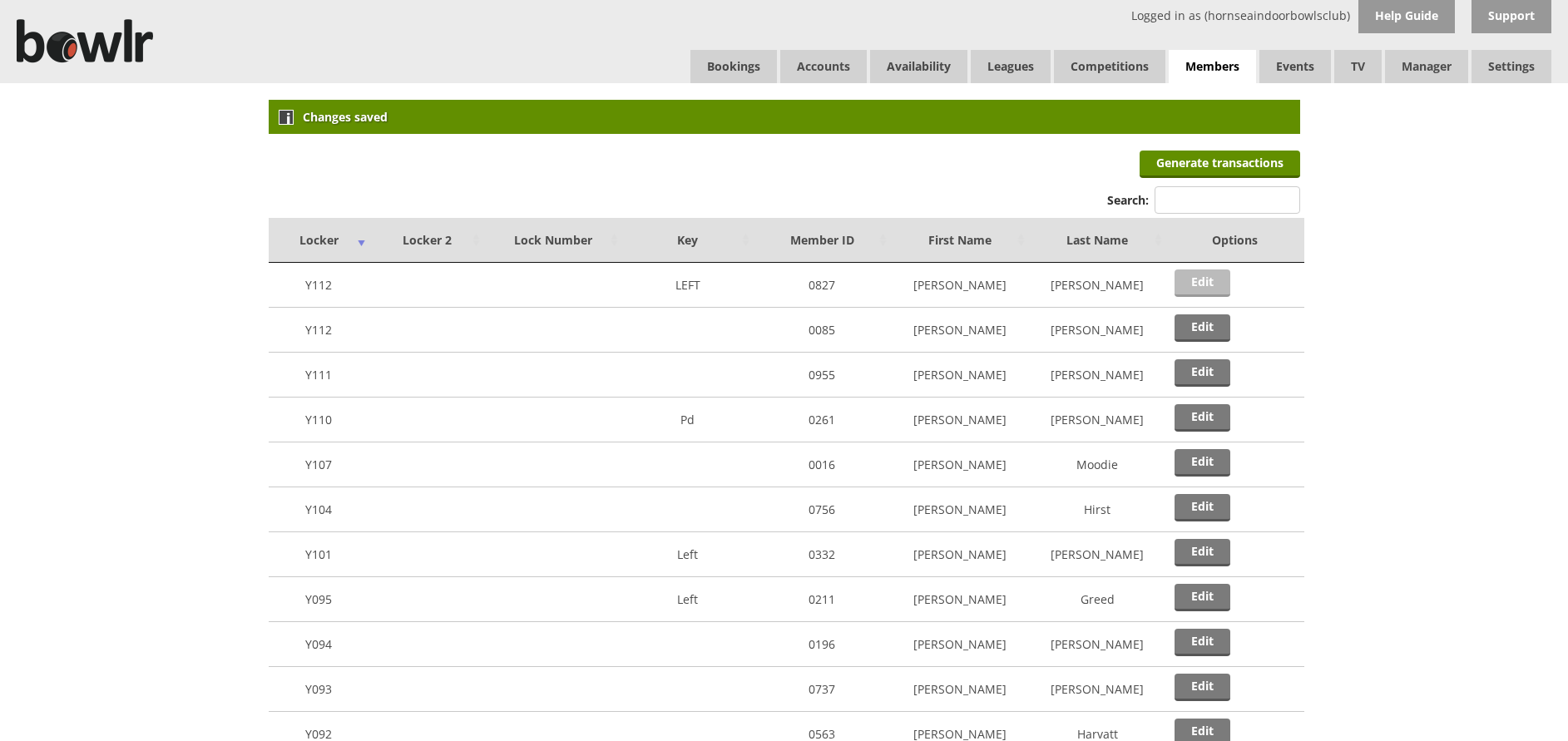 click on "Edit" at bounding box center [1202, 283] 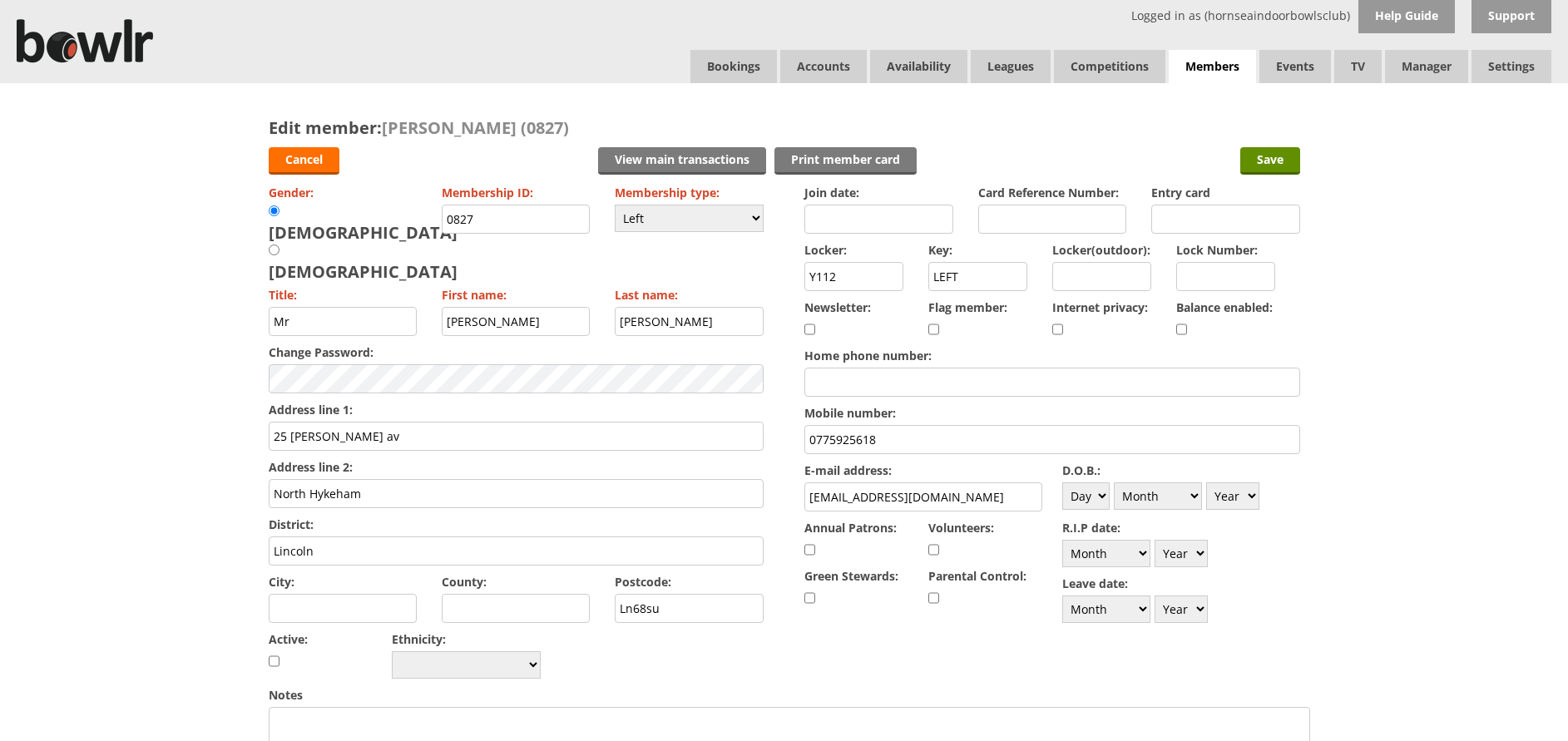 scroll, scrollTop: 0, scrollLeft: 0, axis: both 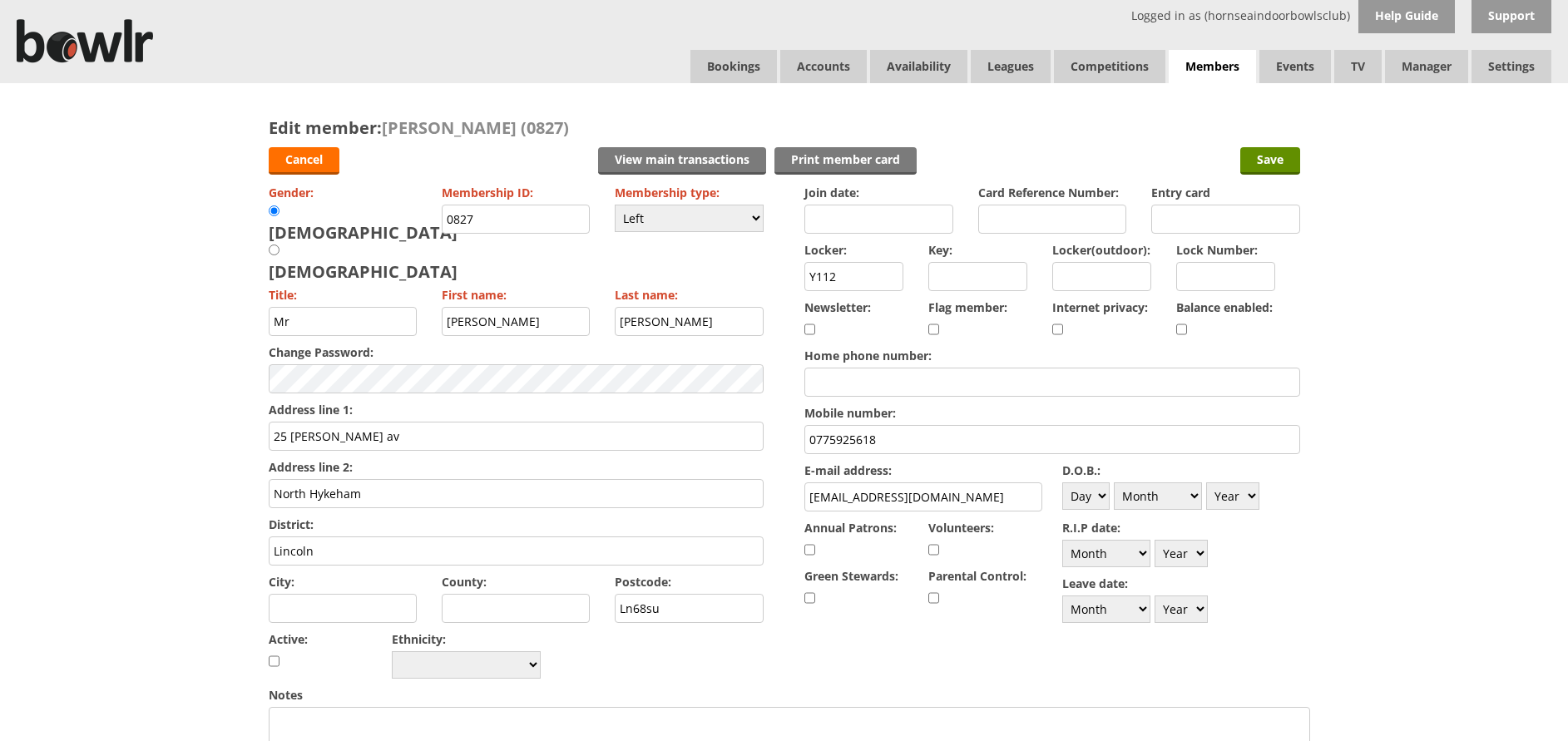 type 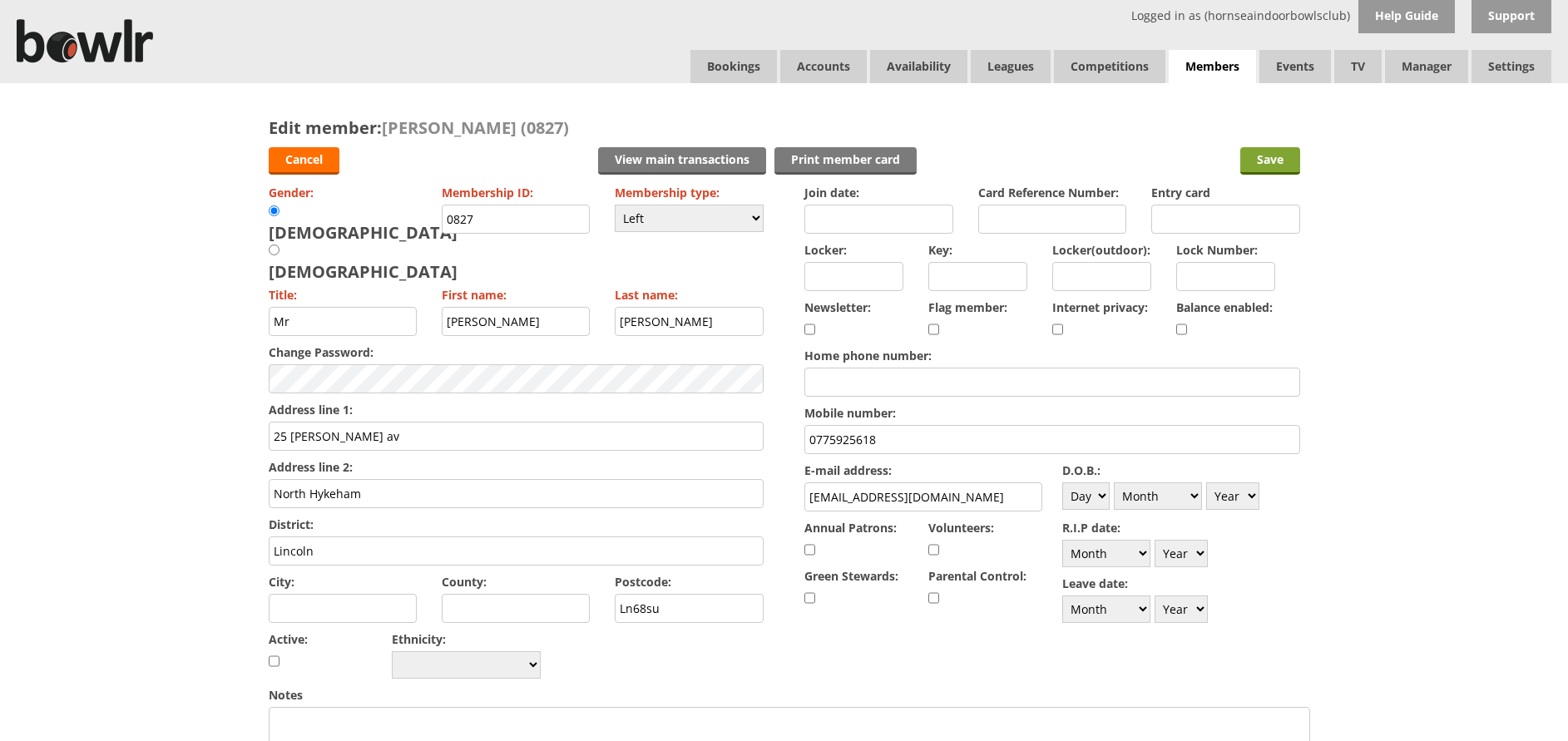 type 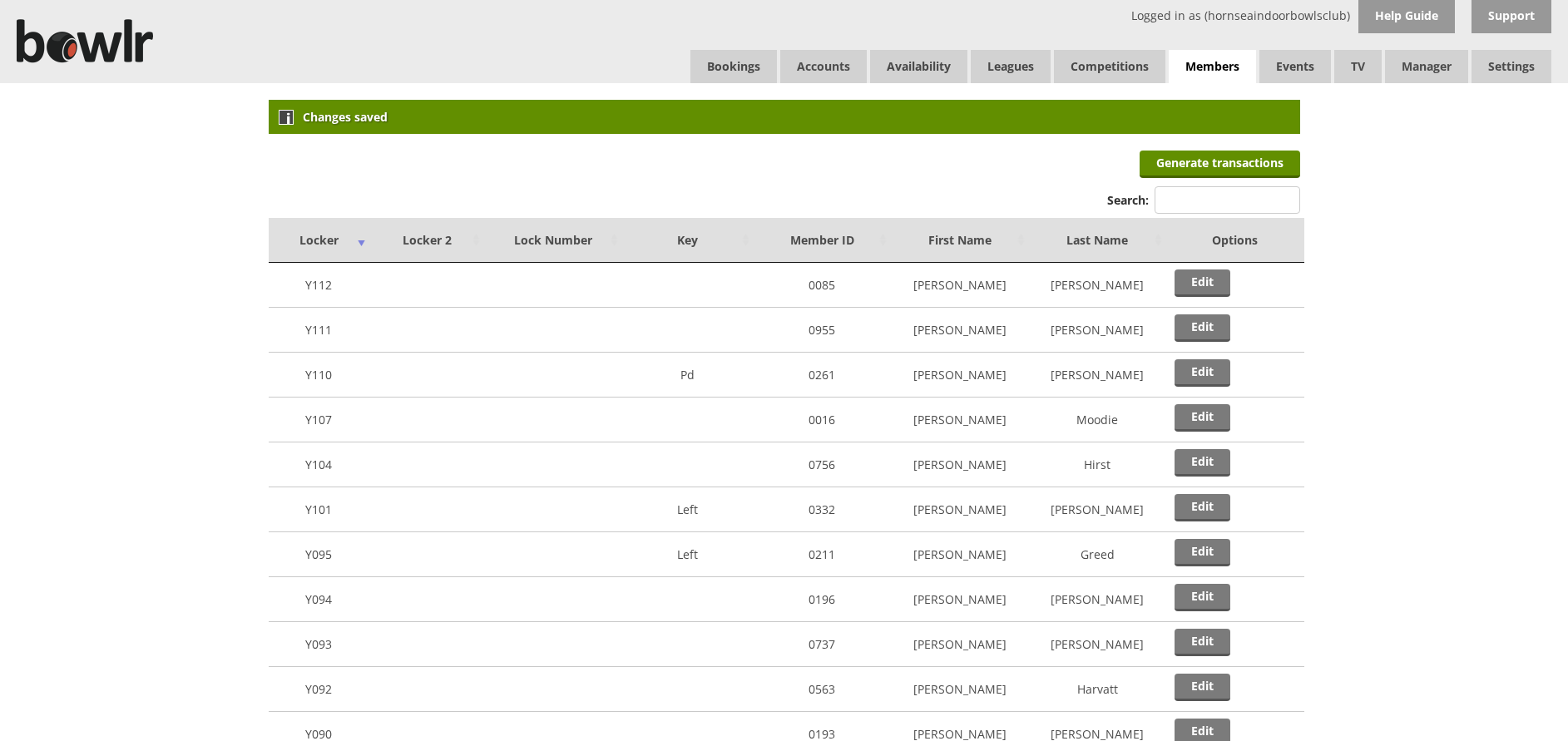 scroll, scrollTop: 0, scrollLeft: 0, axis: both 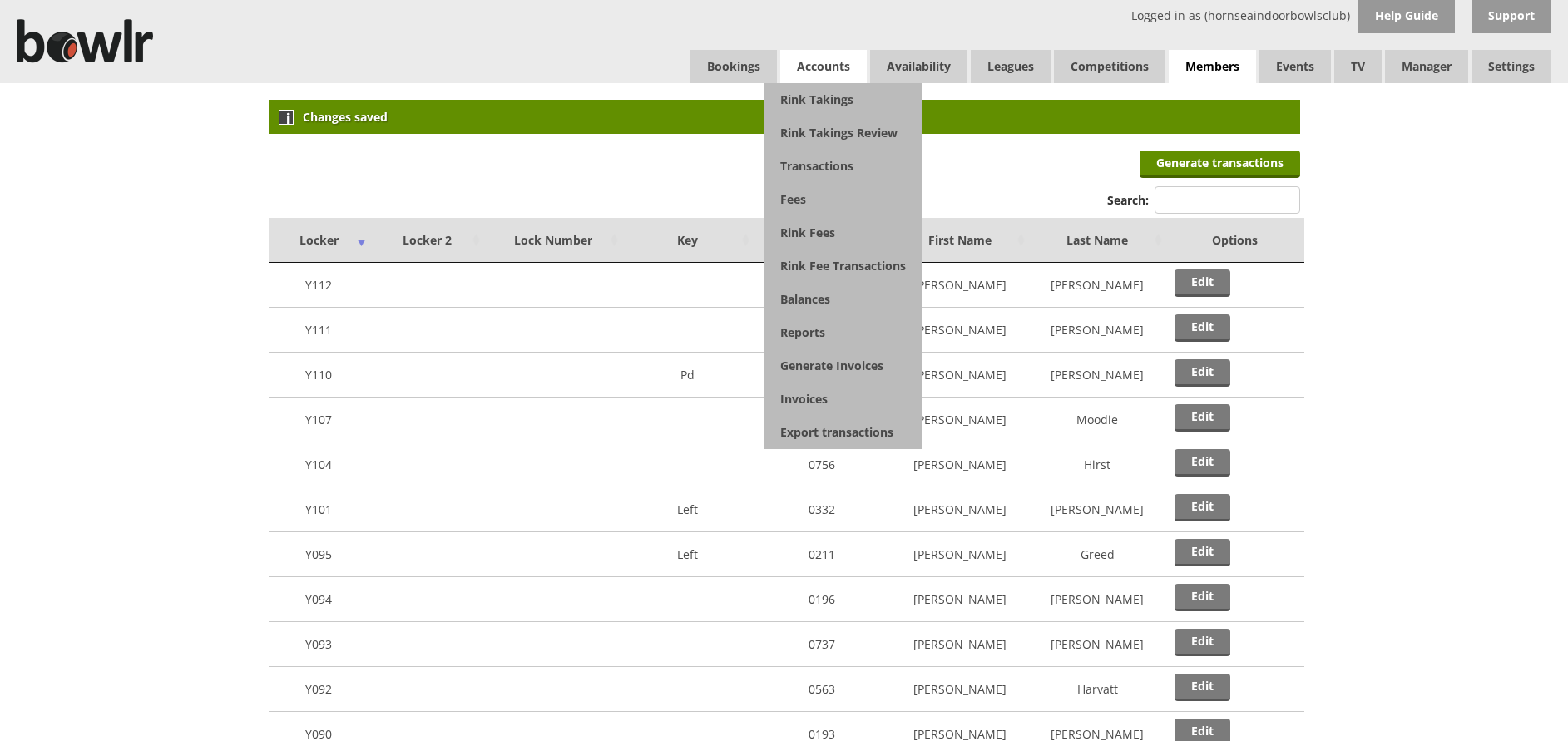 click on "Accounts" at bounding box center [824, 67] 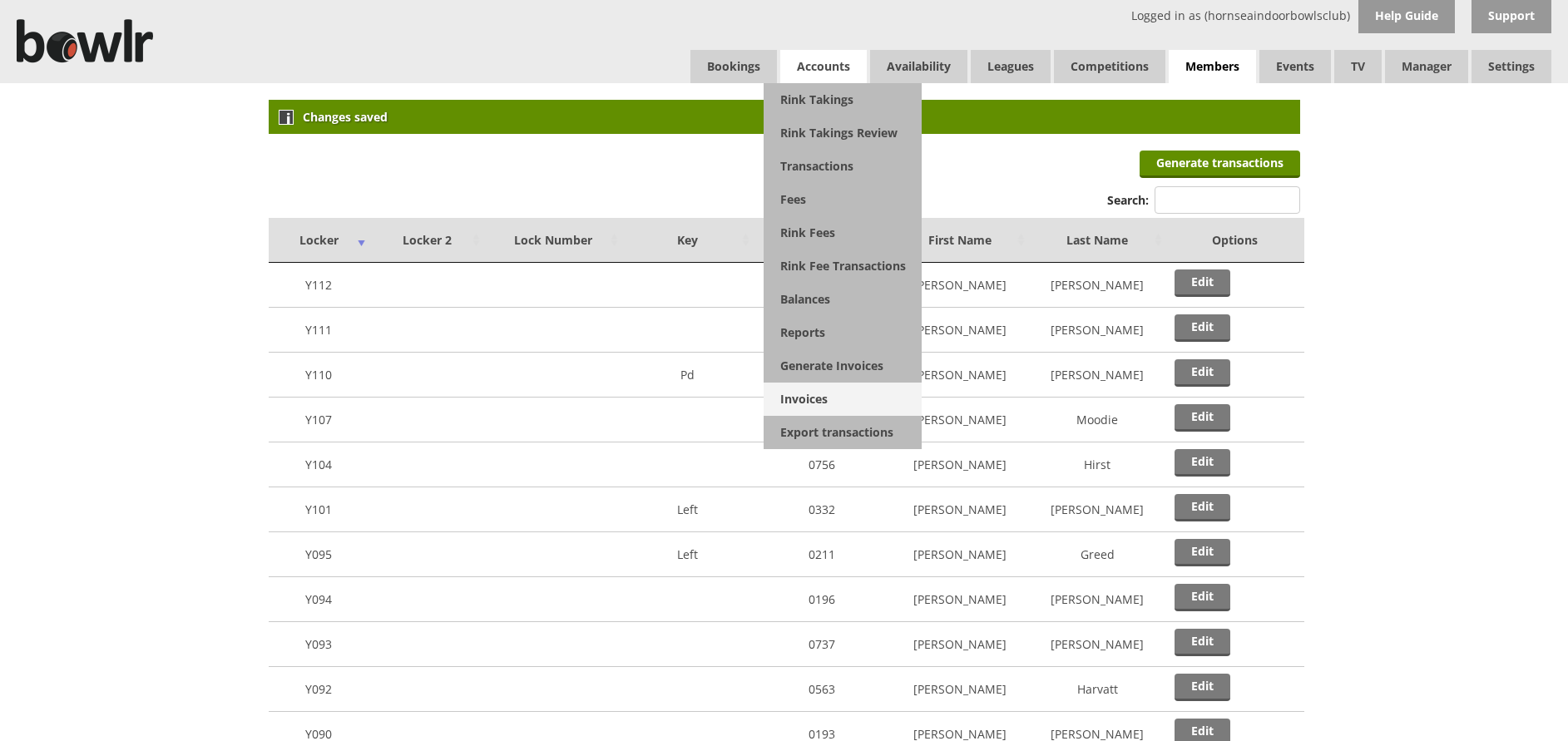 click on "Invoices" at bounding box center [843, 399] 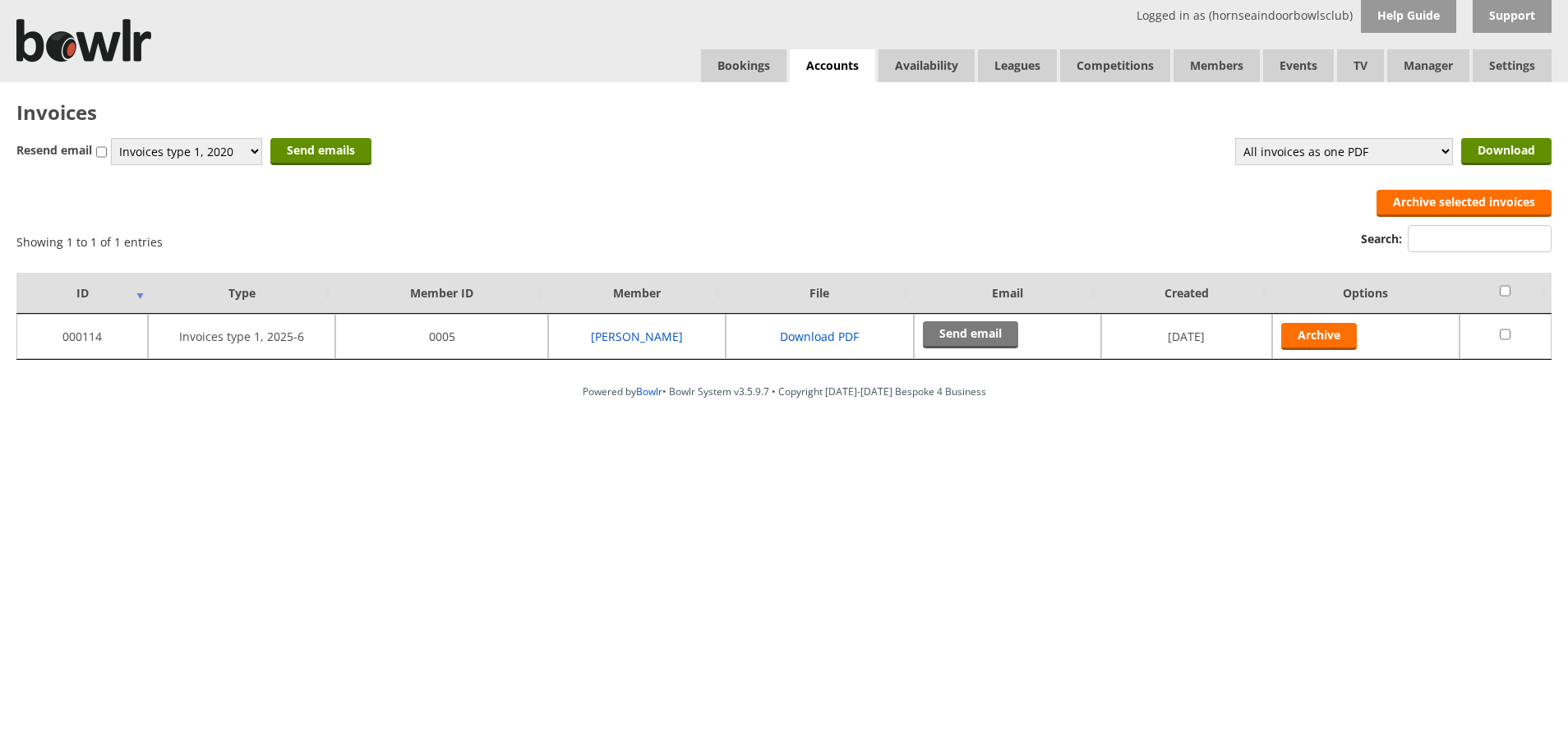 scroll, scrollTop: 0, scrollLeft: 0, axis: both 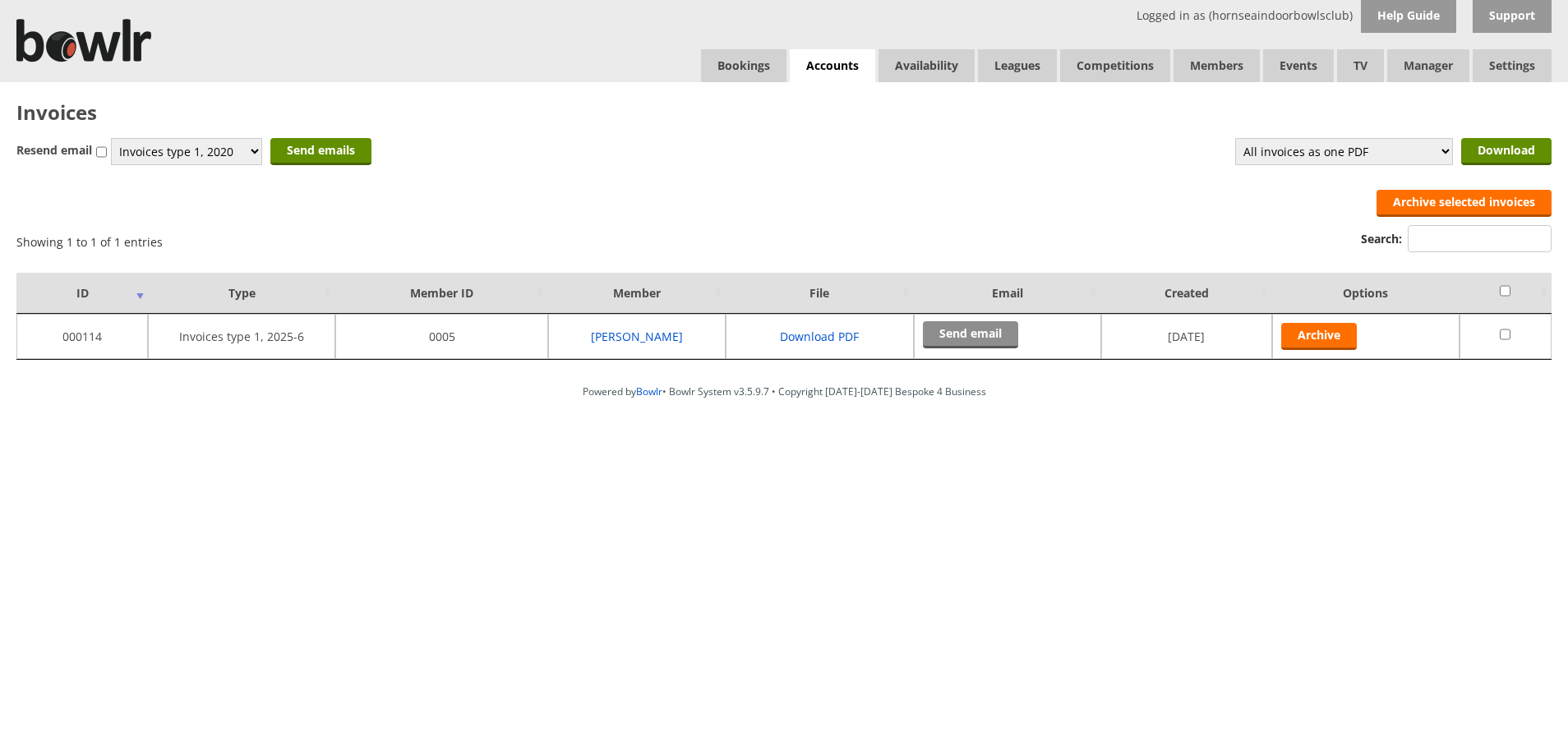 click on "Send email" at bounding box center [971, 334] 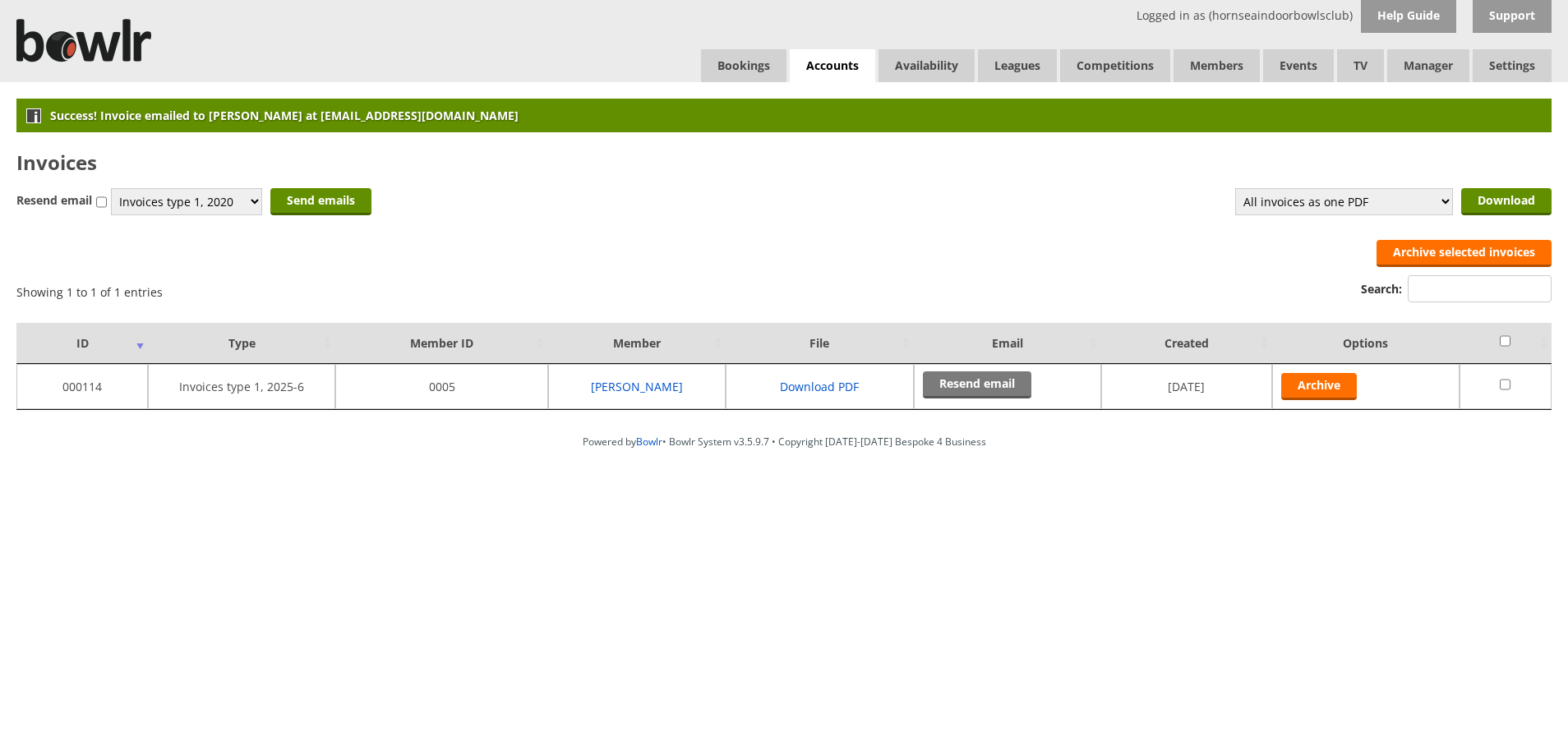 scroll, scrollTop: 0, scrollLeft: 0, axis: both 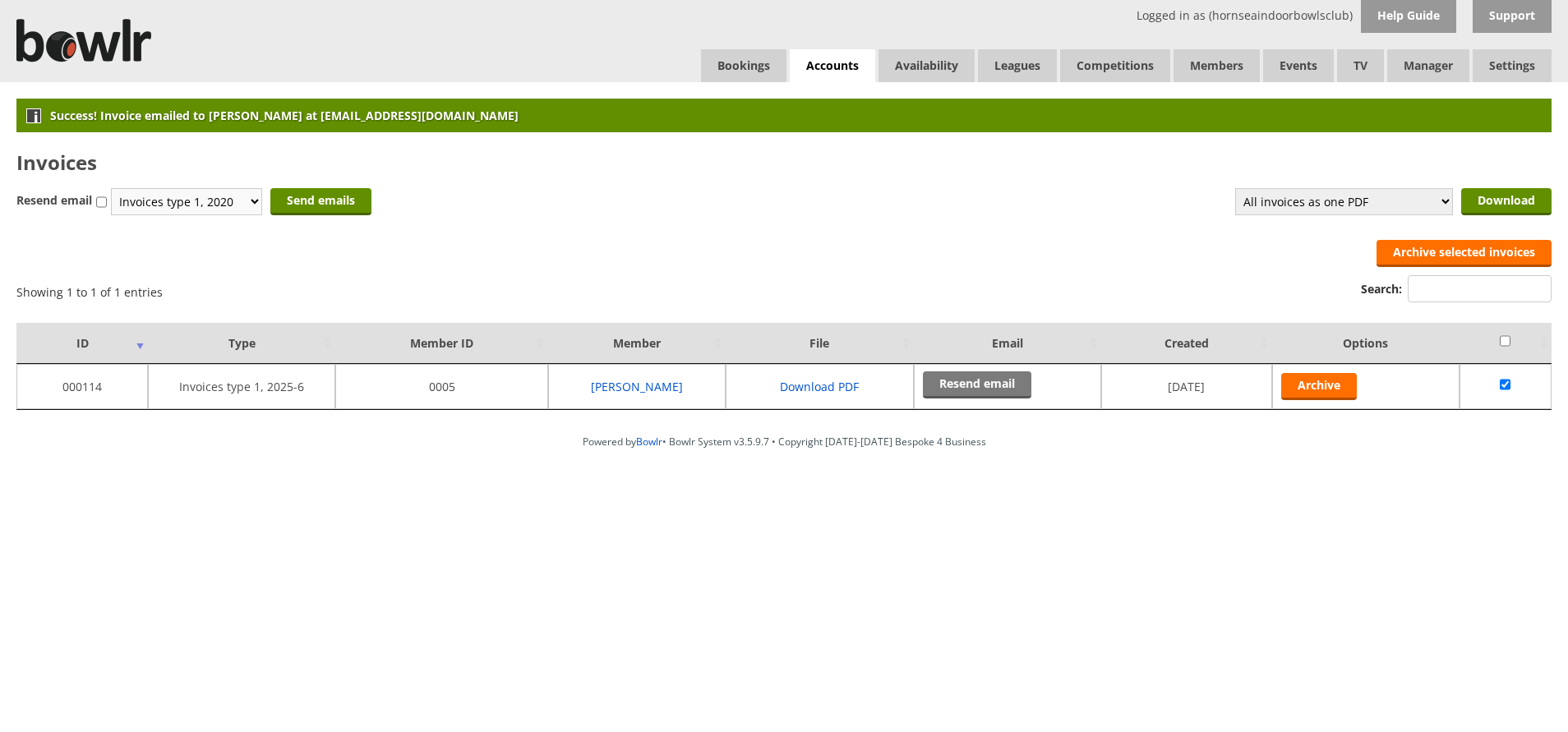 click on "Invoices type 1, 2020 Invoices type 1, 2025-6" at bounding box center (187, 201) 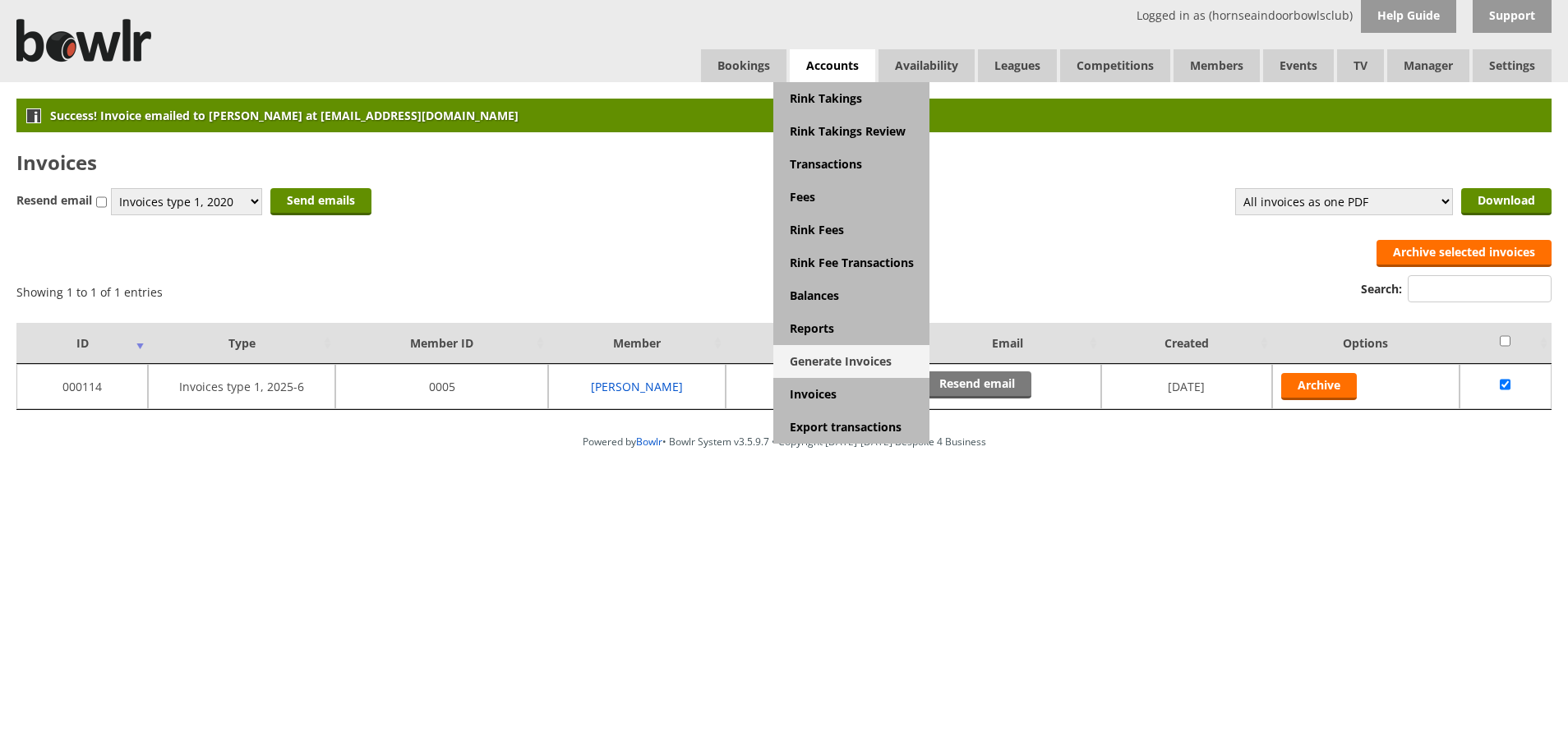 click on "Generate Invoices" at bounding box center [851, 361] 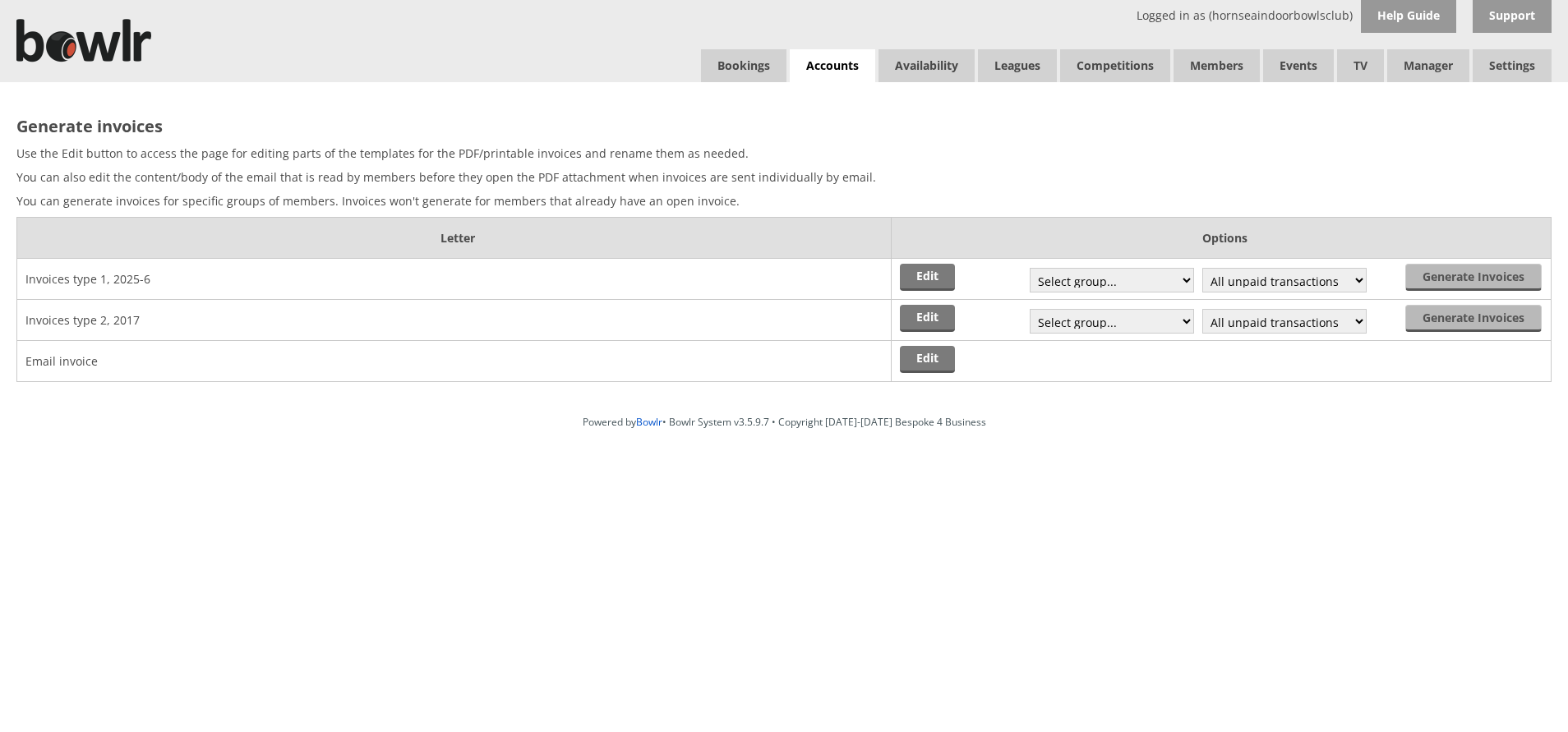 scroll, scrollTop: 0, scrollLeft: 0, axis: both 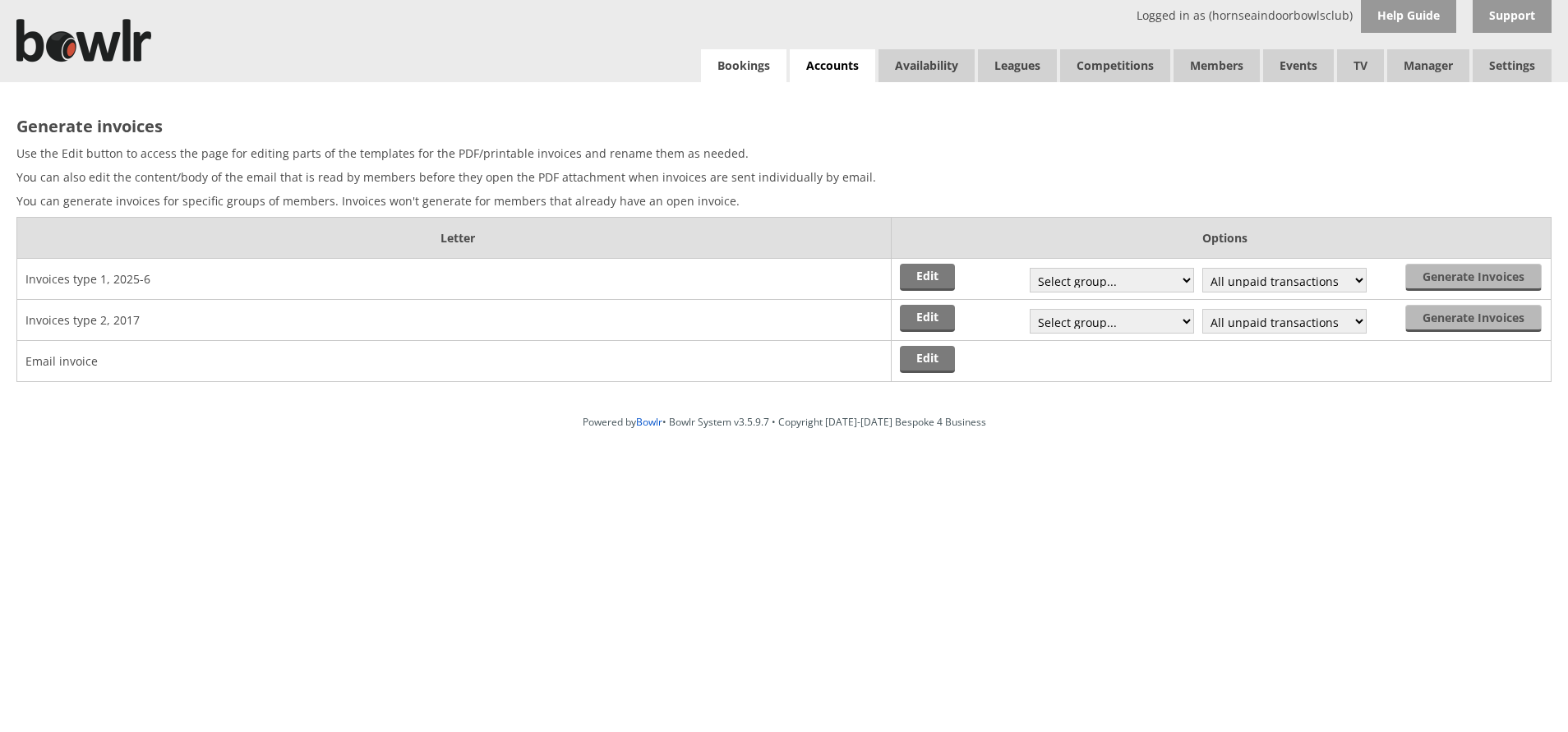 click on "Bookings" at bounding box center (744, 66) 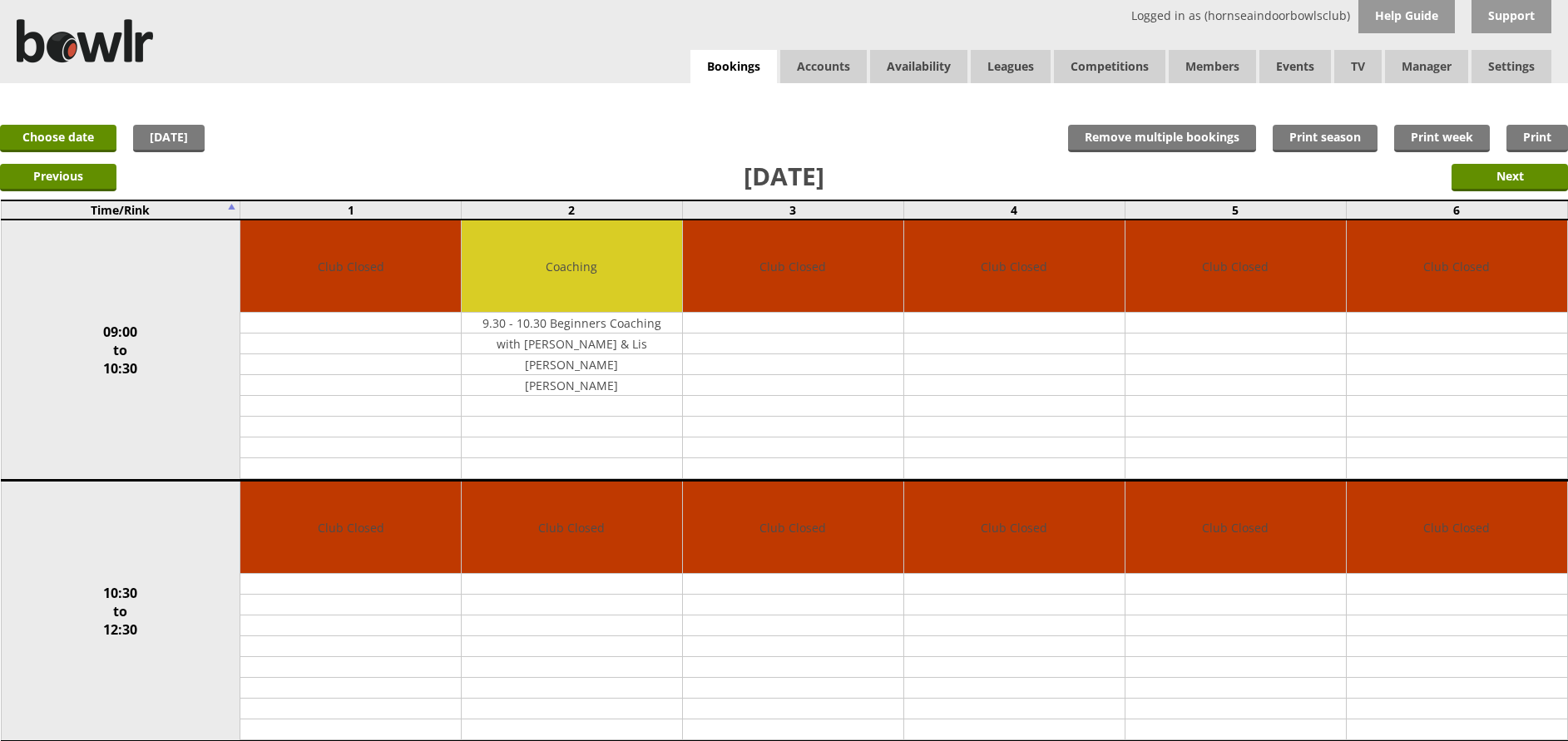 scroll, scrollTop: 0, scrollLeft: 0, axis: both 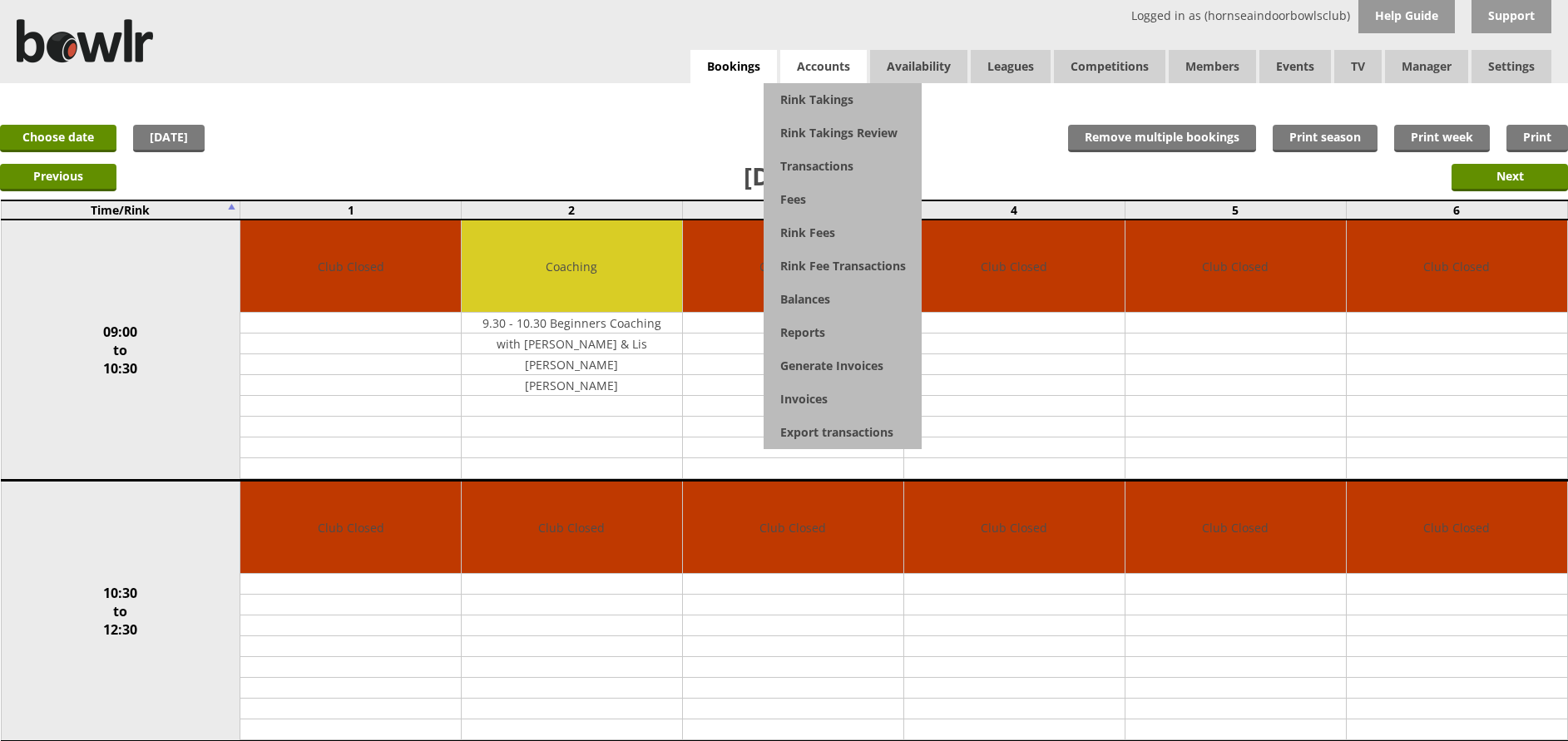 click on "Accounts" at bounding box center (824, 67) 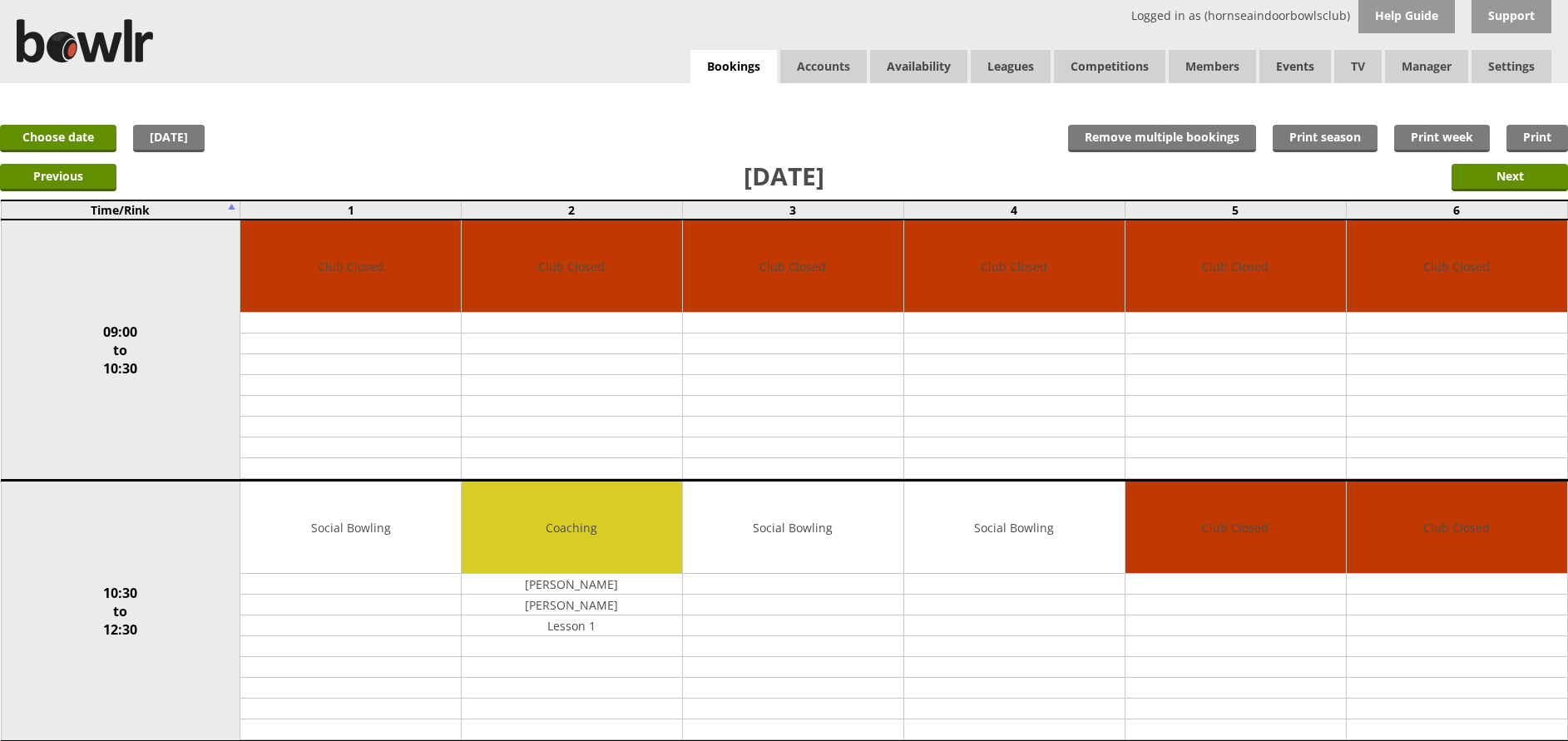 scroll, scrollTop: 0, scrollLeft: 0, axis: both 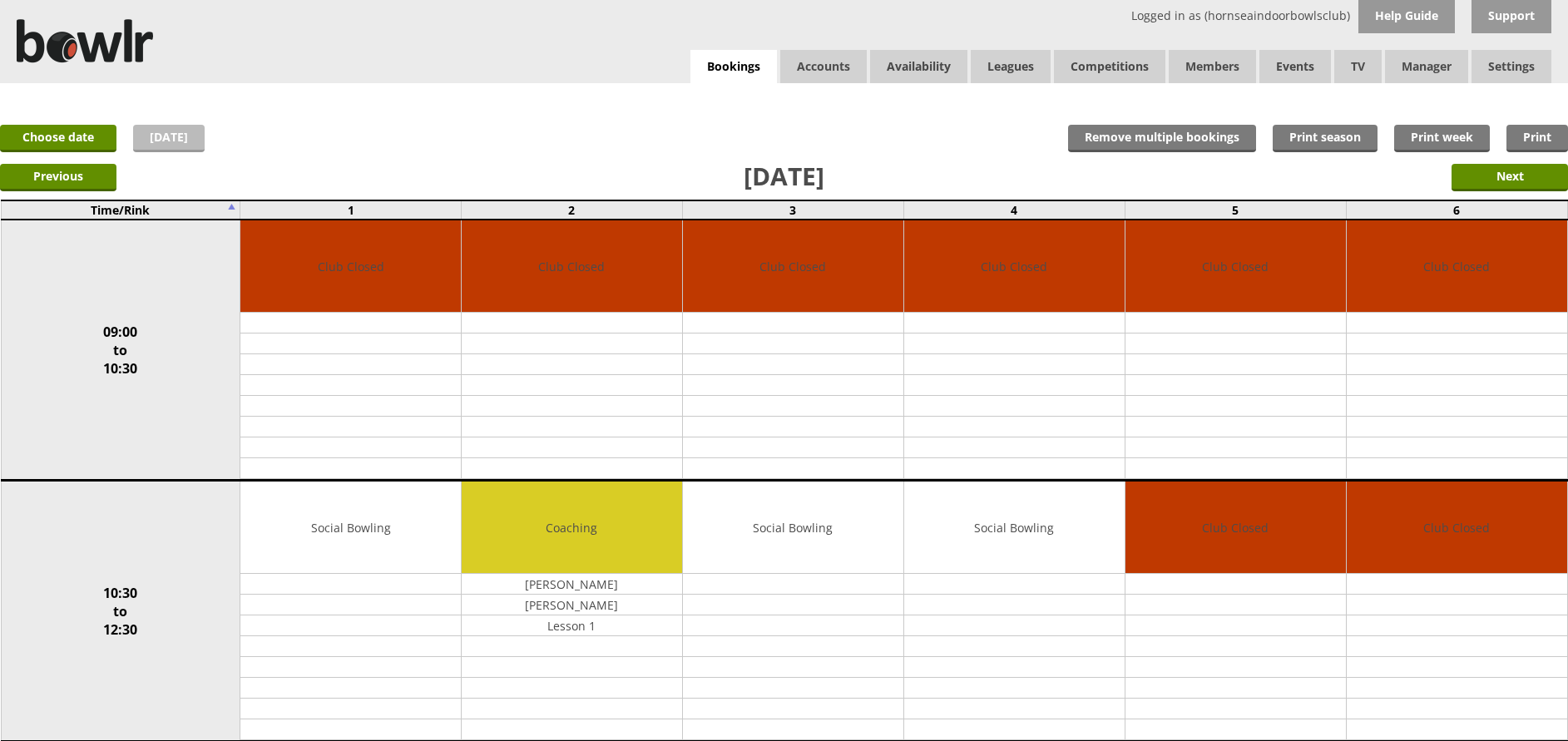 click on "[DATE]" at bounding box center (169, 138) 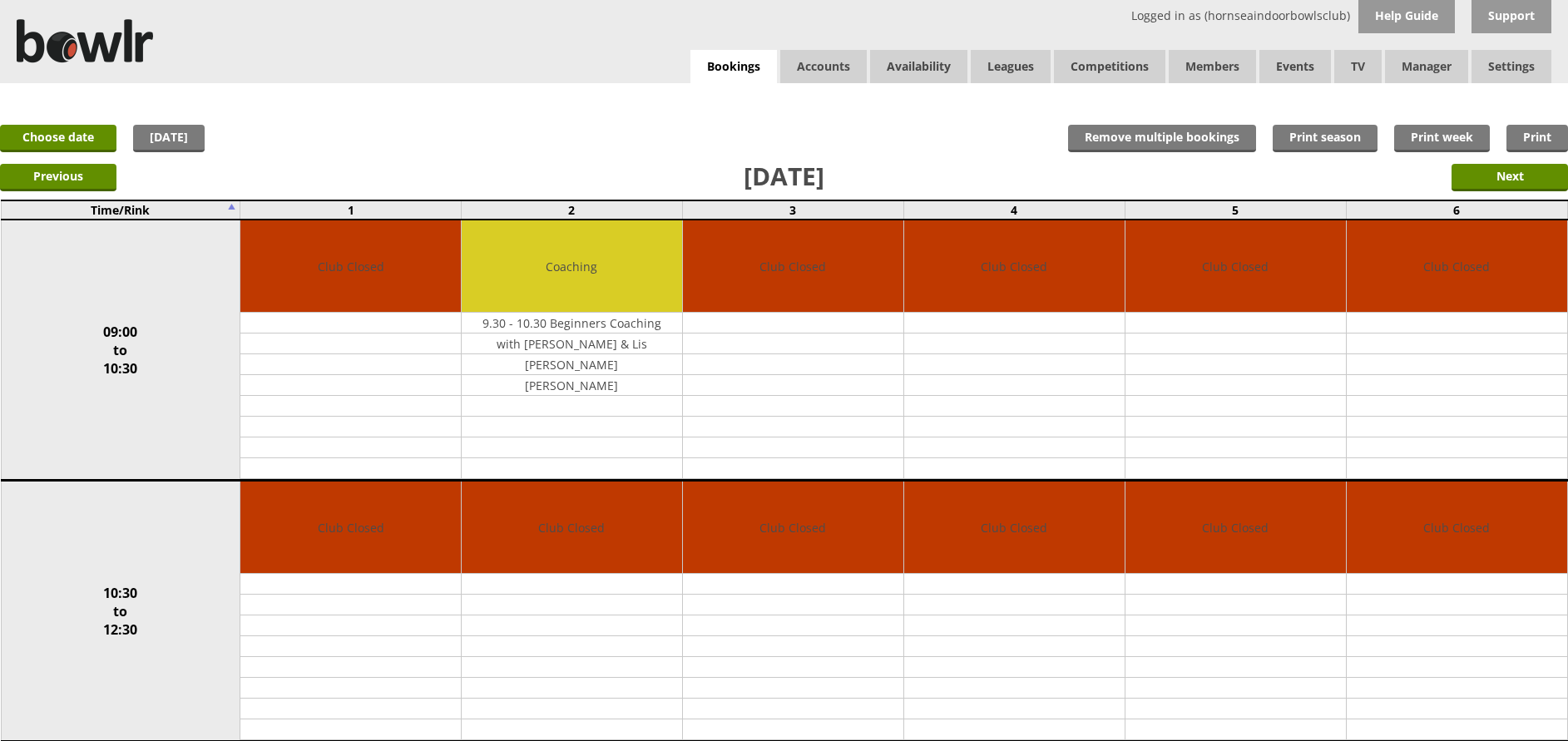 scroll, scrollTop: 0, scrollLeft: 0, axis: both 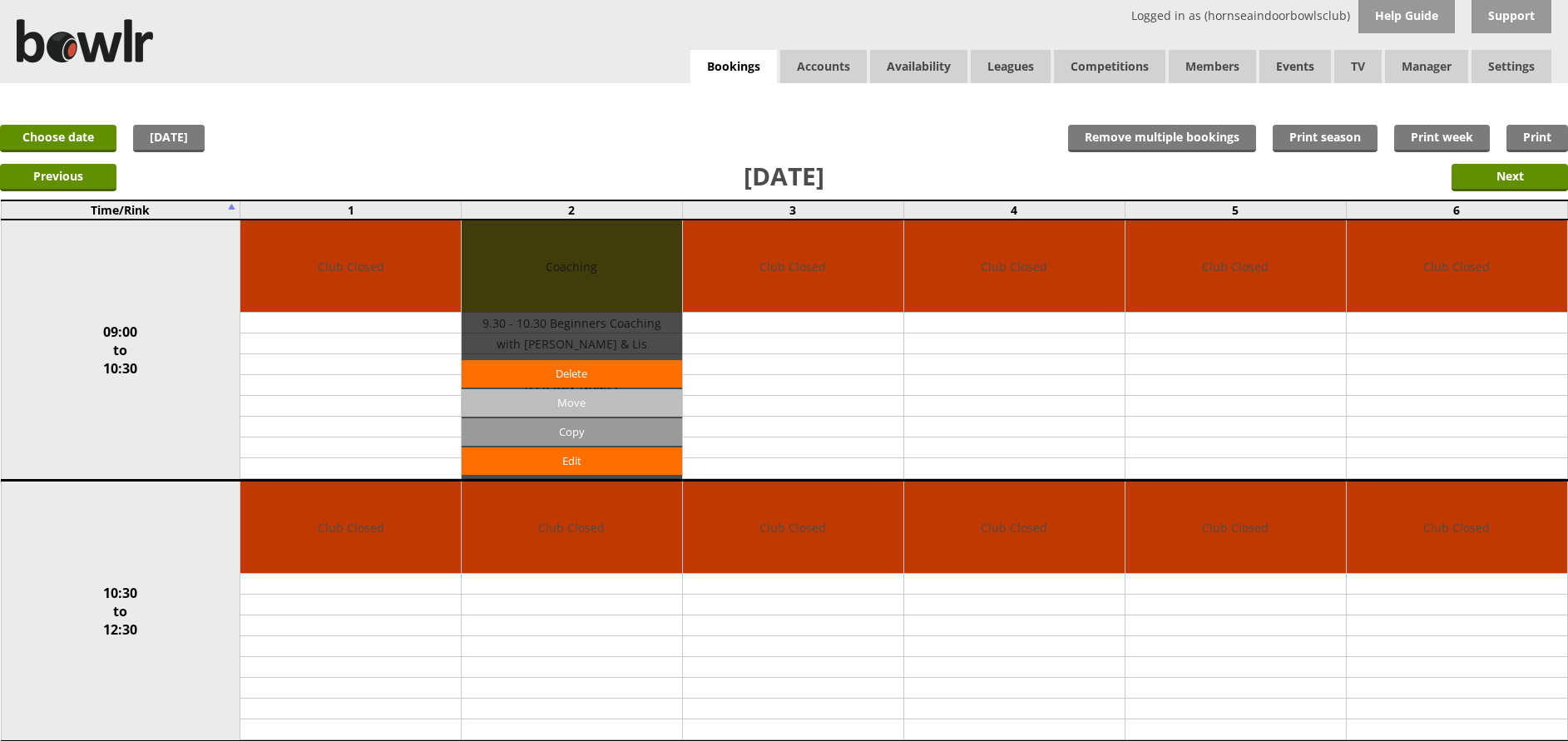 click on "Move" at bounding box center [571, 403] 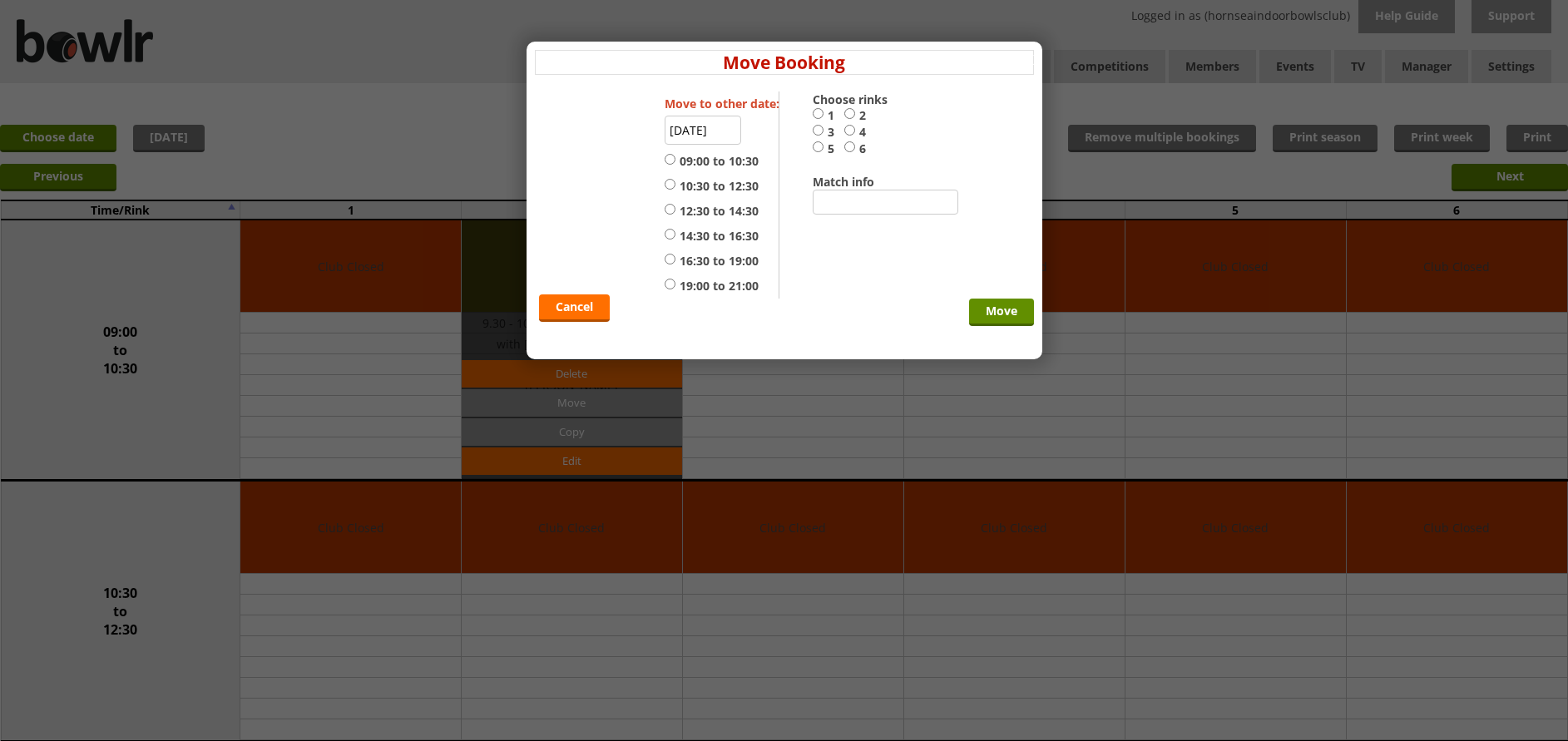 click on "10:30 to 12:30" at bounding box center [670, 184] 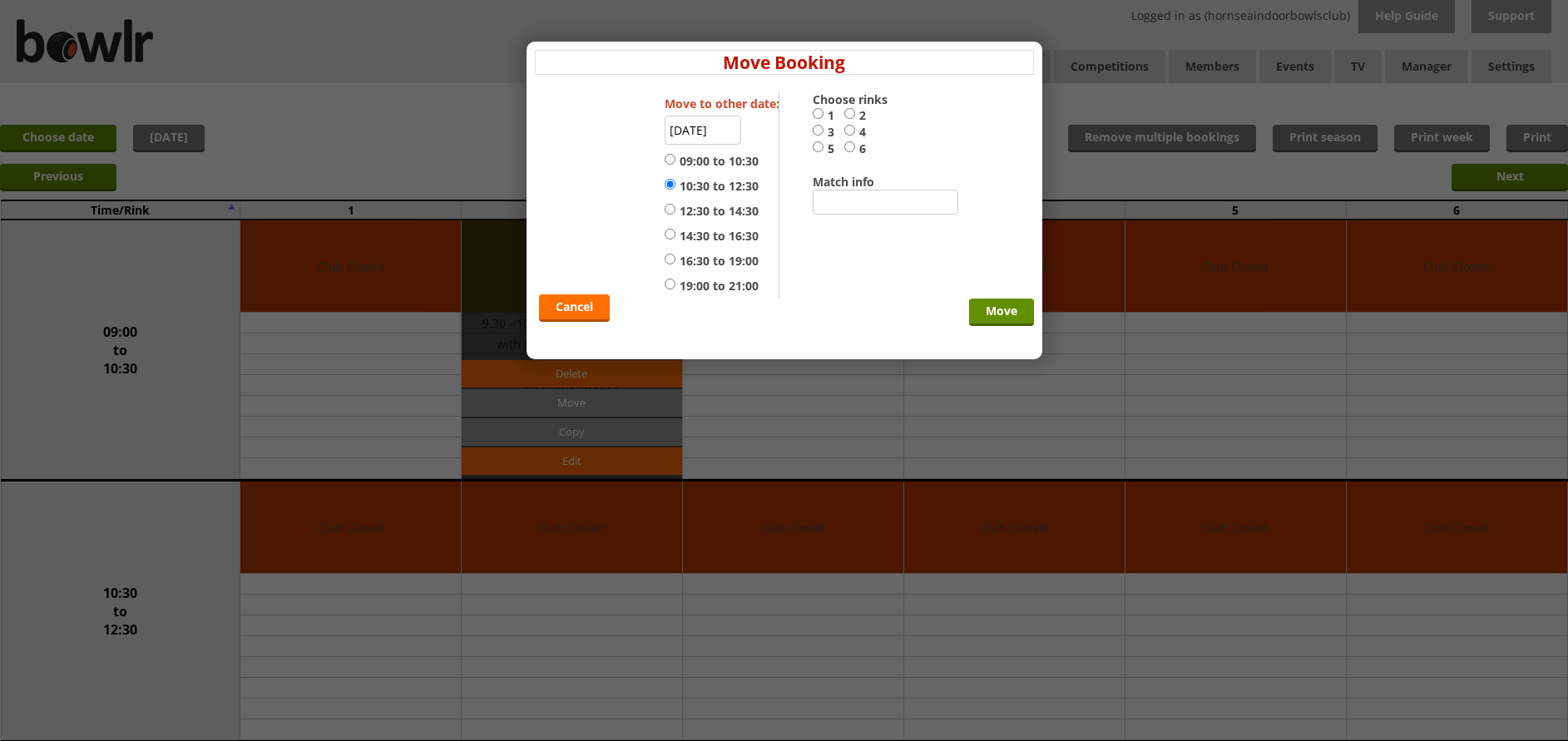 click on "3" at bounding box center [818, 130] 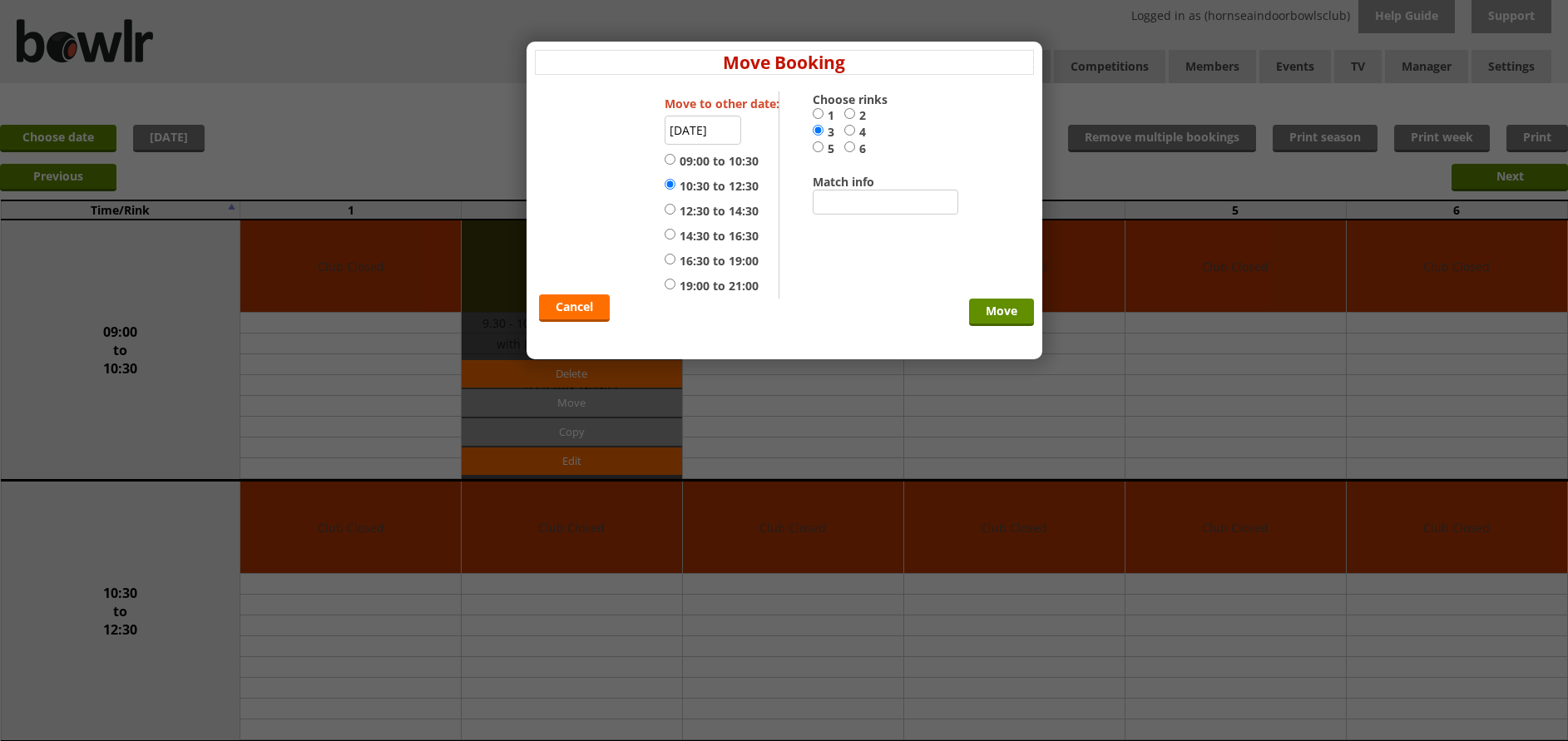 click on "09-07-2025" at bounding box center (703, 130) 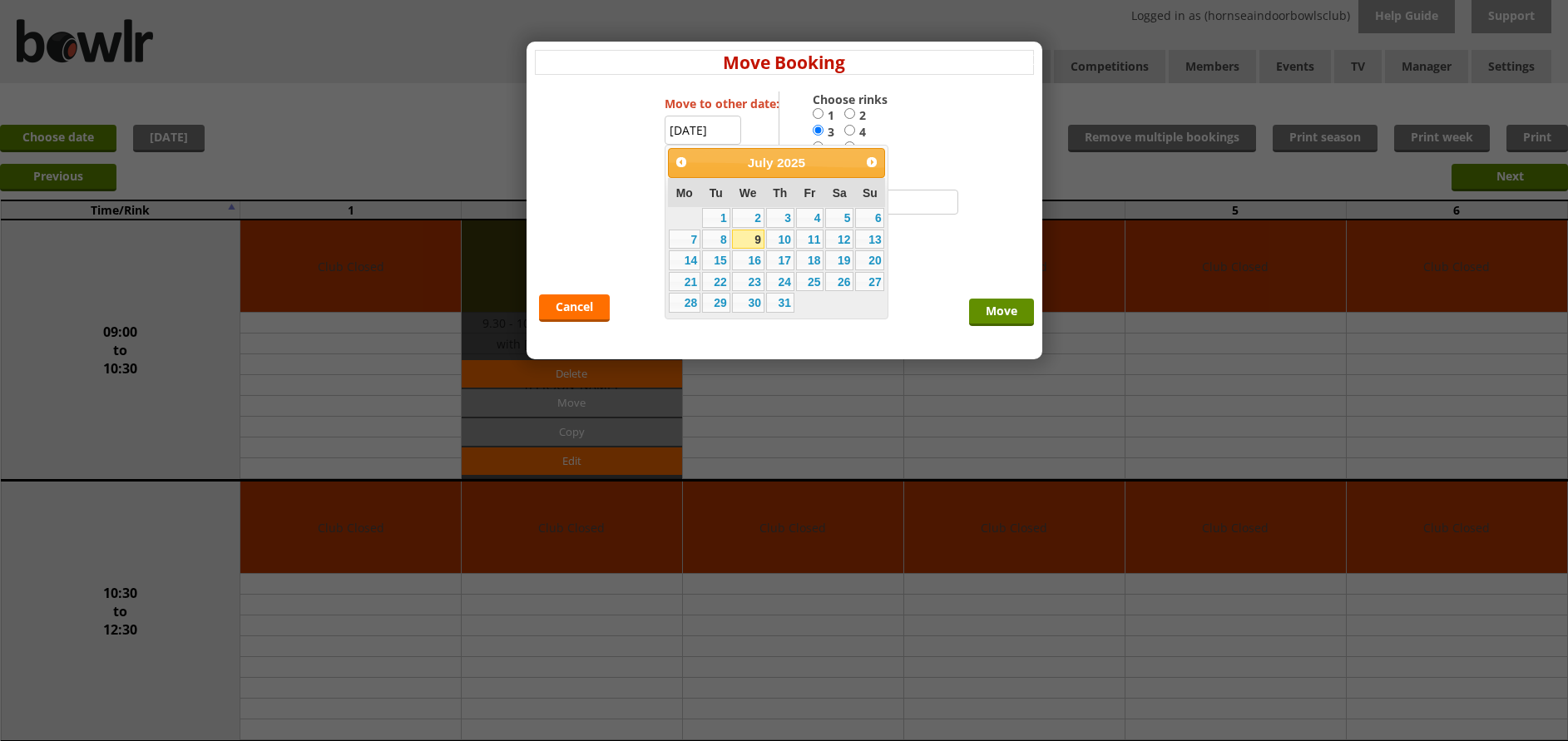 click on "09-07-2025" at bounding box center (703, 130) 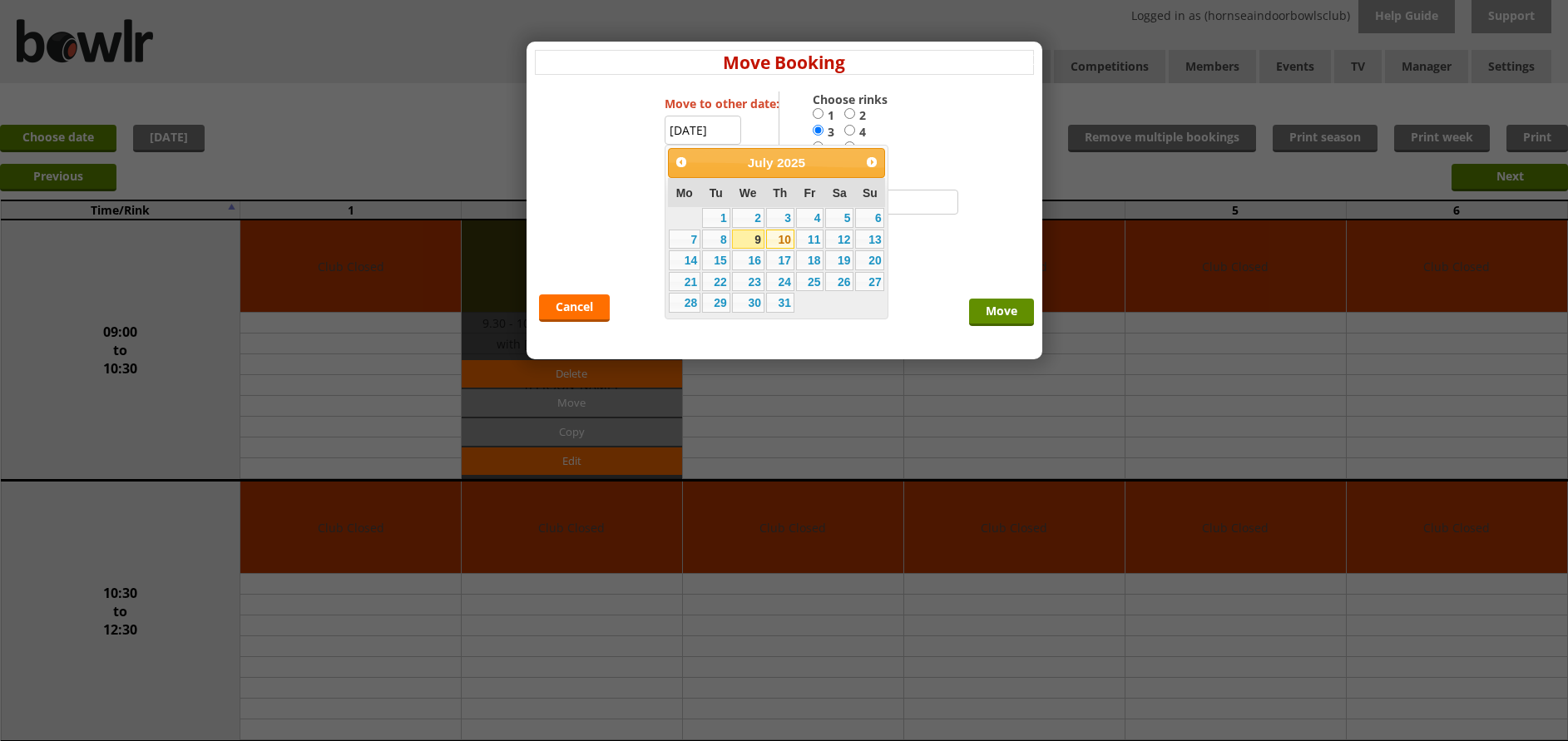 click on "10" at bounding box center (780, 240) 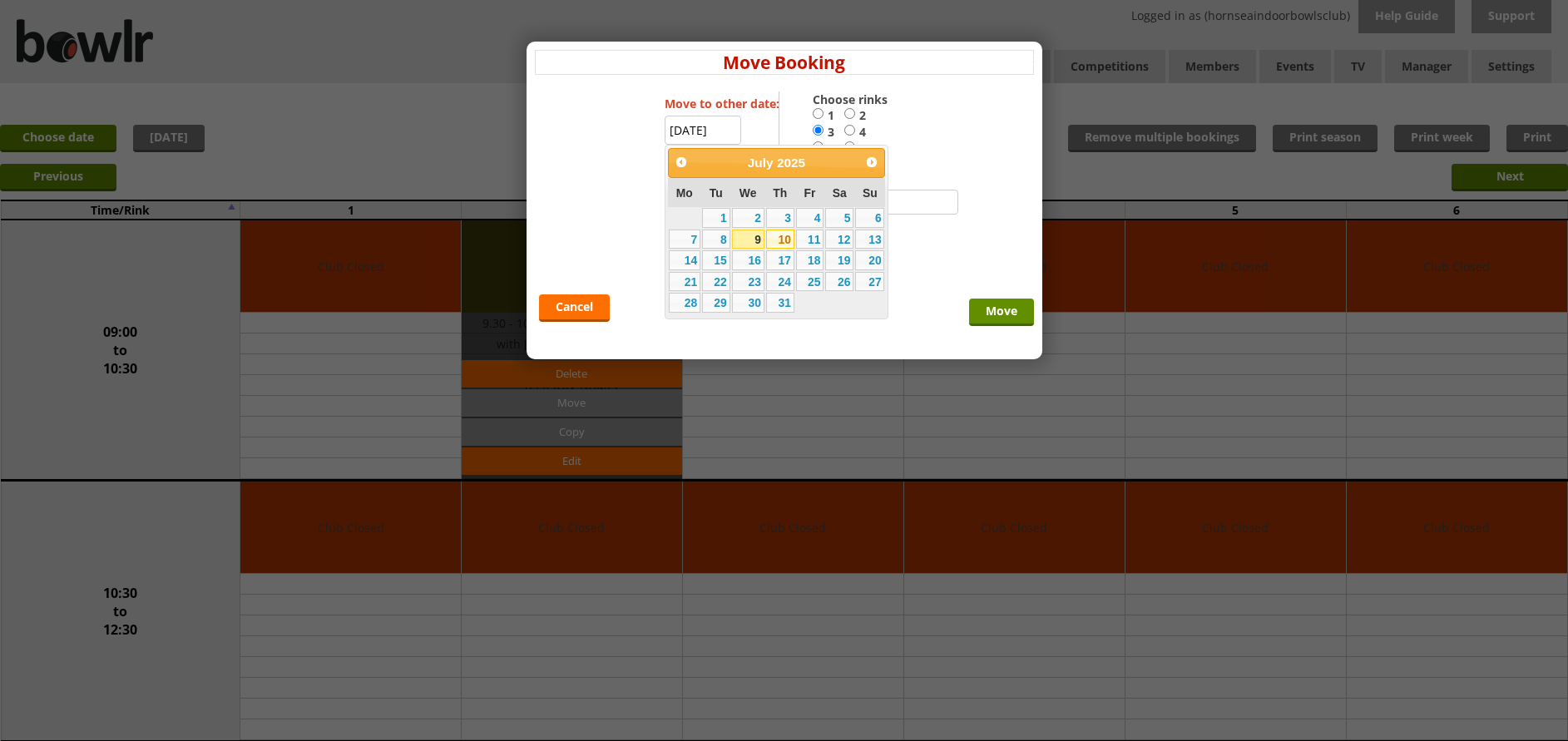 type on "[DATE]" 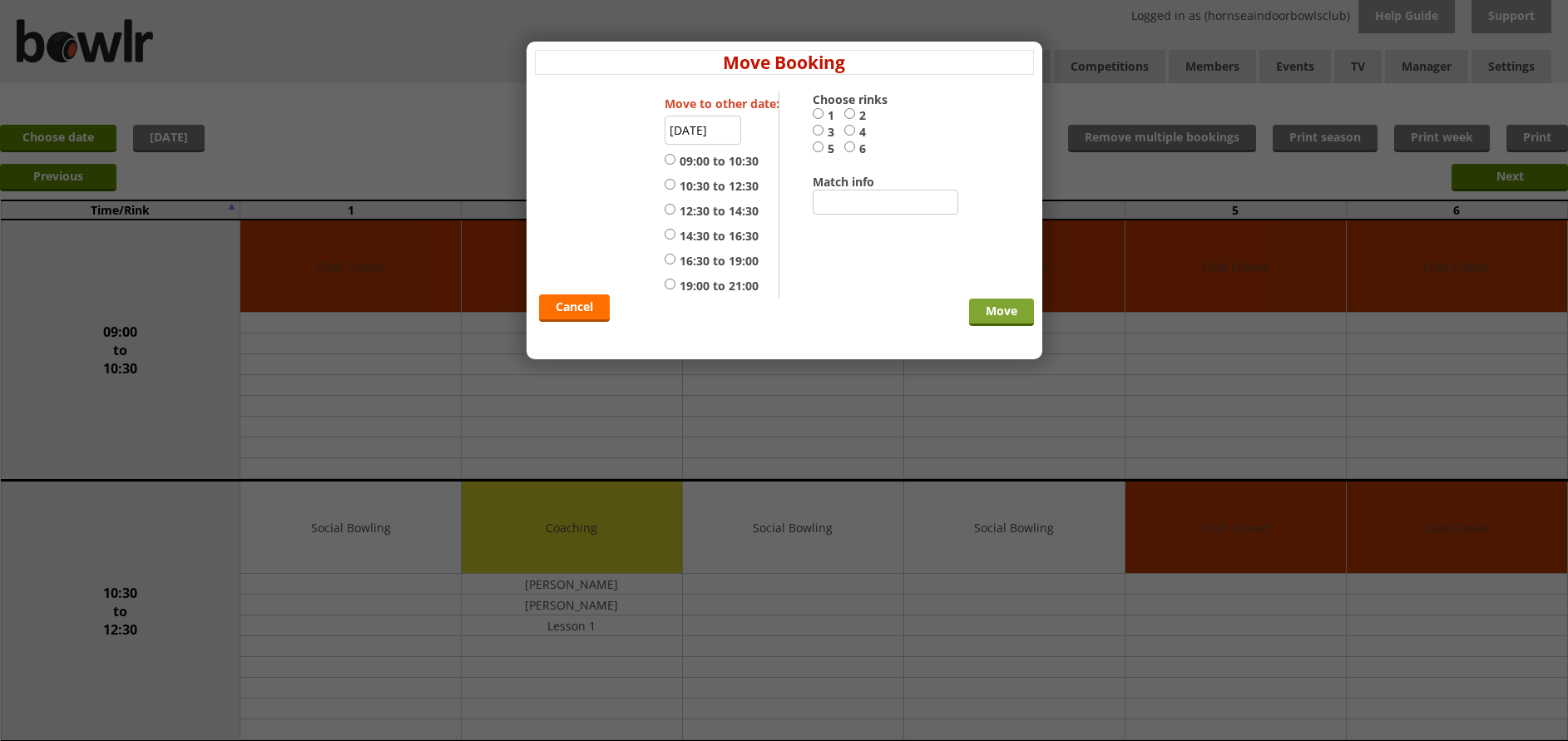 scroll, scrollTop: 0, scrollLeft: 0, axis: both 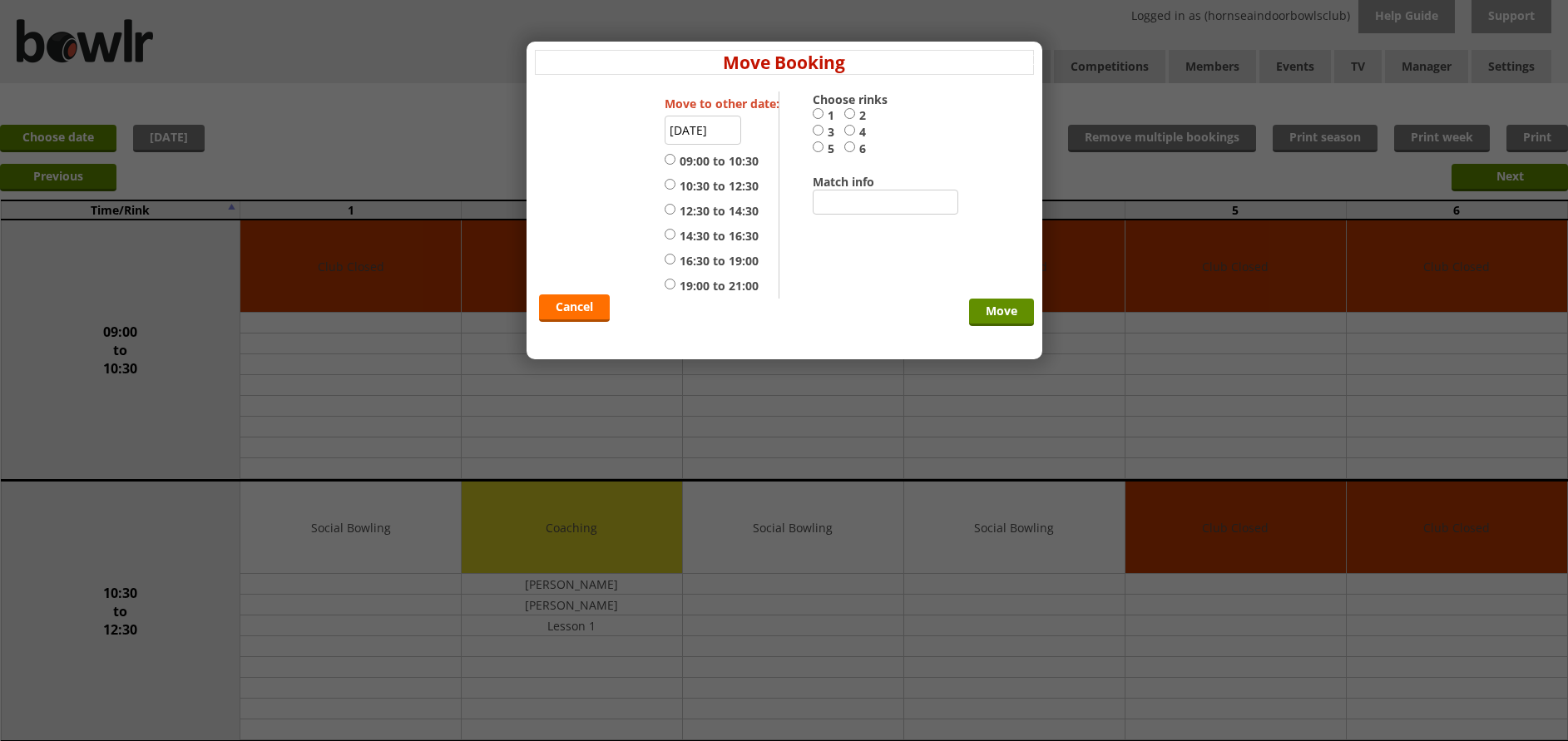 click on "Cancel
Move" at bounding box center [784, 195] 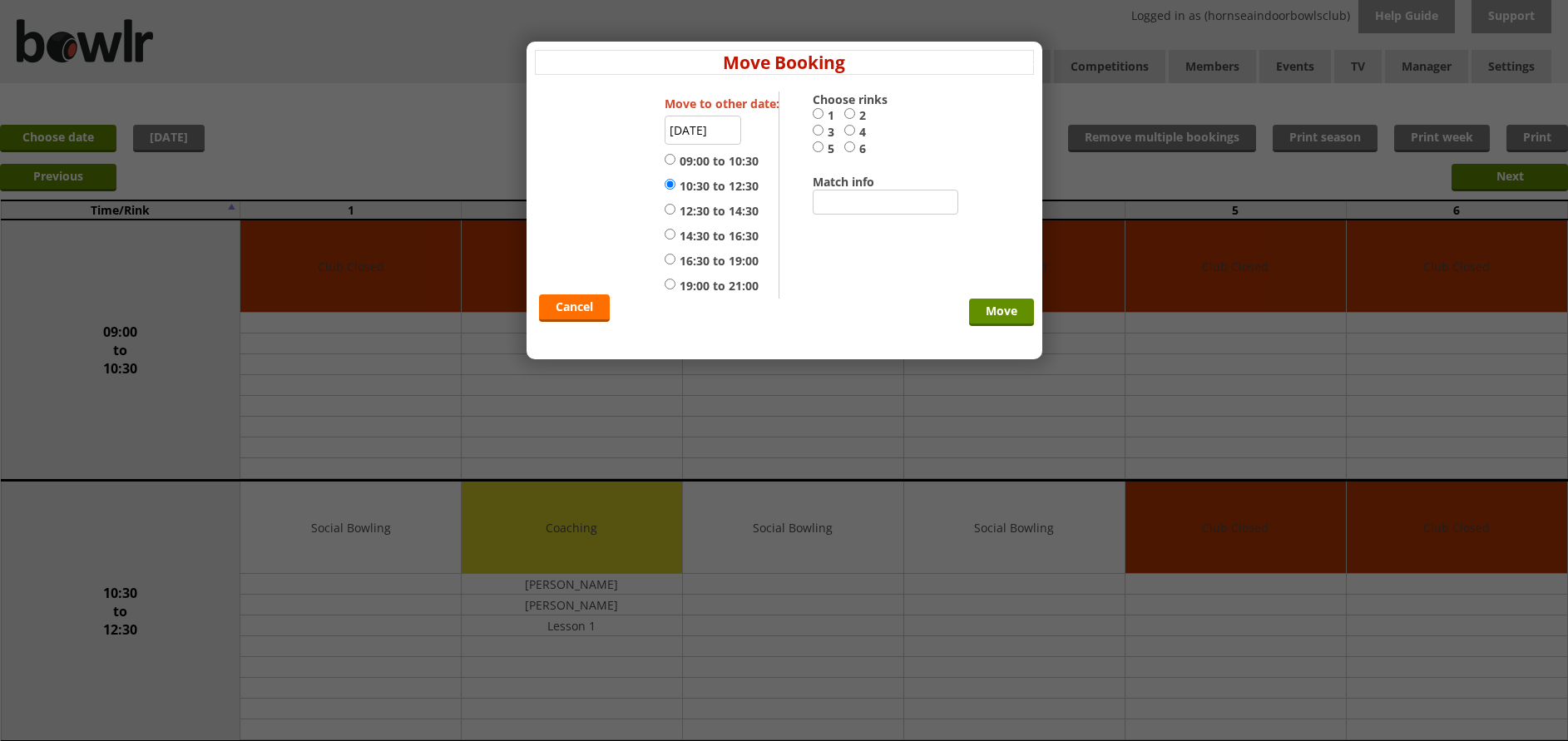 click on "10:30 to 12:30" at bounding box center (670, 184) 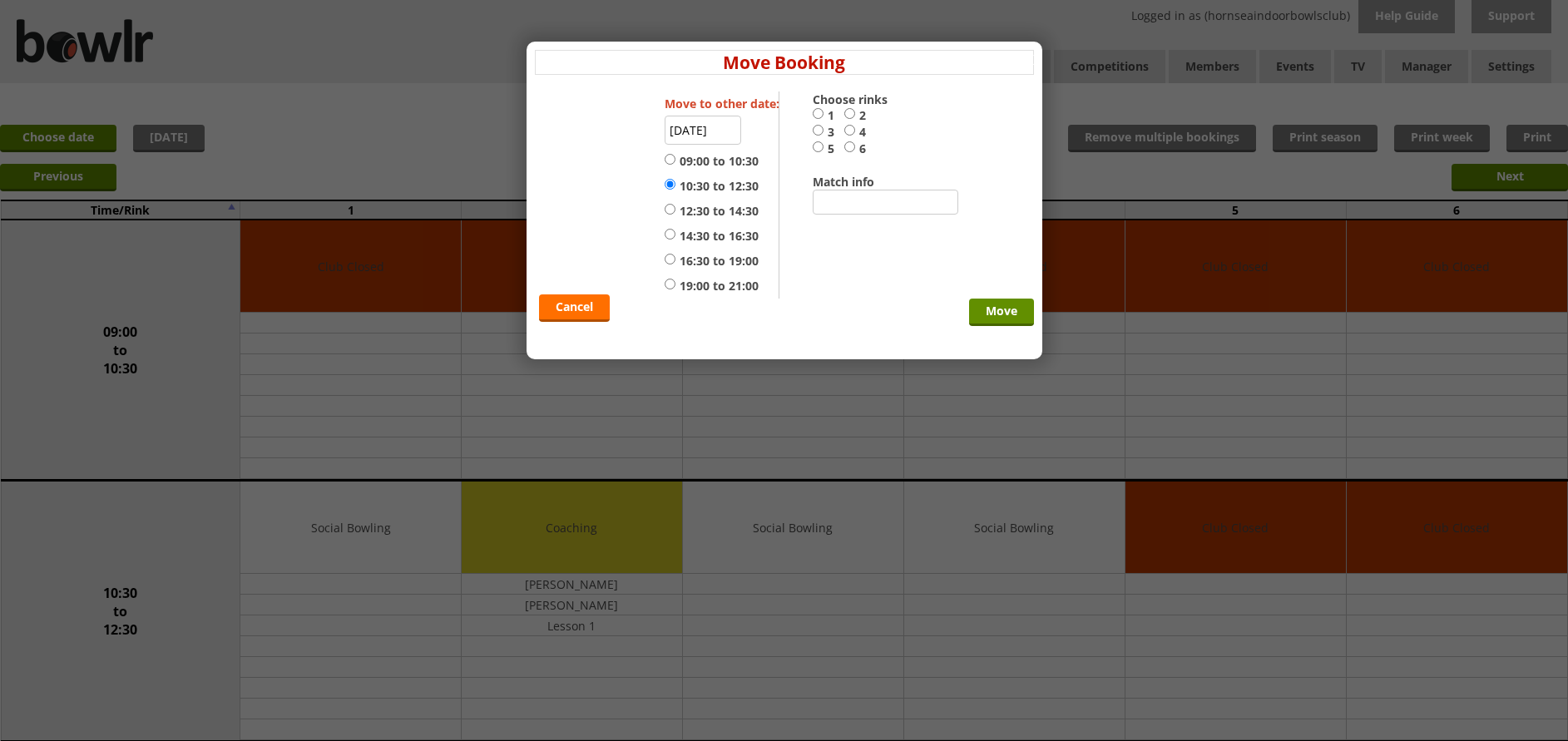 click on "3" at bounding box center (818, 130) 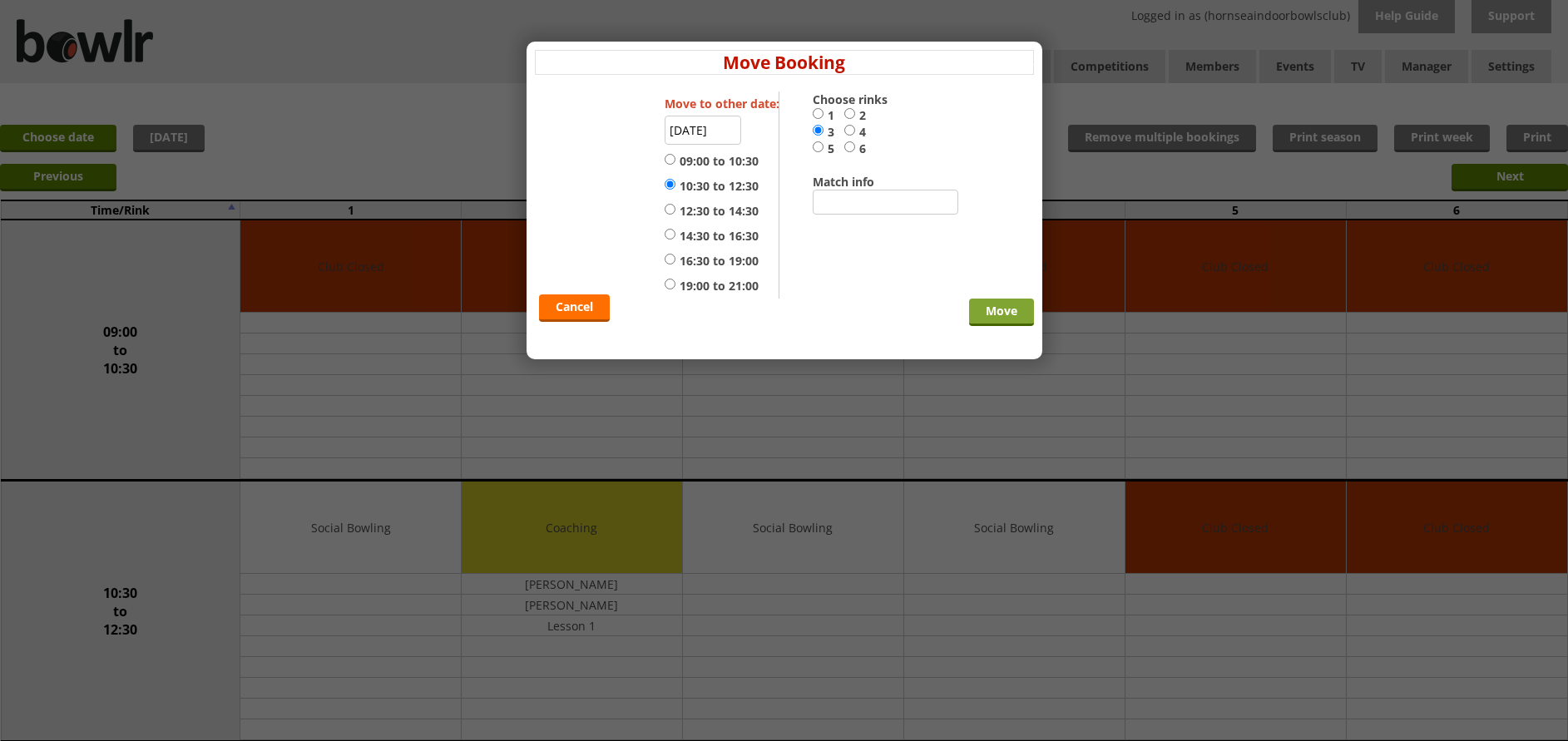 click on "Move" at bounding box center [1002, 312] 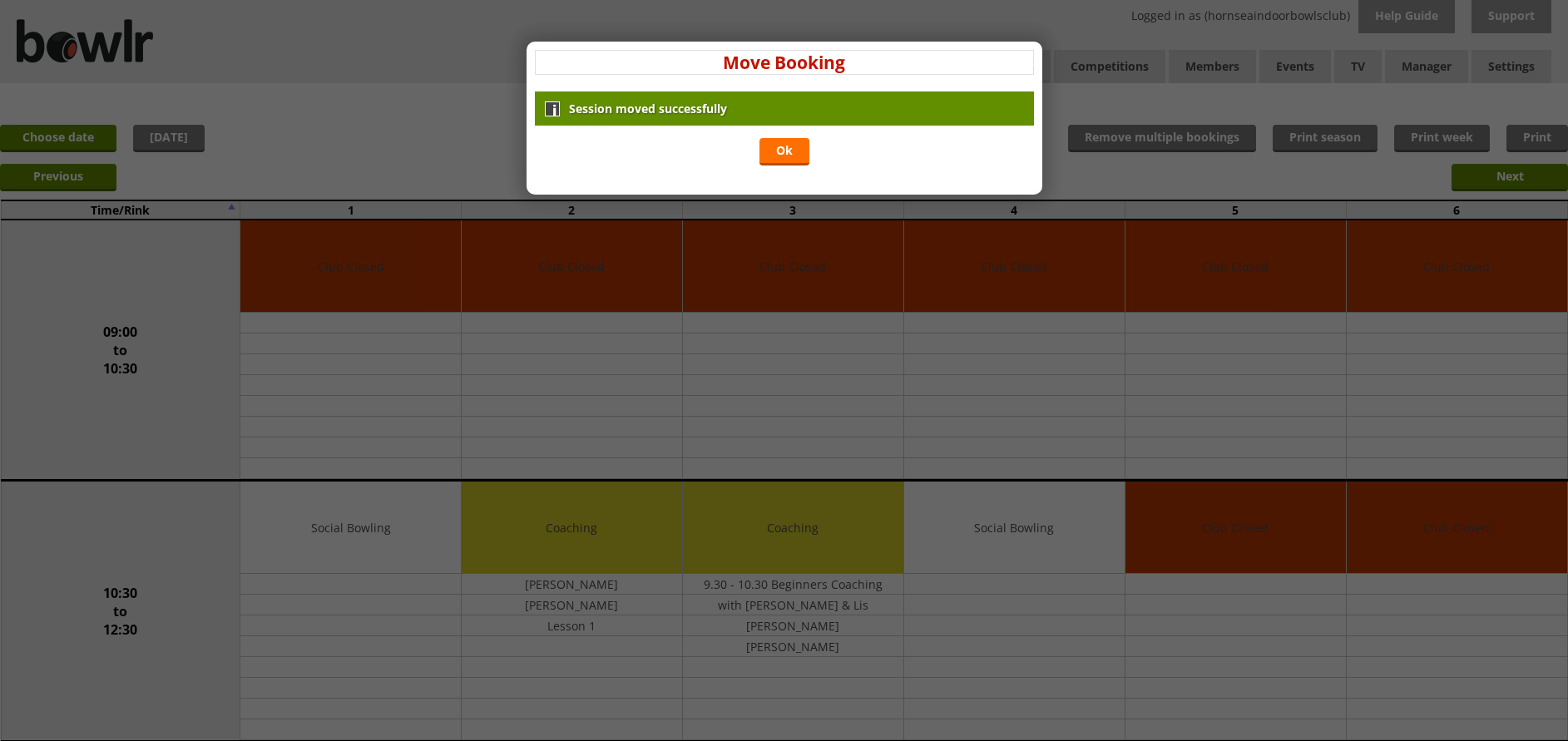 scroll, scrollTop: 0, scrollLeft: 0, axis: both 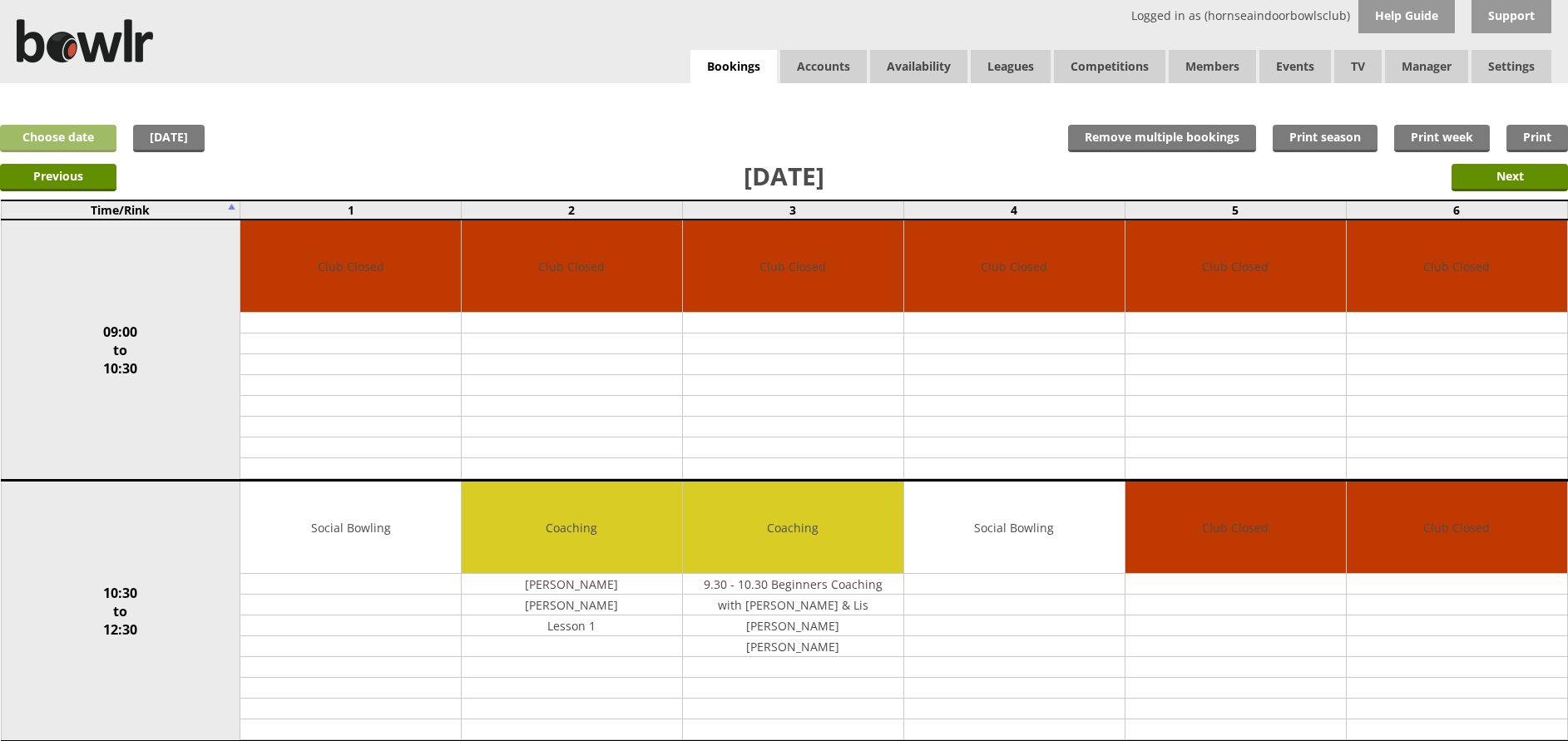 click on "Choose date" at bounding box center (58, 138) 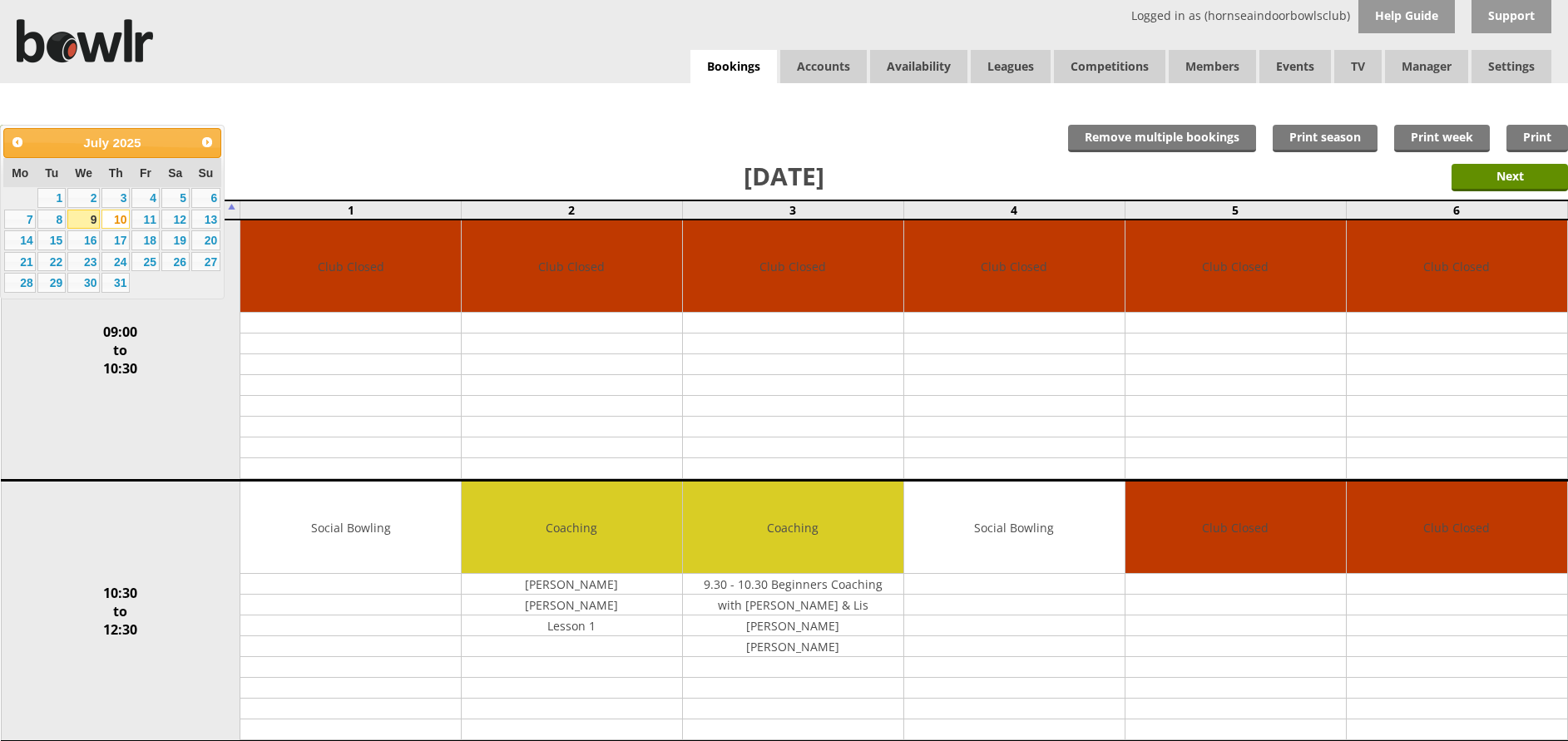 click on "x
Move Booking
Session moved successfully Ok
Move to other date:
10-07-2025
09:00 to 10:30
10:30 to 12:30
12:30 to 14:30
14:30 to 16:30
16:30 to 19:00
19:00 to 21:00
Choose rinks
1 2 3 4 5 6
Match info
Cancel
Move
Cancel
Swap Bookings
Cancel
x
Print
Print from:
10-07-2025
Print to:
10-07-2025
Cancel
Print
x
Copy Booking
1" at bounding box center [784, 956] 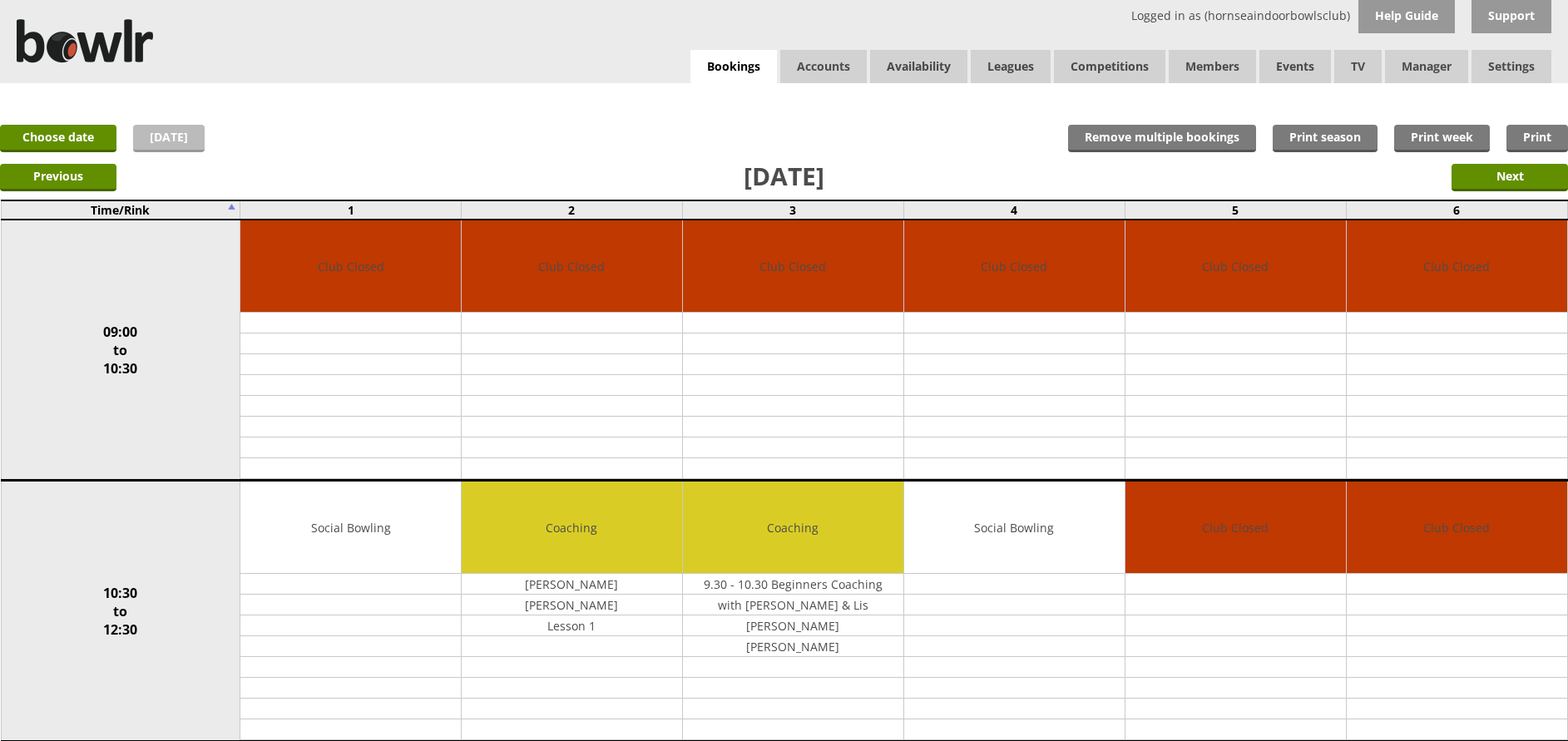 click on "[DATE]" at bounding box center [169, 138] 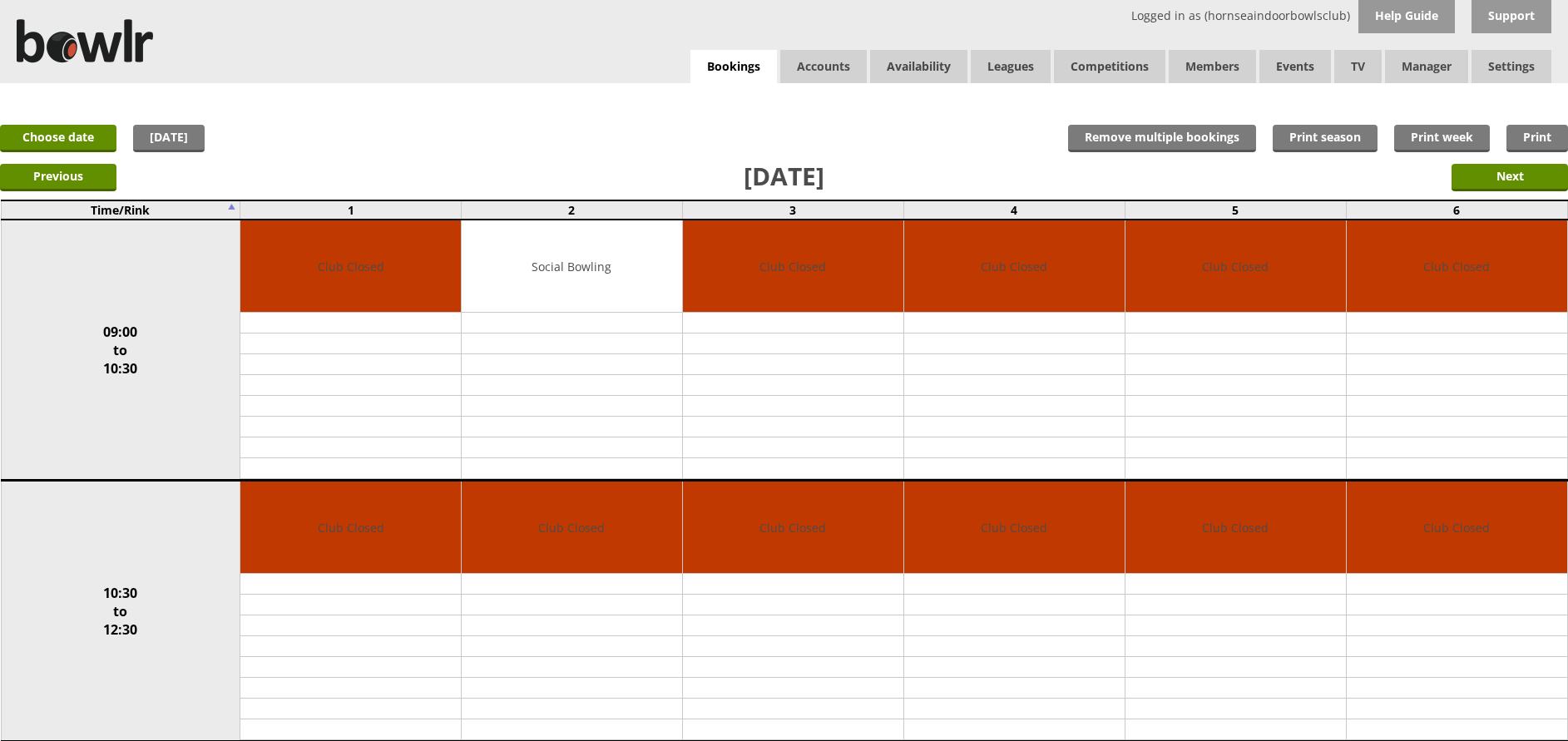 scroll, scrollTop: 0, scrollLeft: 0, axis: both 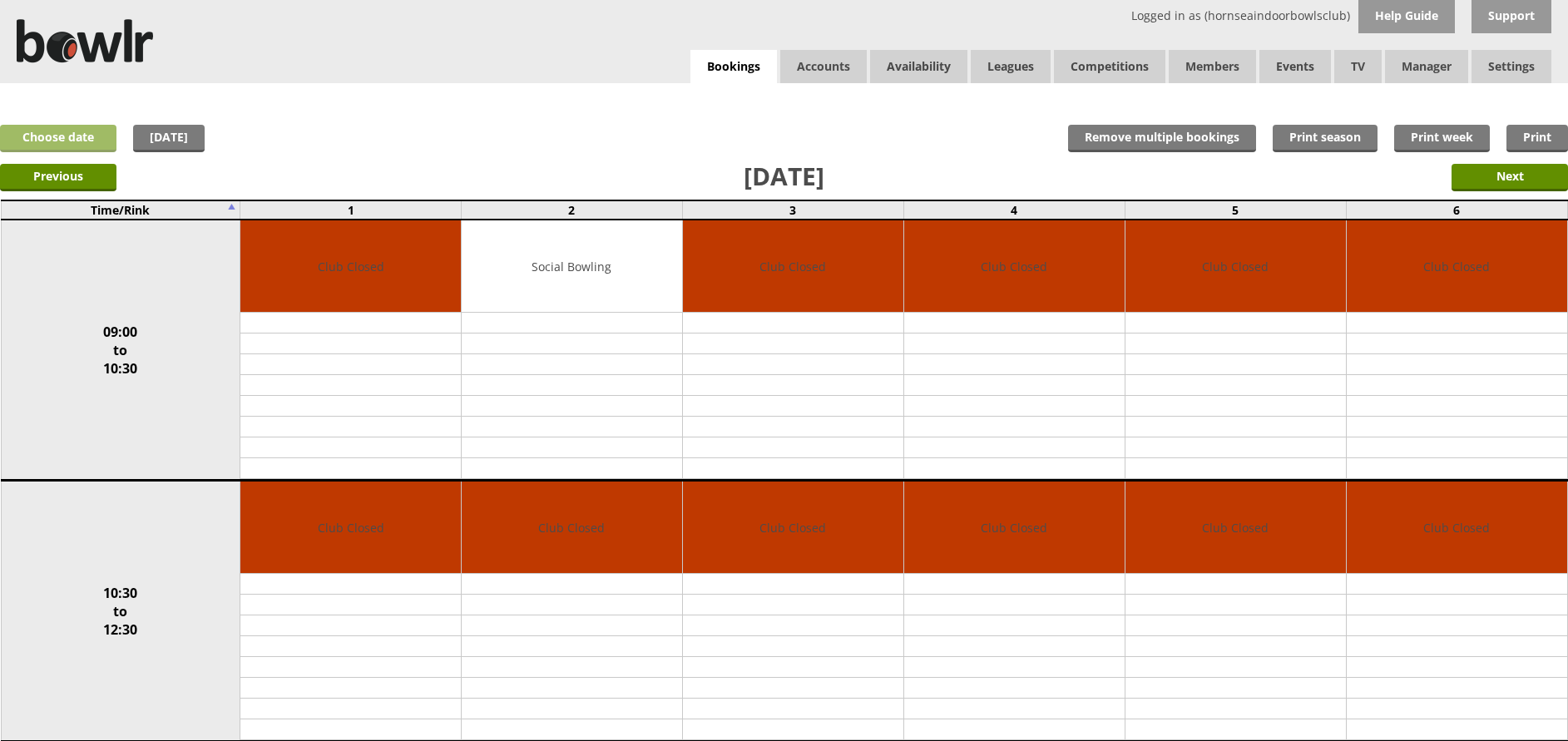 click on "Choose date" at bounding box center (58, 138) 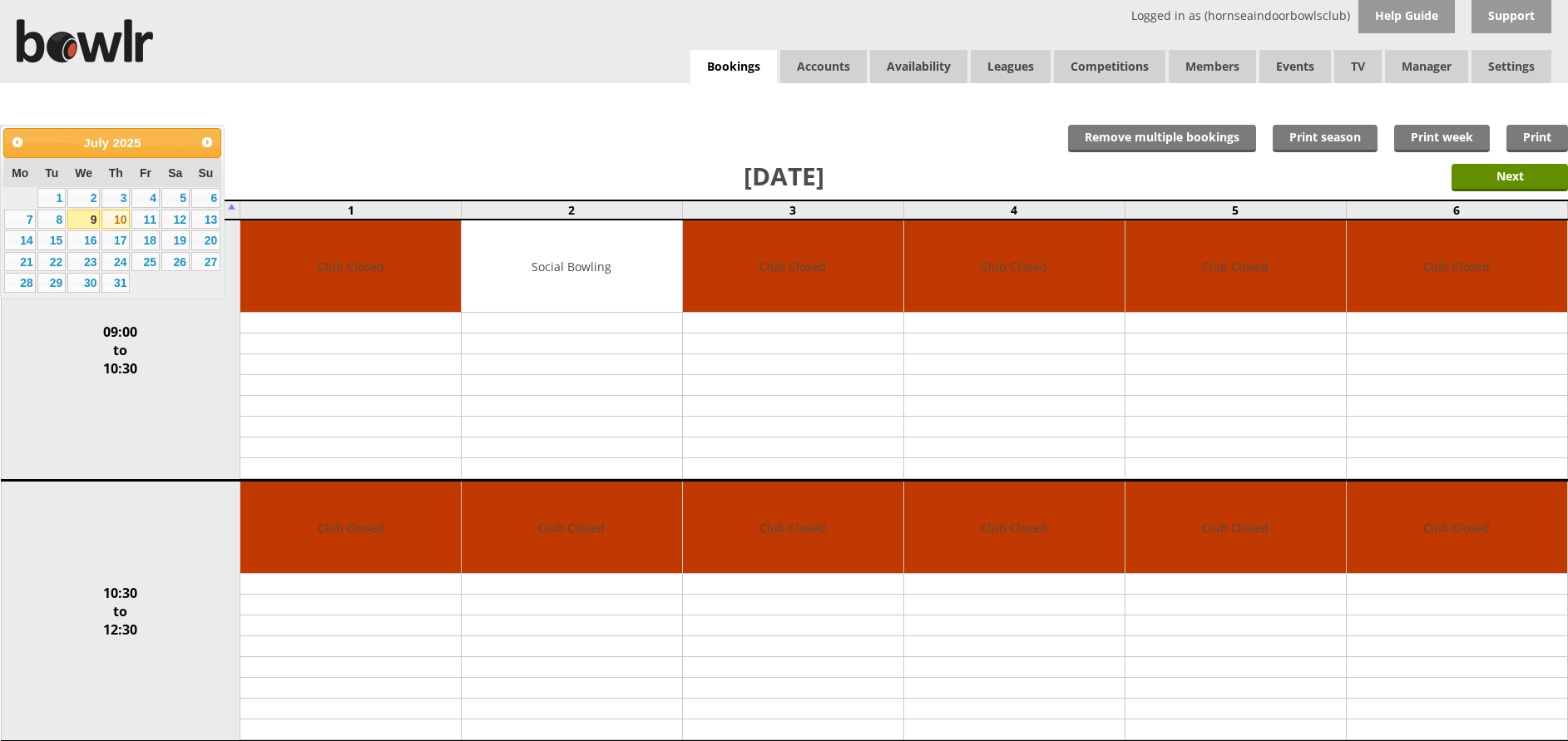 click on "10" at bounding box center [116, 220] 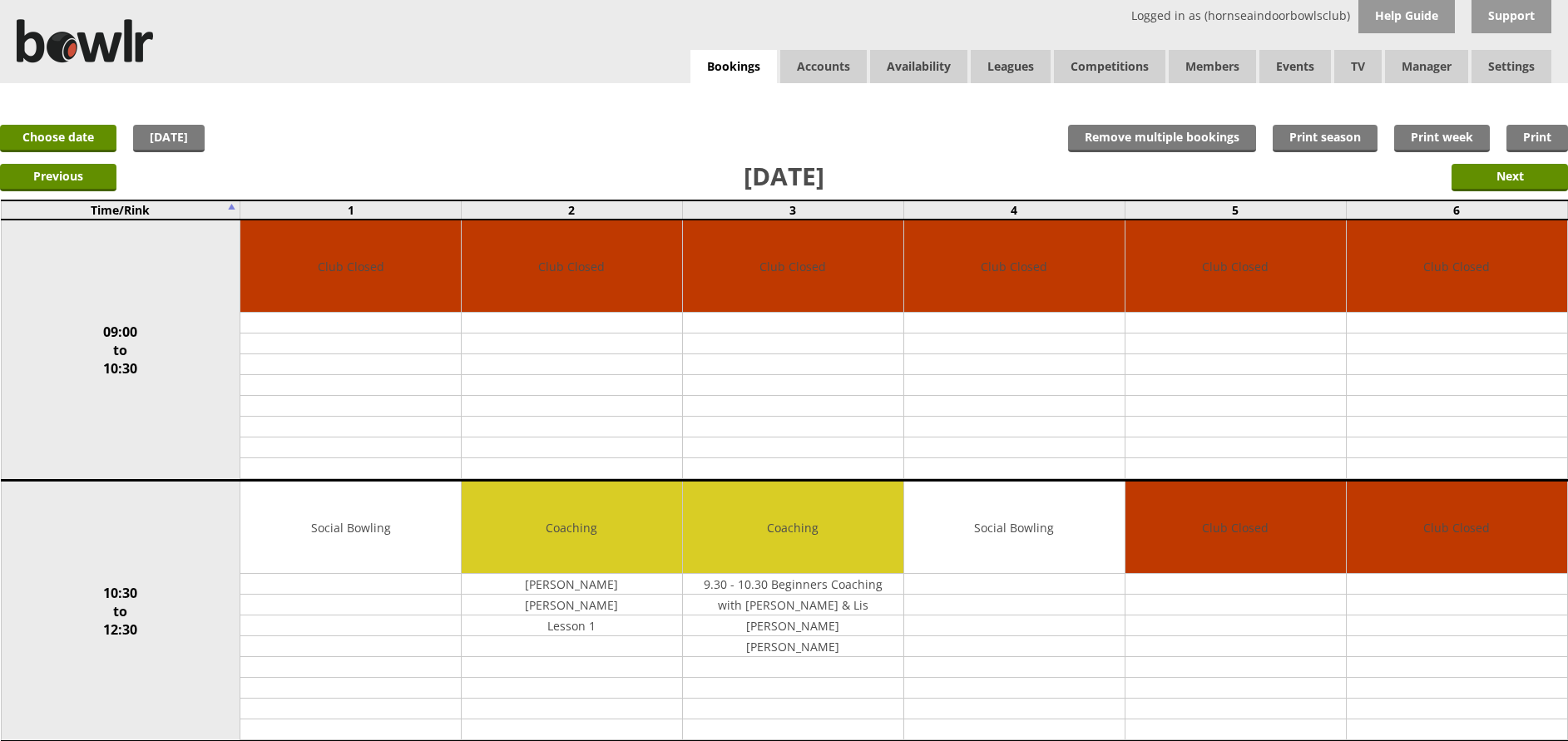 scroll, scrollTop: 0, scrollLeft: 0, axis: both 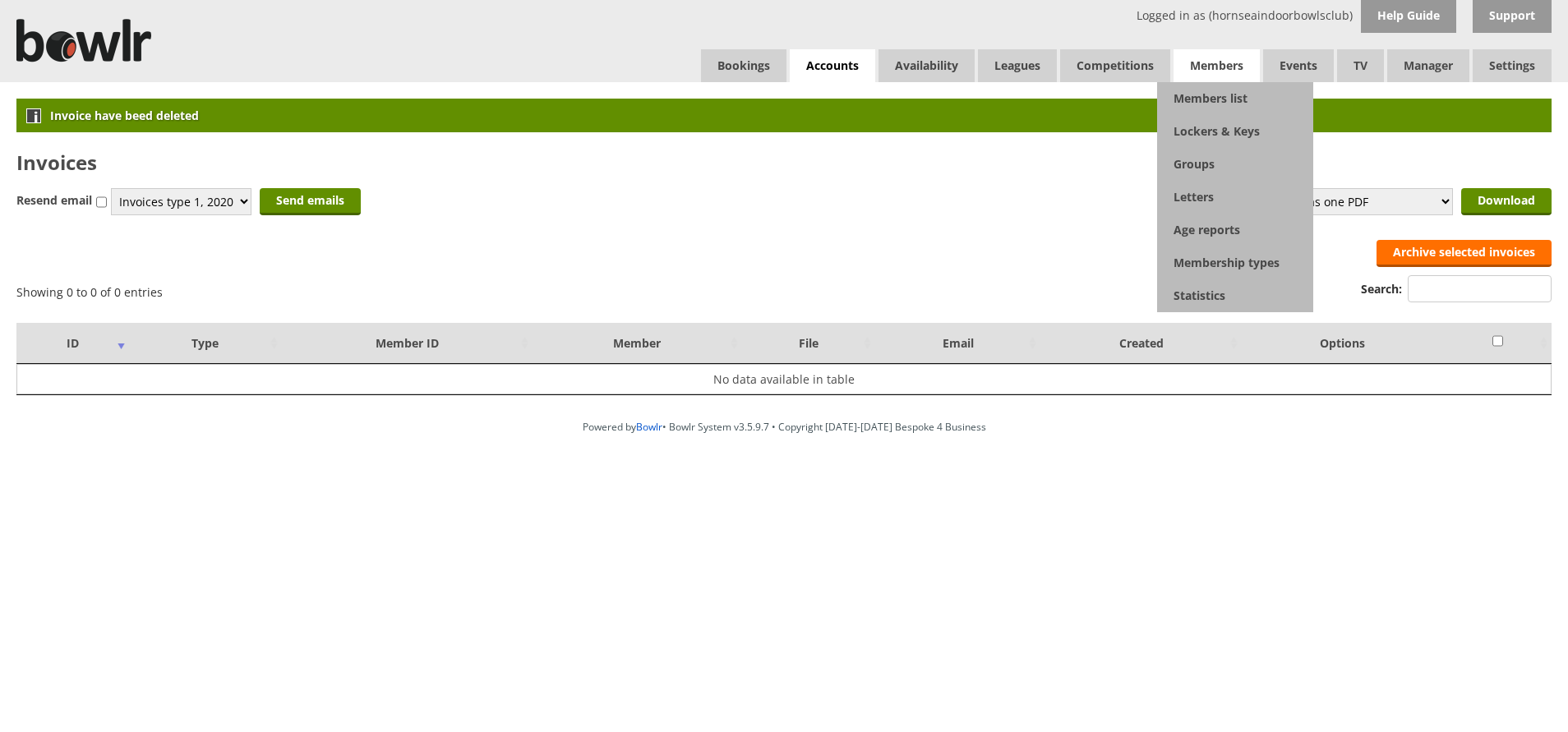 click on "Members" at bounding box center [1216, 66] 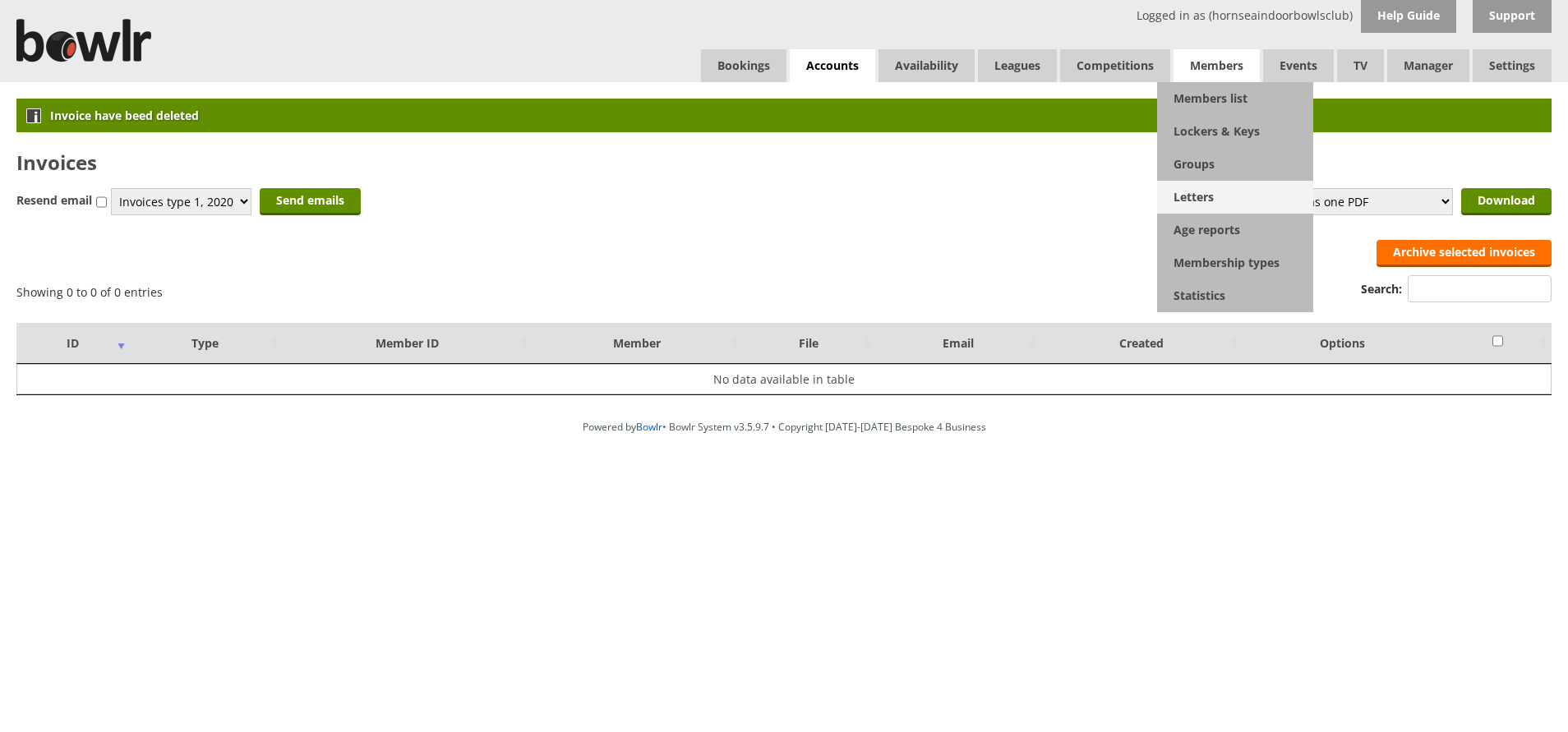 click on "Letters" at bounding box center (1235, 197) 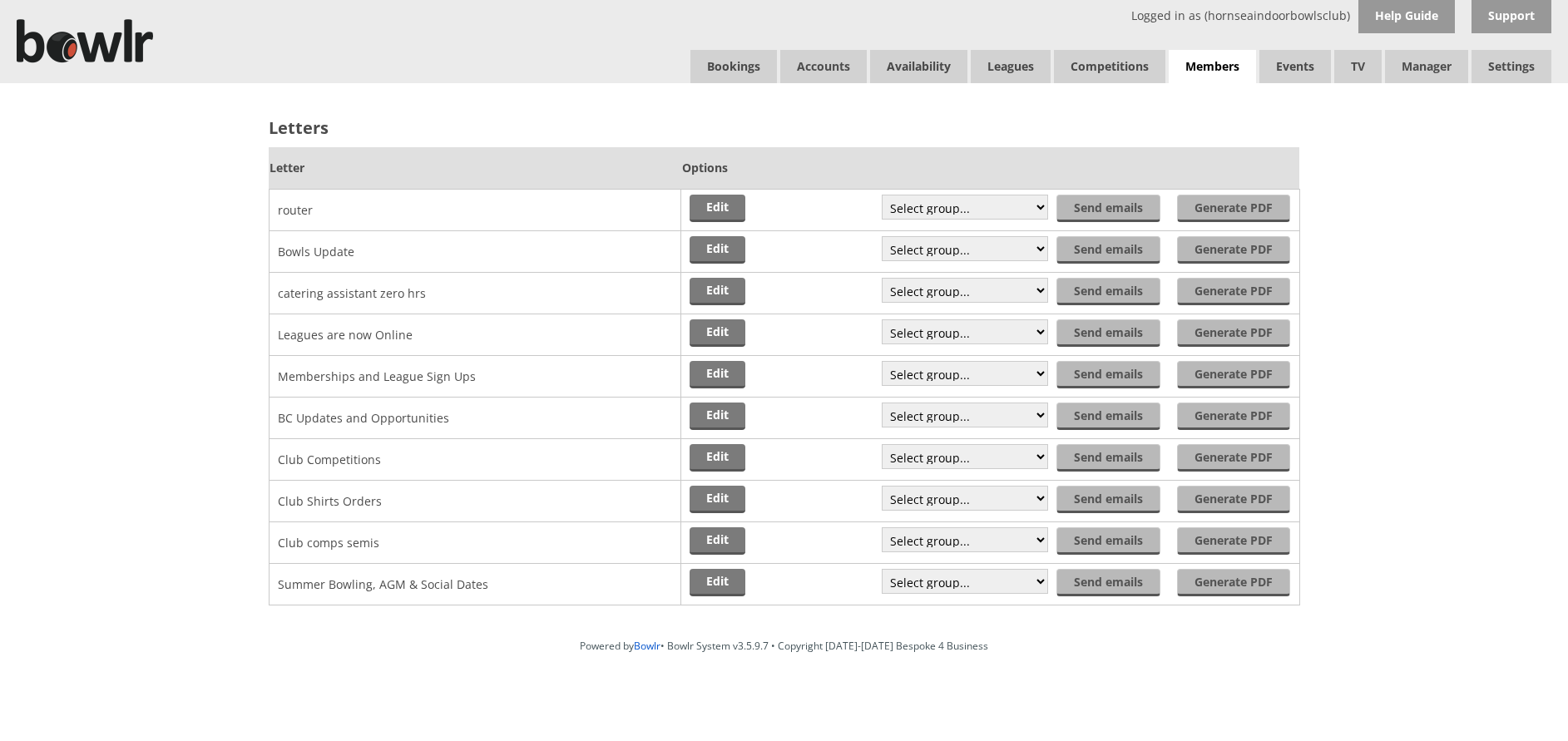 scroll, scrollTop: 0, scrollLeft: 0, axis: both 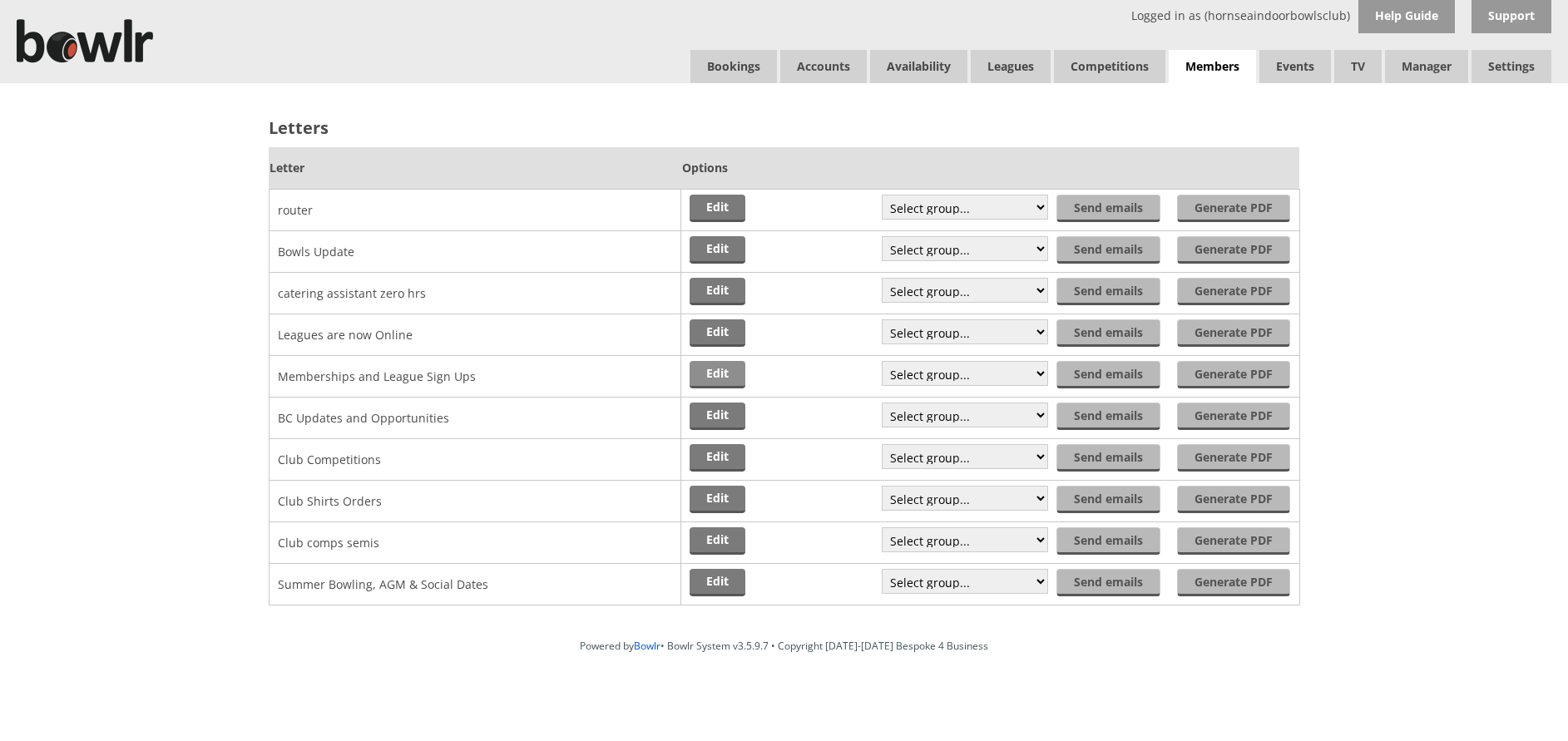 click on "Edit" at bounding box center [717, 374] 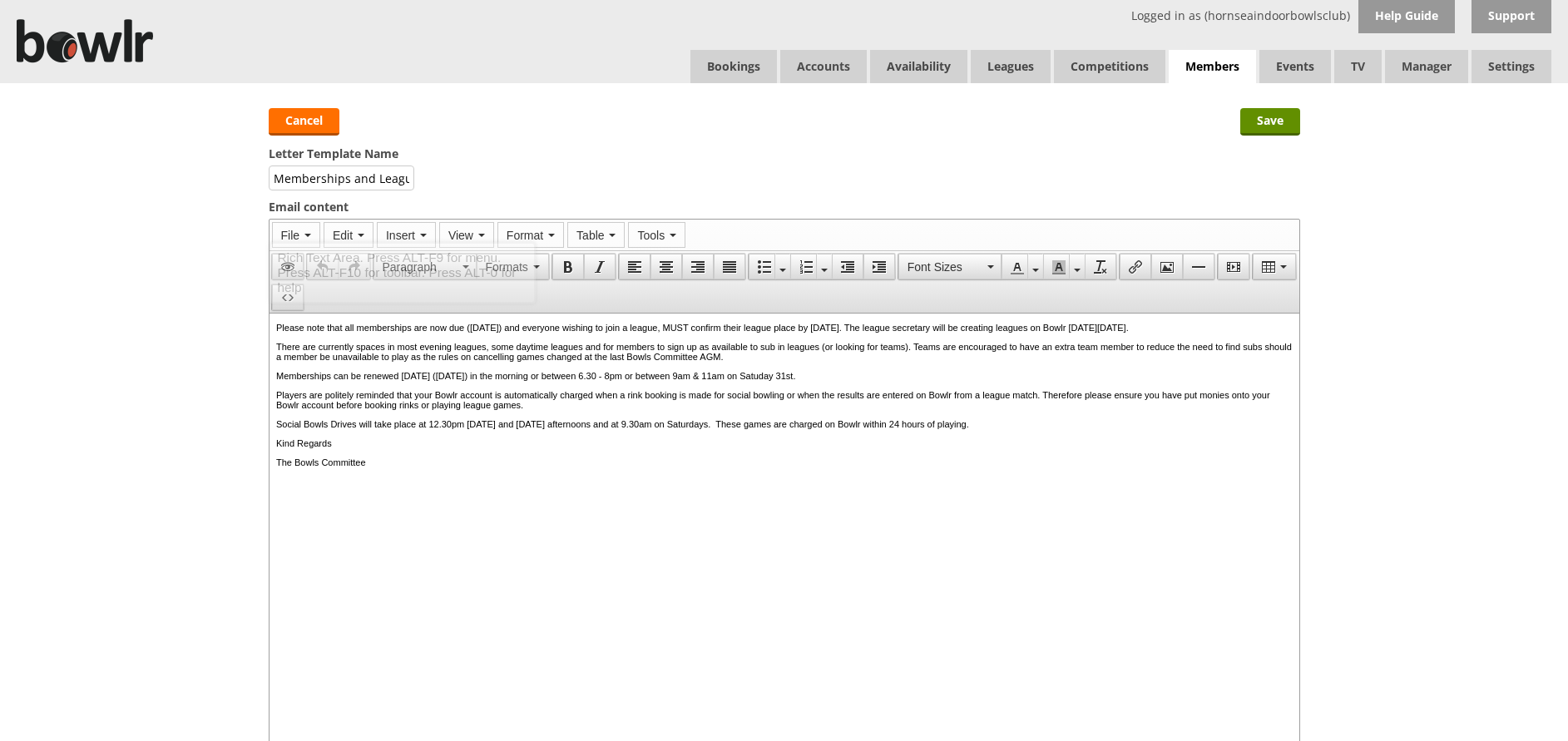 scroll, scrollTop: 0, scrollLeft: 0, axis: both 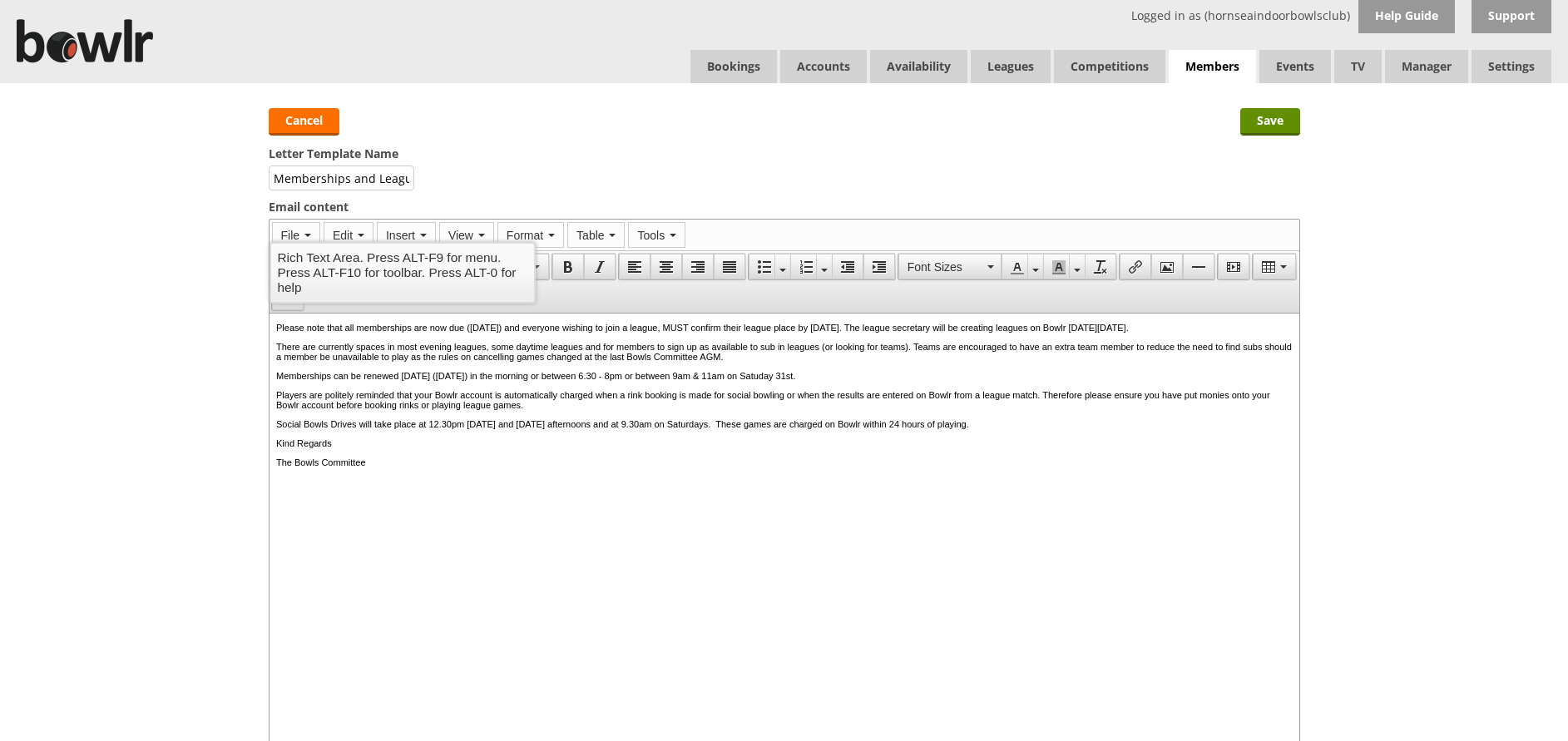 click on "Please note that all memberships are now due ([DATE]) and everyone wishing to join a league, MUST confirm their league place by [DATE]. The league secretary will be creating leagues on Bowlr [DATE][DATE]." at bounding box center [784, 328] 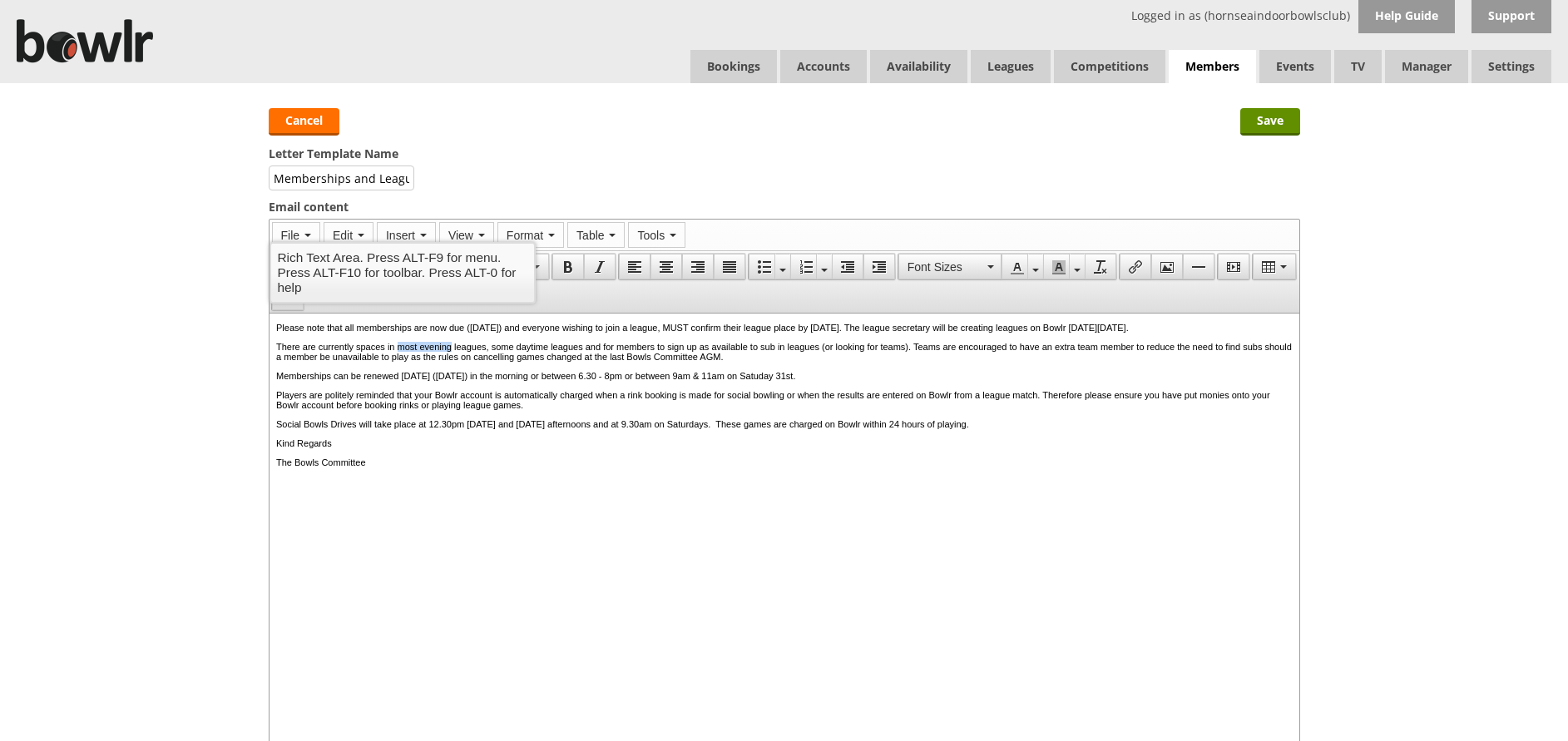 drag, startPoint x: 416, startPoint y: 358, endPoint x: 476, endPoint y: 358, distance: 60 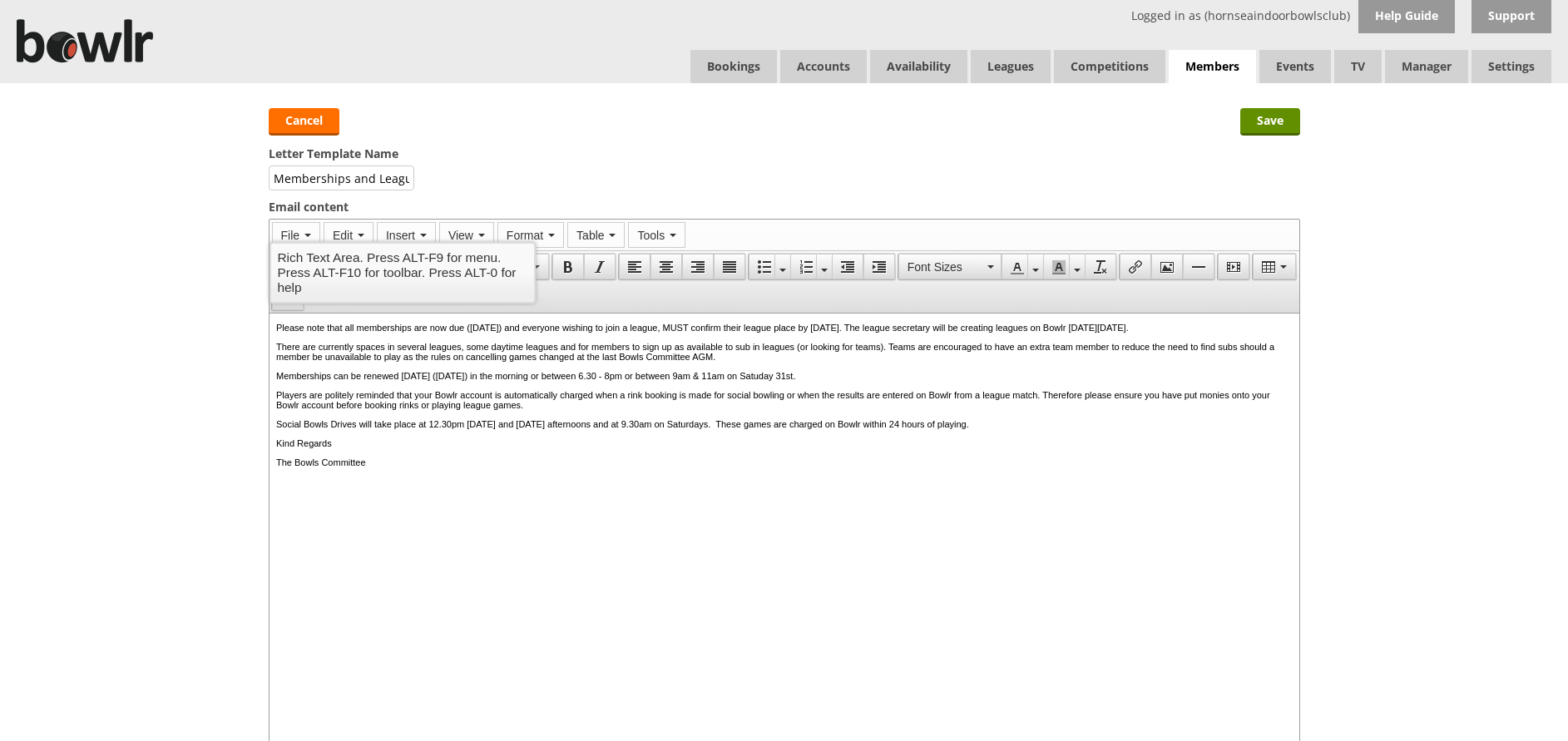 click on "There are currently spaces in several leagues, some daytime leagues and for members to sign up as available to sub in leagues (or looking for teams). Teams are encouraged to have an extra team member to reduce the need to find subs should a member be unavailable to play as the rules on cancelling games changed at the last Bowls Committee AGM." at bounding box center (784, 352) 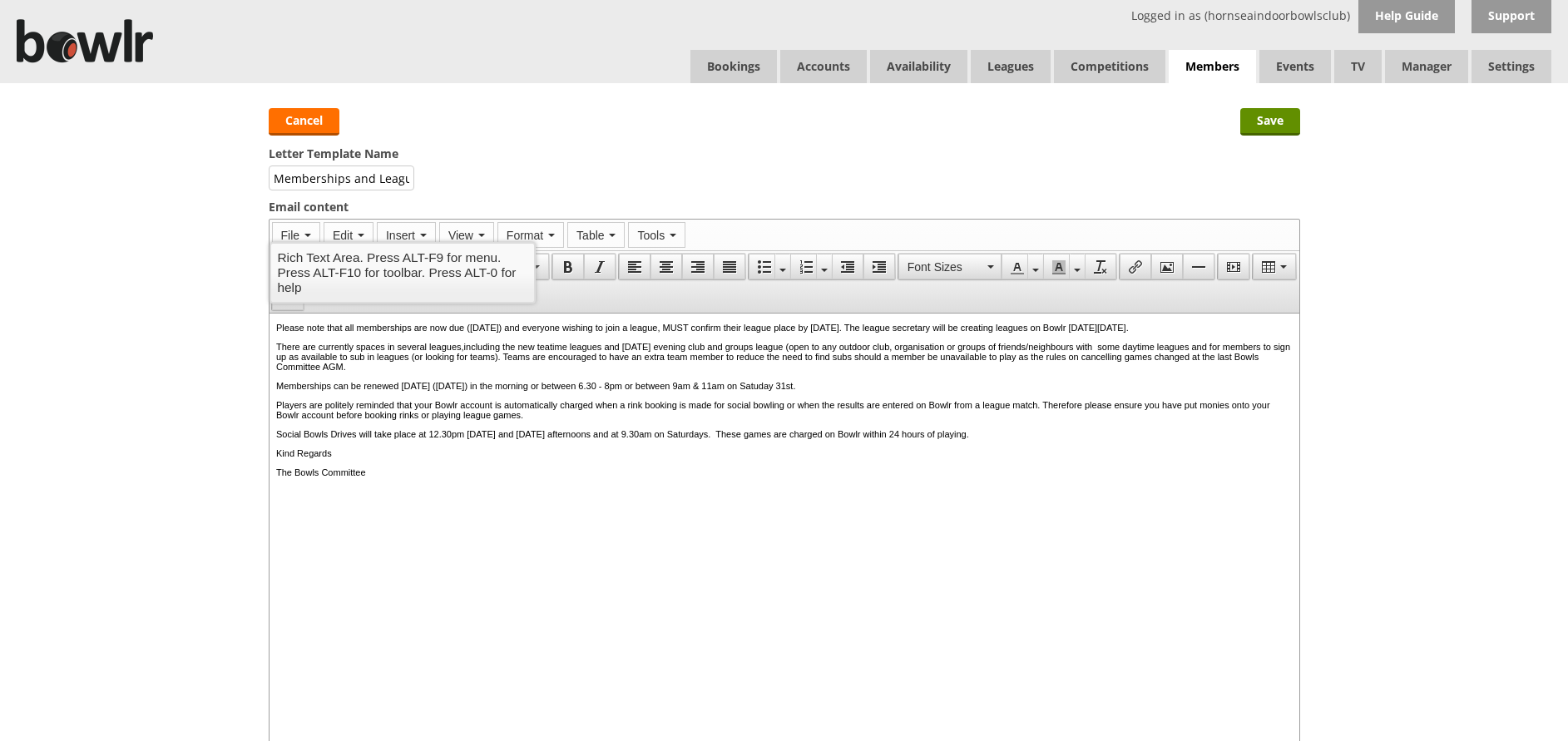 click on "There are currently spaces in several leagues,including the new teatime leagues and Friday evening club and groups league (open to any outdoor club, organisation or groups of friends/neighbours with  some daytime leagues and for members to sign up as available to sub in leagues (or looking for teams). Teams are encouraged to have an extra team member to reduce the need to find subs should a member be unavailable to play as the rules on cancelling games changed at the last Bowls Committee AGM." at bounding box center [784, 357] 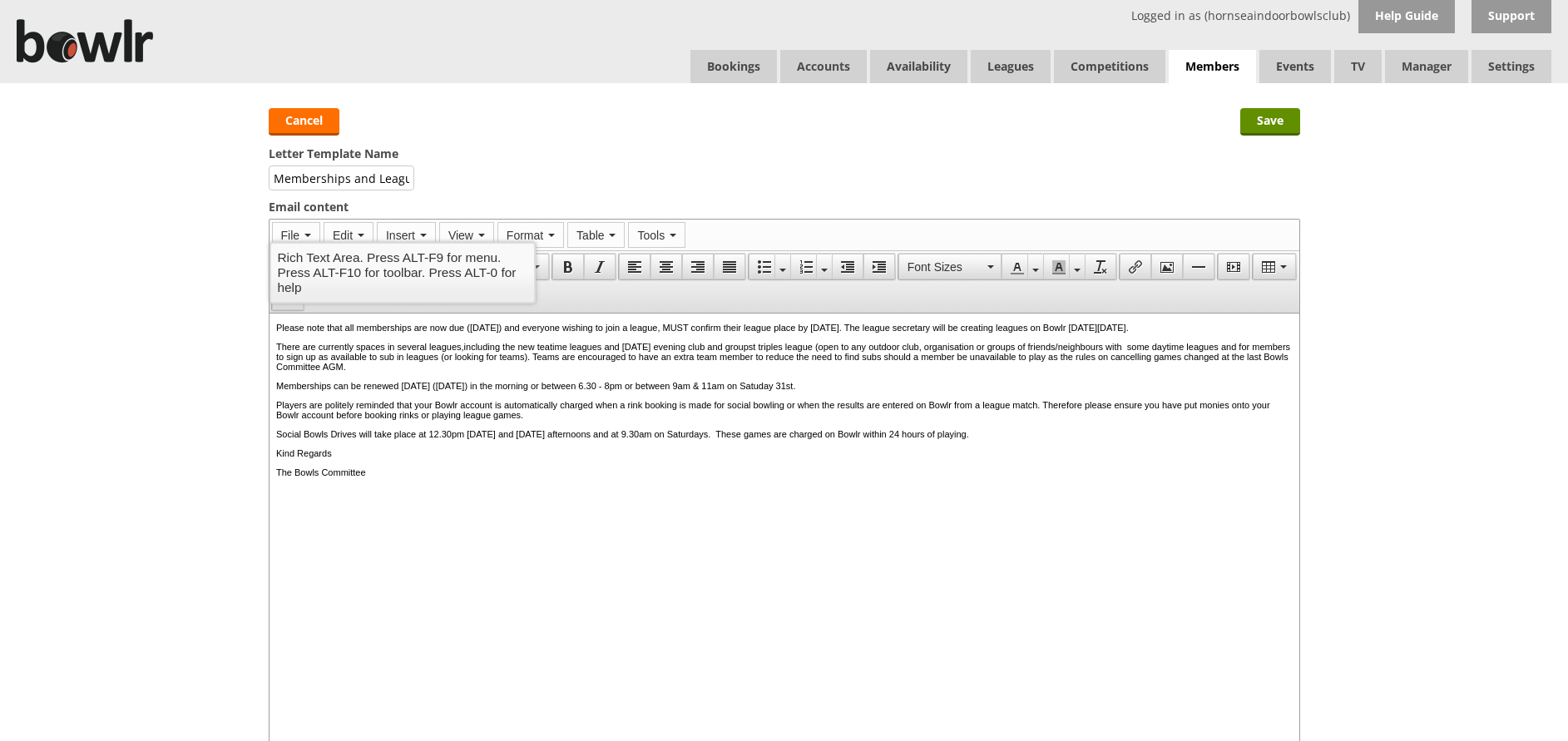click on "Please note that all memberships are now due (31st August) and everyone wishing to join a league, MUST confirm their league place by 31st August 2025. The league secretary will be creating leagues on Bowlr on Monday 1st September. There are currently spaces in several leagues,including the new teatime leagues and Friday evening club and groupst triples league (open to any outdoor club, organisation or groups of friends/neighbours with  some daytime leagues and for members to sign up as available to sub in leagues (or looking for teams). Teams are encouraged to have an extra team member to reduce the need to find subs should a member be unavailable to play as the rules on cancelling games changed at the last Bowls Committee AGM.  Memberships can be renewed tomorrow (Friday 30th August) in the morning or between 6.30 - 8pm or between 9am & 11am on Satuday 31st. Kind Regards The Bowls Committee" at bounding box center (784, 438) 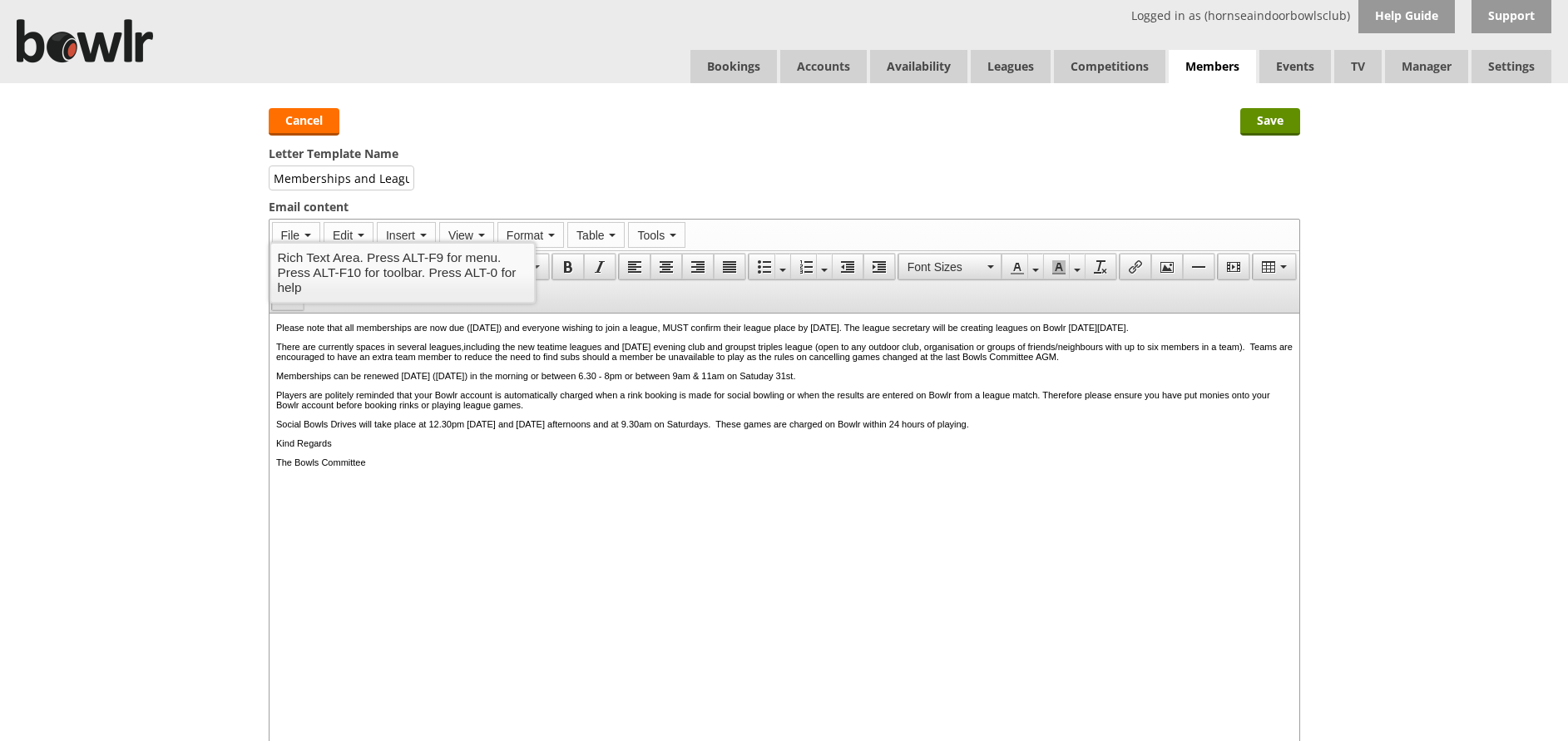 click on "There are currently spaces in several leagues,including the new teatime leagues and Friday evening club and groupst triples league (open to any outdoor club, organisation or groups of friends/neighbours with up to six members in a team).  Teams are encouraged to have an extra team member to reduce the need to find subs should a member be unavailable to play as the rules on cancelling games changed at the last Bowls Committee AGM." at bounding box center (784, 352) 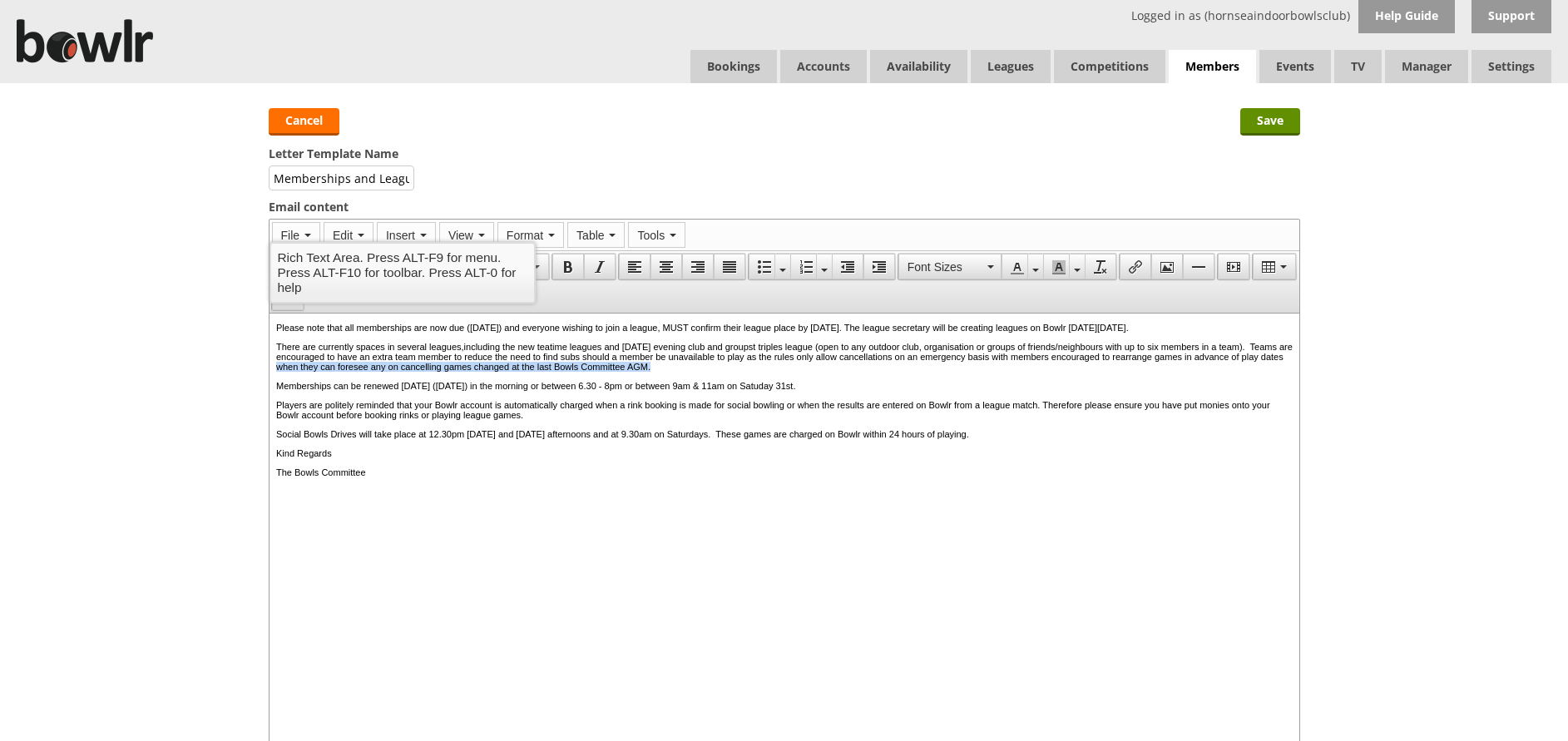 drag, startPoint x: 589, startPoint y: 383, endPoint x: 1012, endPoint y: 382, distance: 423.00118 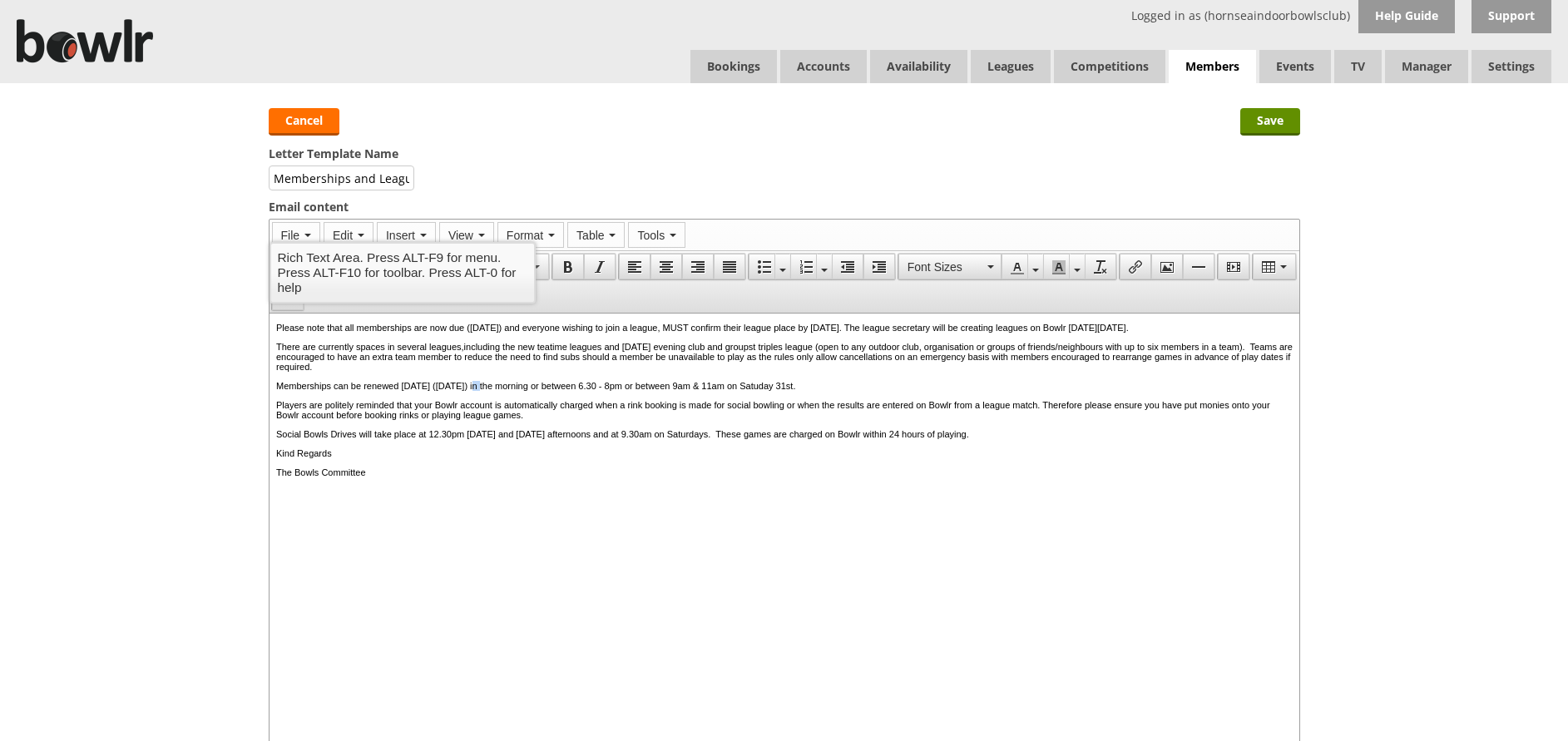 drag, startPoint x: 498, startPoint y: 402, endPoint x: 512, endPoint y: 403, distance: 14.03567 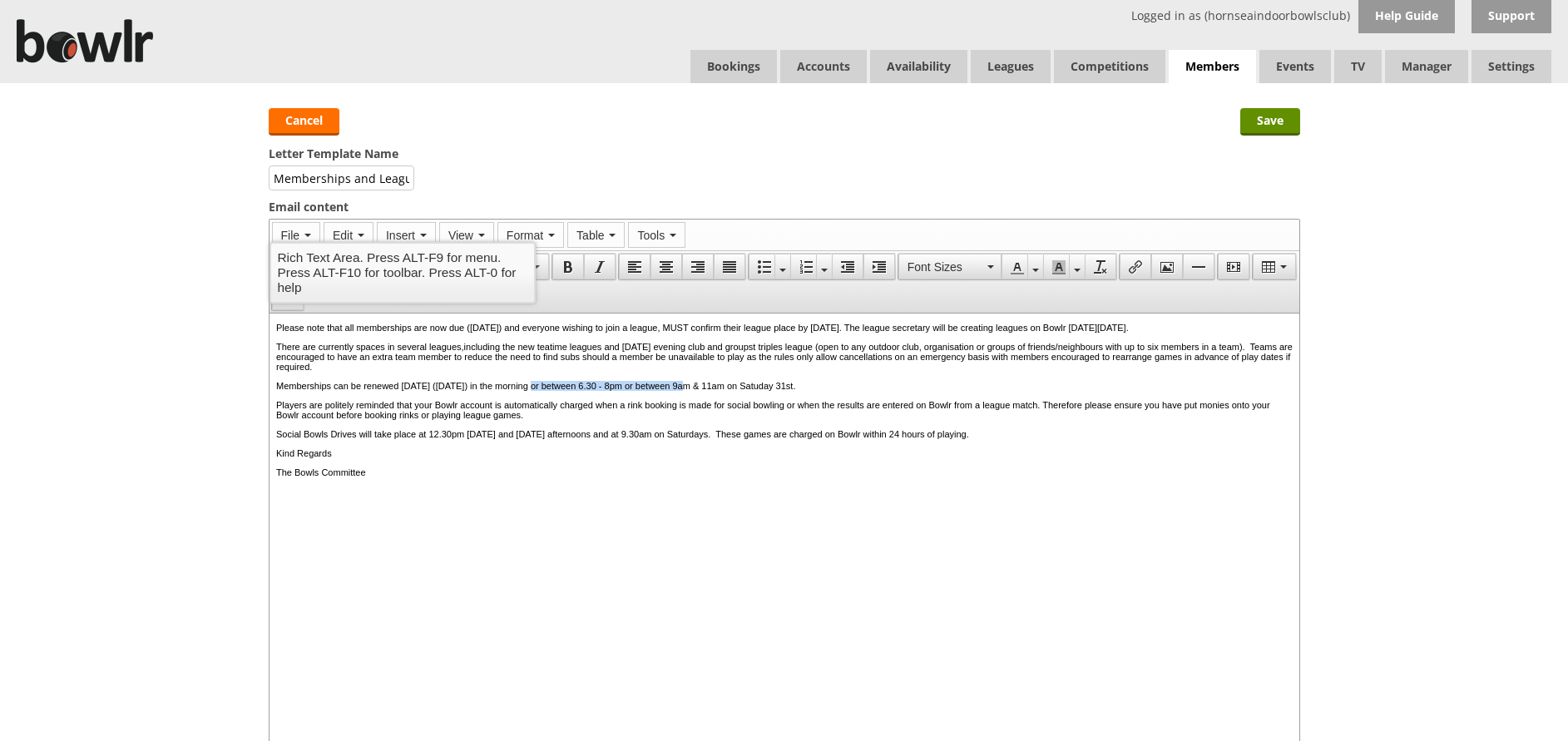 drag, startPoint x: 564, startPoint y: 403, endPoint x: 738, endPoint y: 398, distance: 174.07182 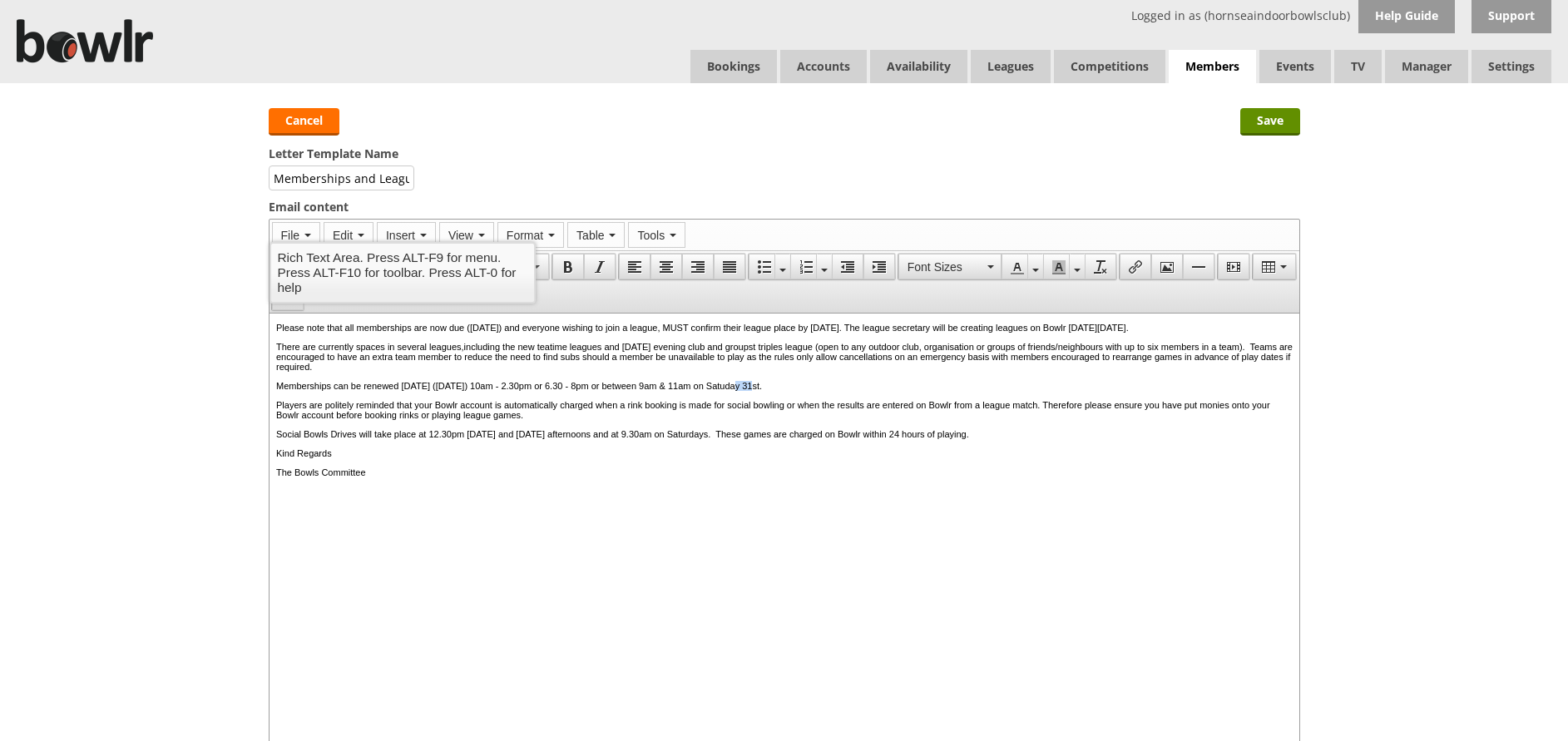 drag, startPoint x: 794, startPoint y: 397, endPoint x: 817, endPoint y: 399, distance: 23.086793 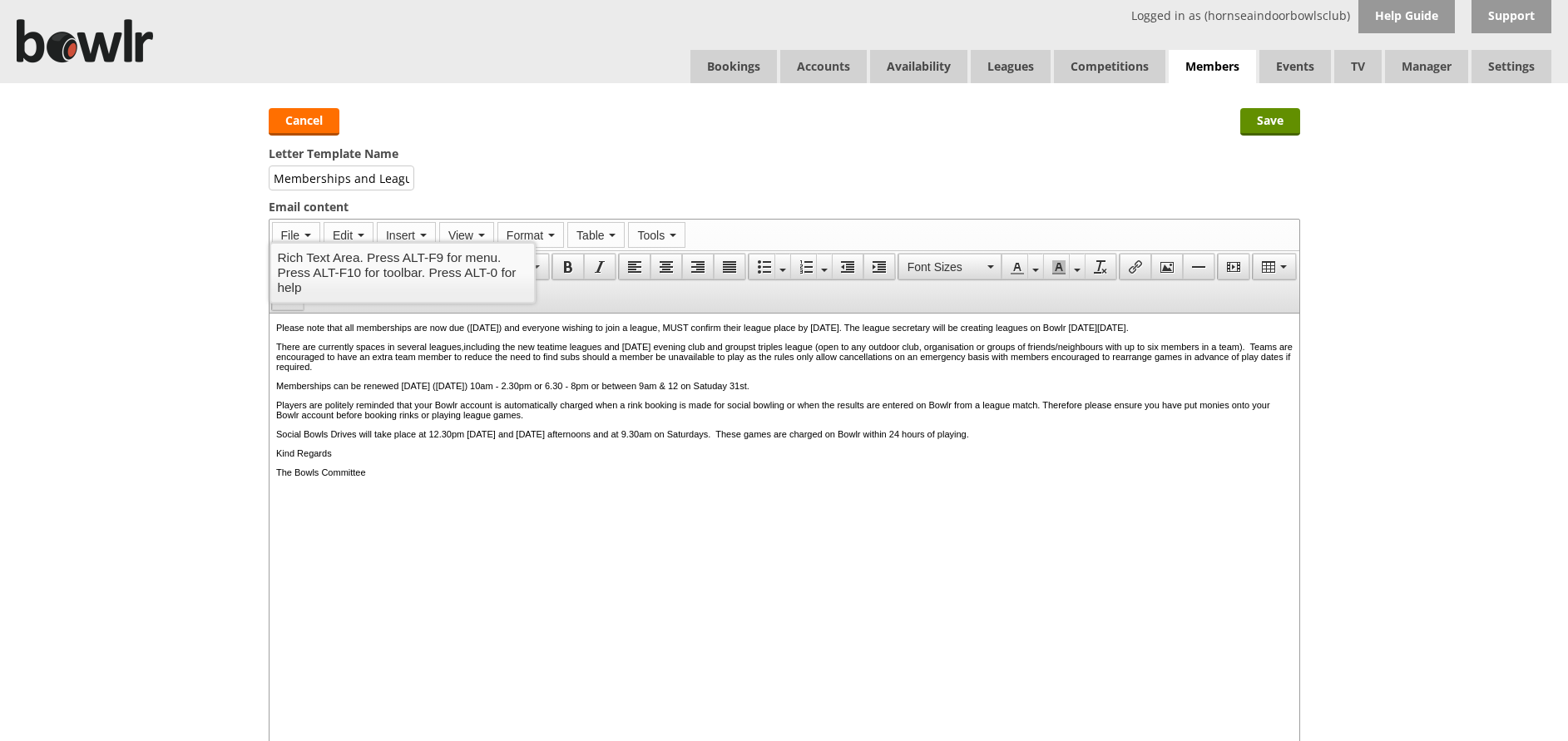 drag, startPoint x: 863, startPoint y: 401, endPoint x: 885, endPoint y: 403, distance: 22.090722 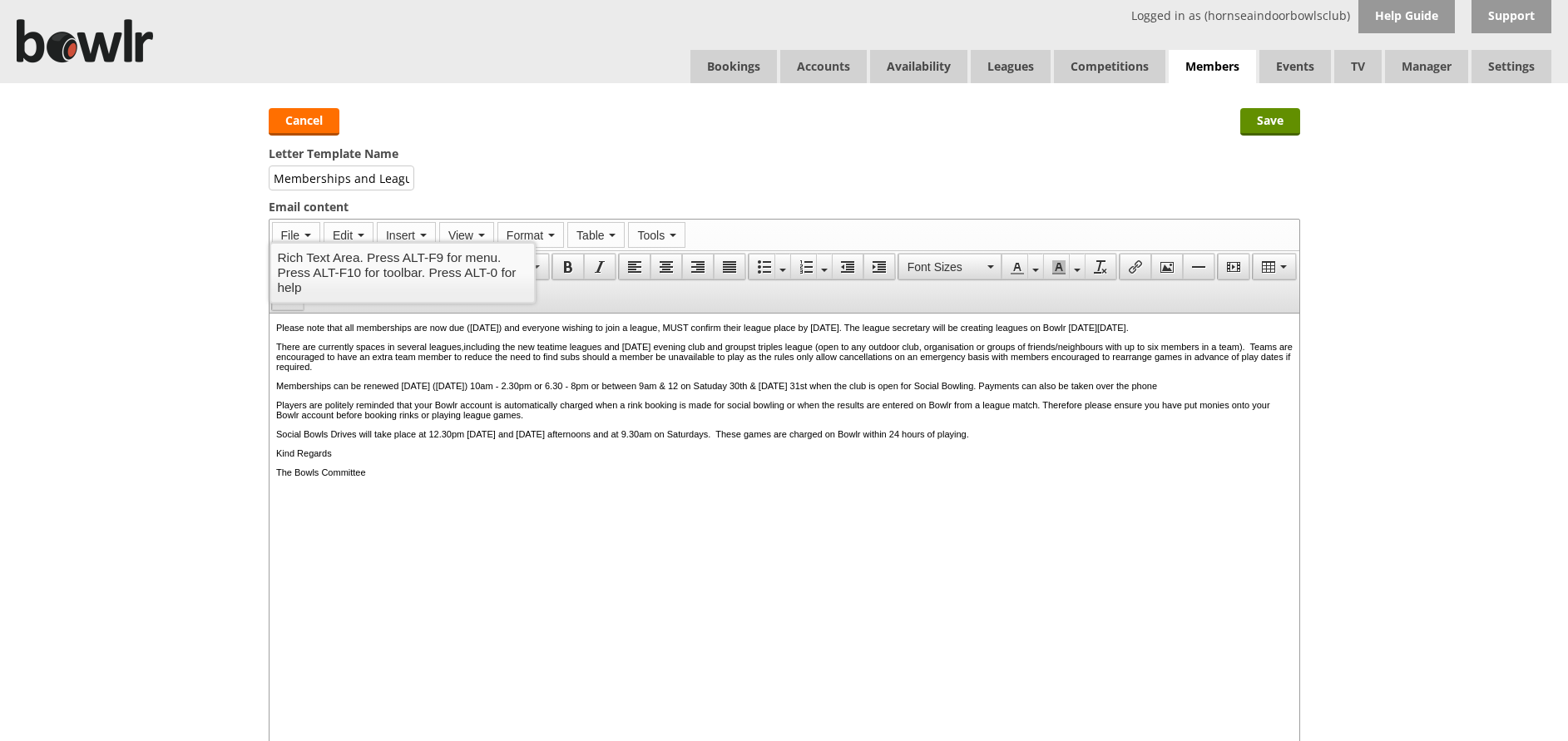 drag, startPoint x: 814, startPoint y: 461, endPoint x: 1113, endPoint y: 465, distance: 299.02675 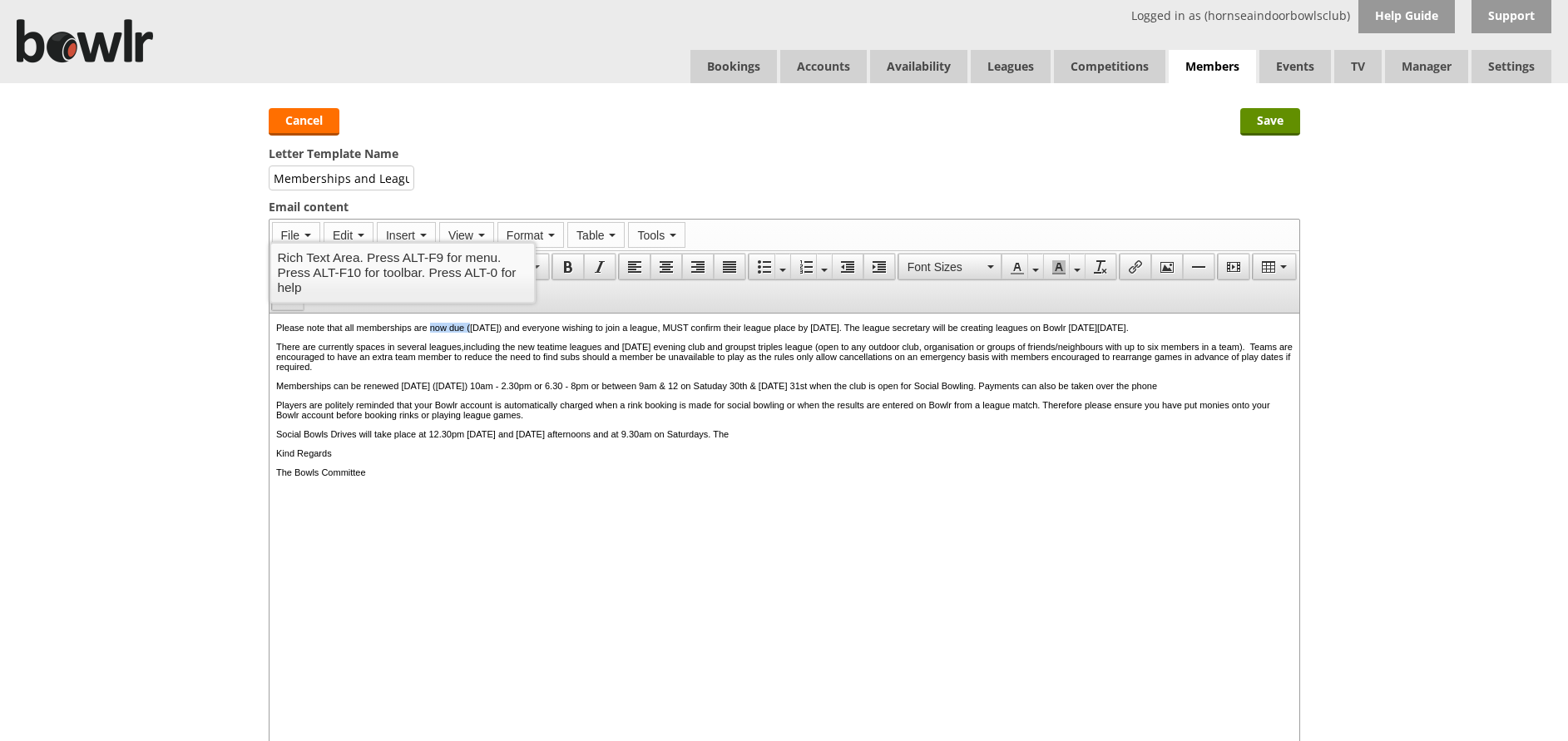 drag, startPoint x: 449, startPoint y: 331, endPoint x: 495, endPoint y: 331, distance: 46 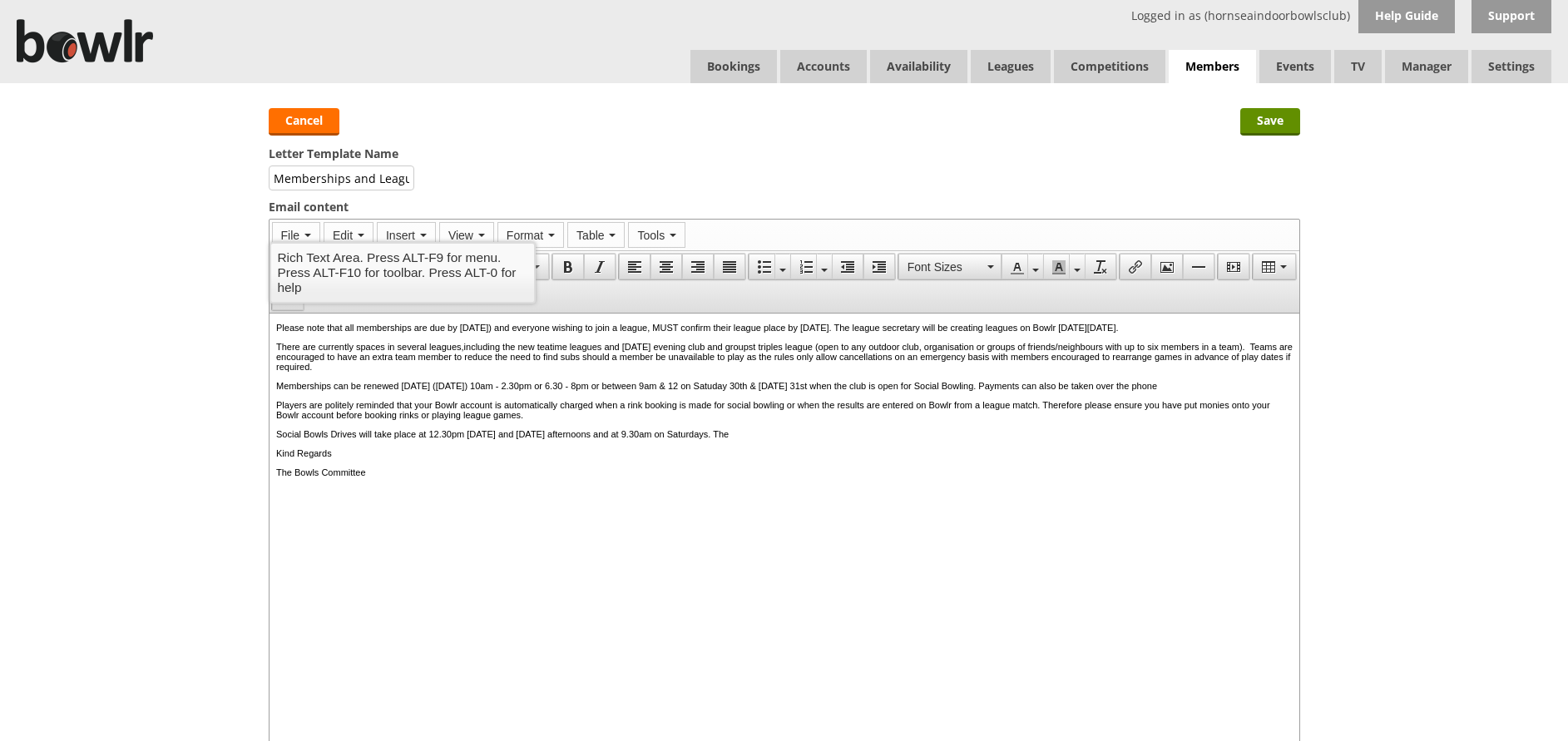 click on "Please note that all memberships are due by 31st August) and everyone wishing to join a league, MUST confirm their league place by 31st August 2025. The league secretary will be creating leagues on Bowlr on Monday 1st September." at bounding box center (784, 328) 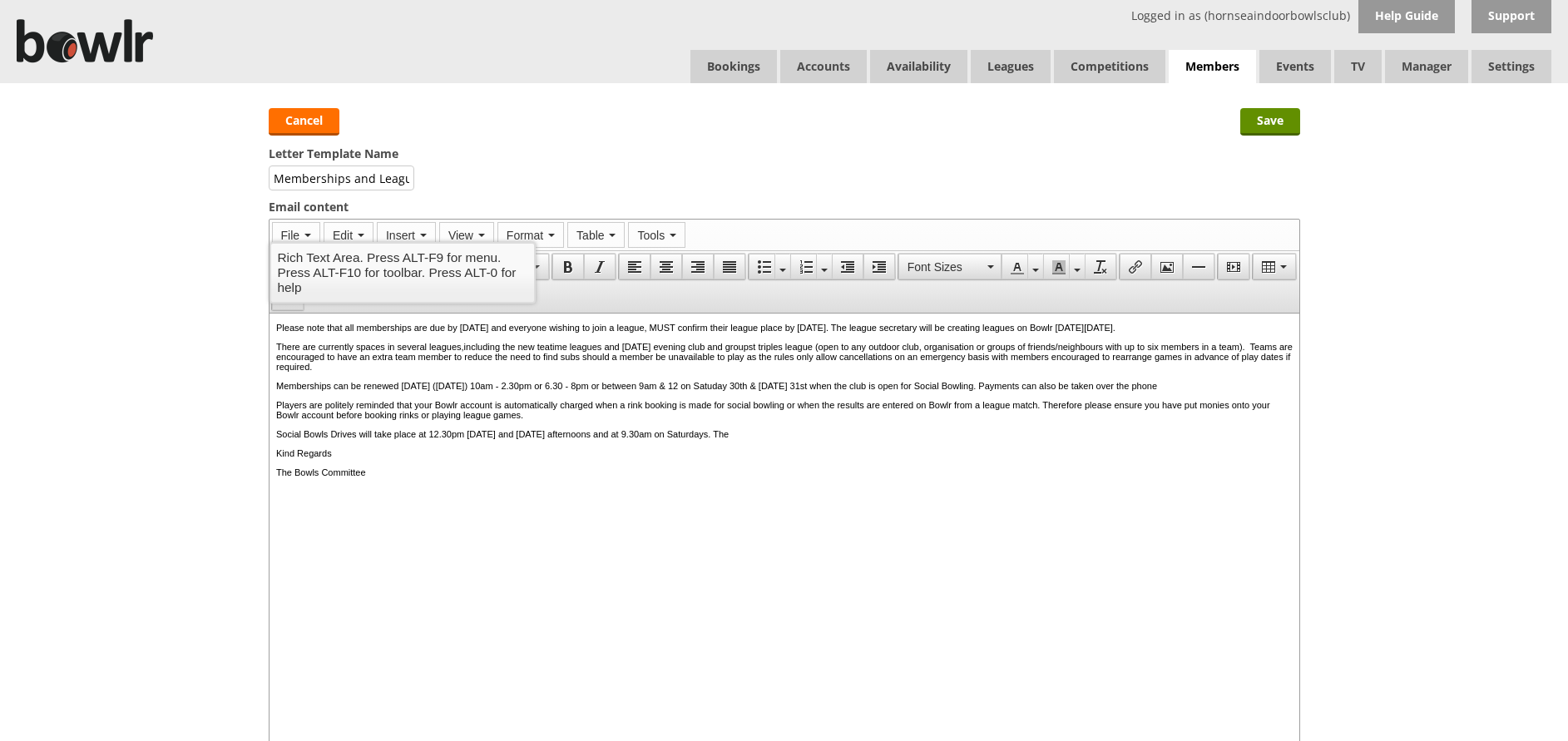 click on "There are currently spaces in several leagues,including the new teatime leagues and Friday evening club and groupst triples league (open to any outdoor club, organisation or groups of friends/neighbours with up to six members in a team).  Teams are encouraged to have an extra team member to reduce the need to find subs should a member be unavailable to play as the rules only allow cancellations on an emergency basis with members encouraged to rearrange games in advance of play dates if required." at bounding box center [784, 357] 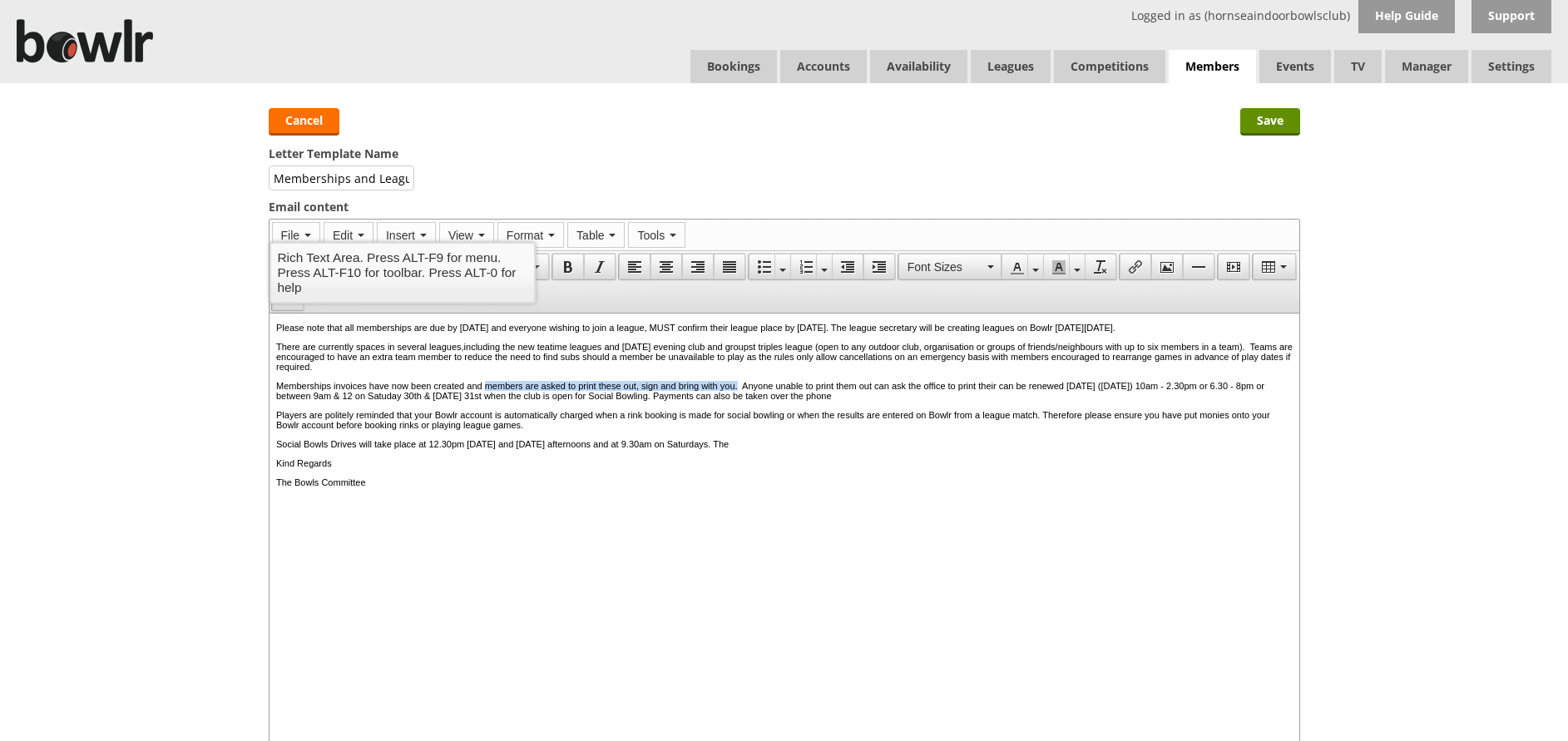 drag, startPoint x: 510, startPoint y: 396, endPoint x: 803, endPoint y: 403, distance: 293.08361 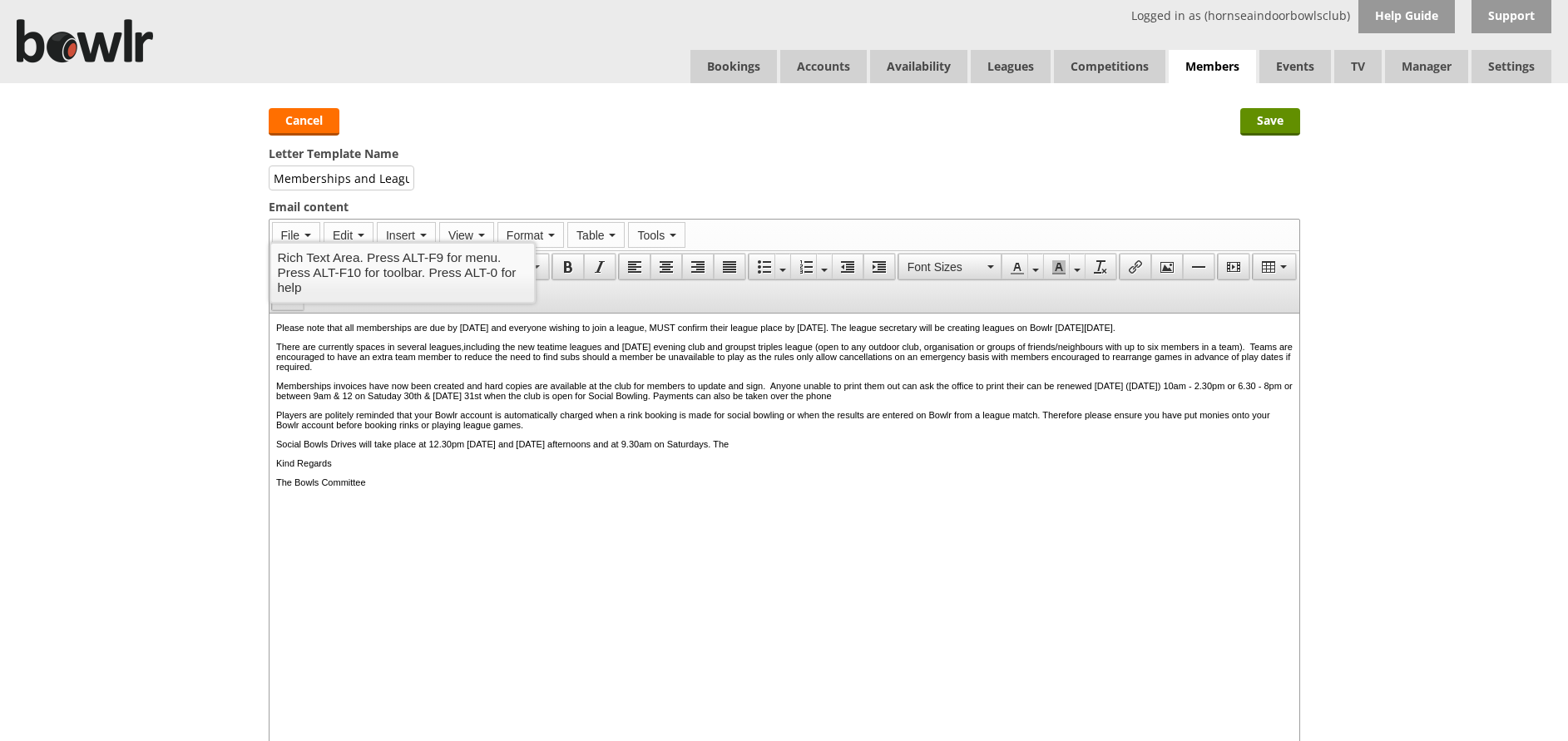 click on "Memberships invoices have now been created and hard copies are available at the club for members to update and sign.  Anyone unable to print them out can ask the office to print their can be renewed tomorrow (Friday 29th August) 10am - 2.30pm or 6.30 - 8pm or between 9am & 12 on Satuday 30th & Sunday 31st when the club is open for Social Bowling. Payments can also be taken over the phone" at bounding box center [784, 391] 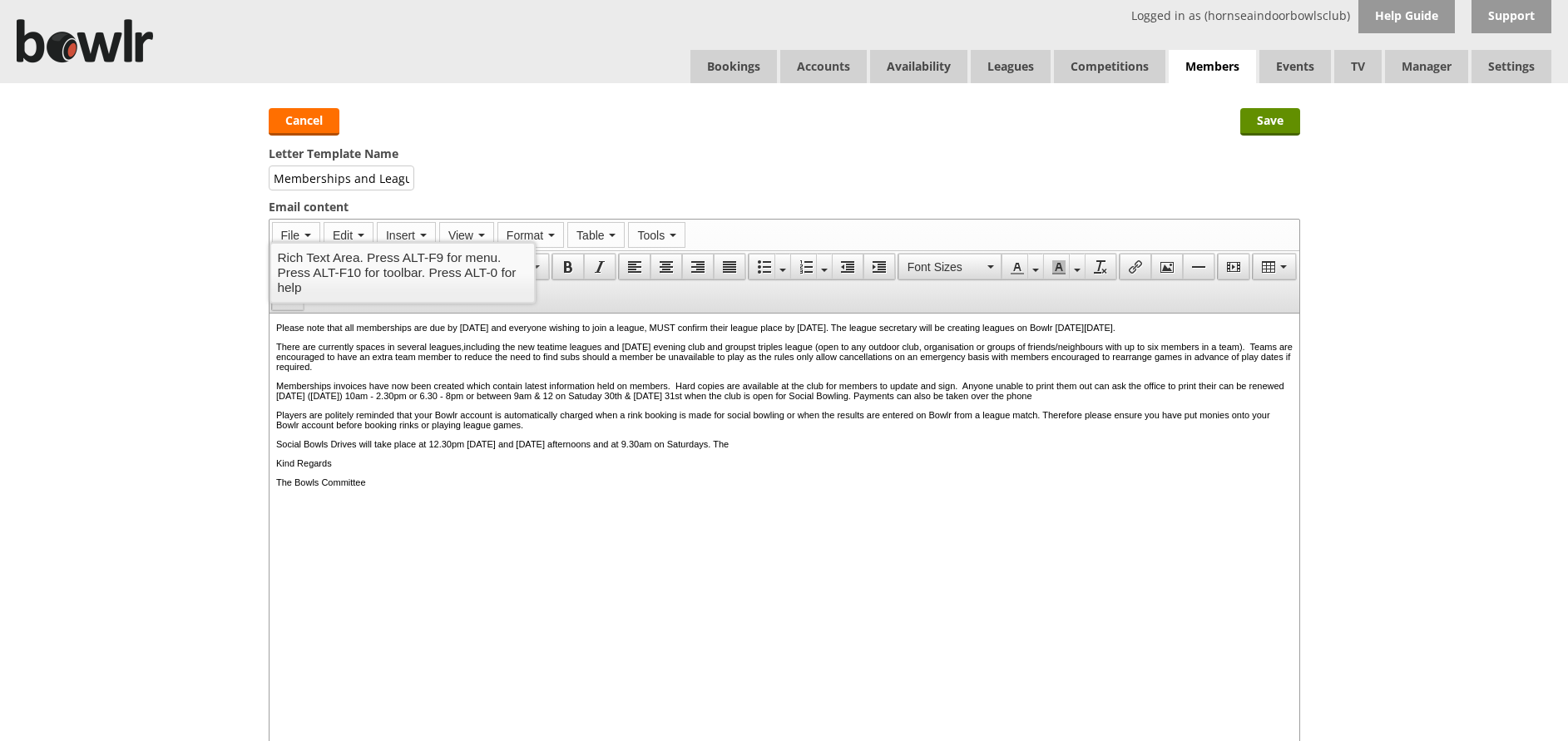 drag, startPoint x: 1060, startPoint y: 398, endPoint x: 1135, endPoint y: 382, distance: 76.687678 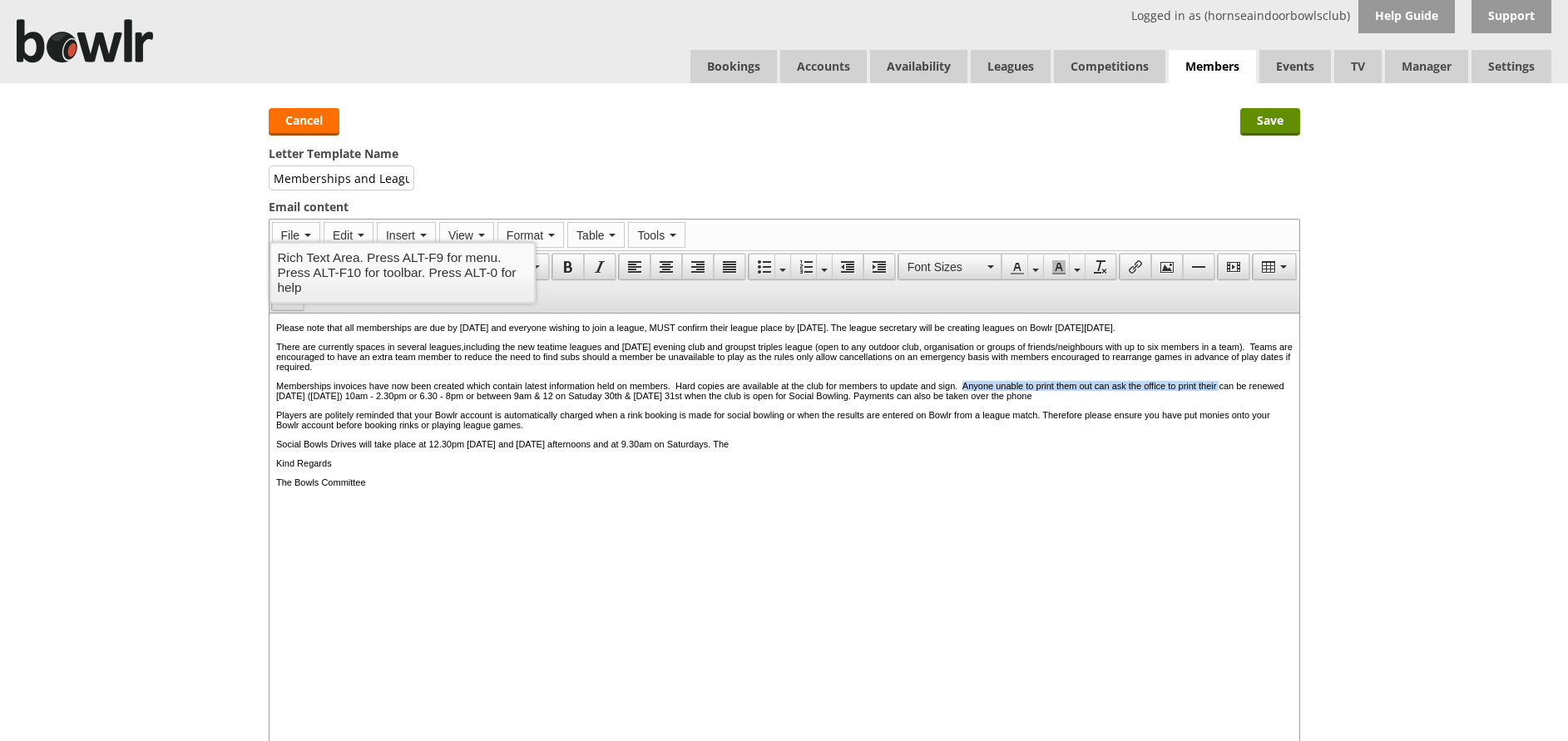 drag, startPoint x: 1059, startPoint y: 395, endPoint x: 364, endPoint y: 409, distance: 695.14099 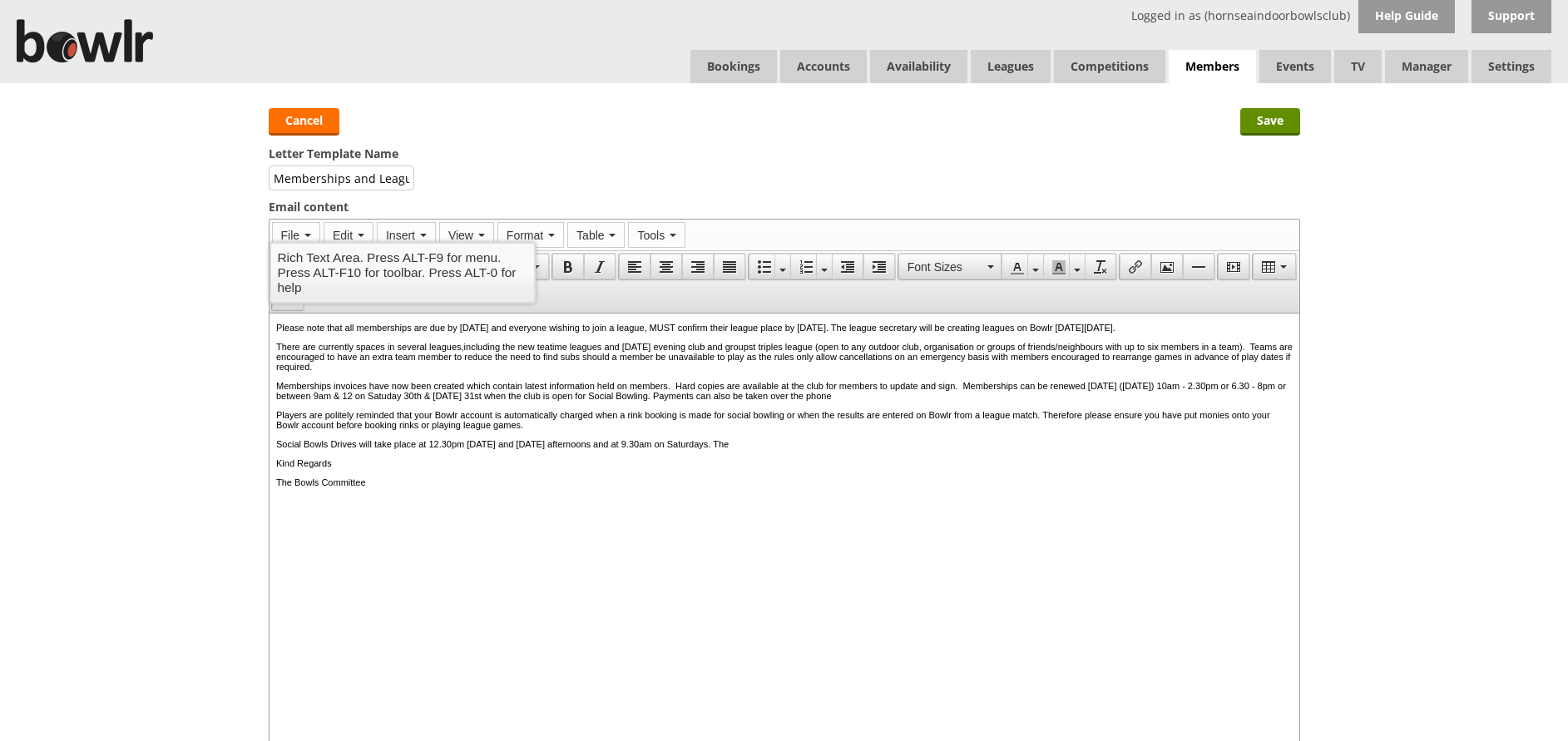 click on "Memberships invoices have now been created which contain latest information held on members.  Hard copies are available at the club for members to update and sign.  Memberships can be renewed tomorrow (Friday 29th August) 10am - 2.30pm or 6.30 - 8pm or between 9am & 12 on Satuday 30th & Sunday 31st when the club is open for Social Bowling. Payments can also be taken over the phone" at bounding box center [784, 391] 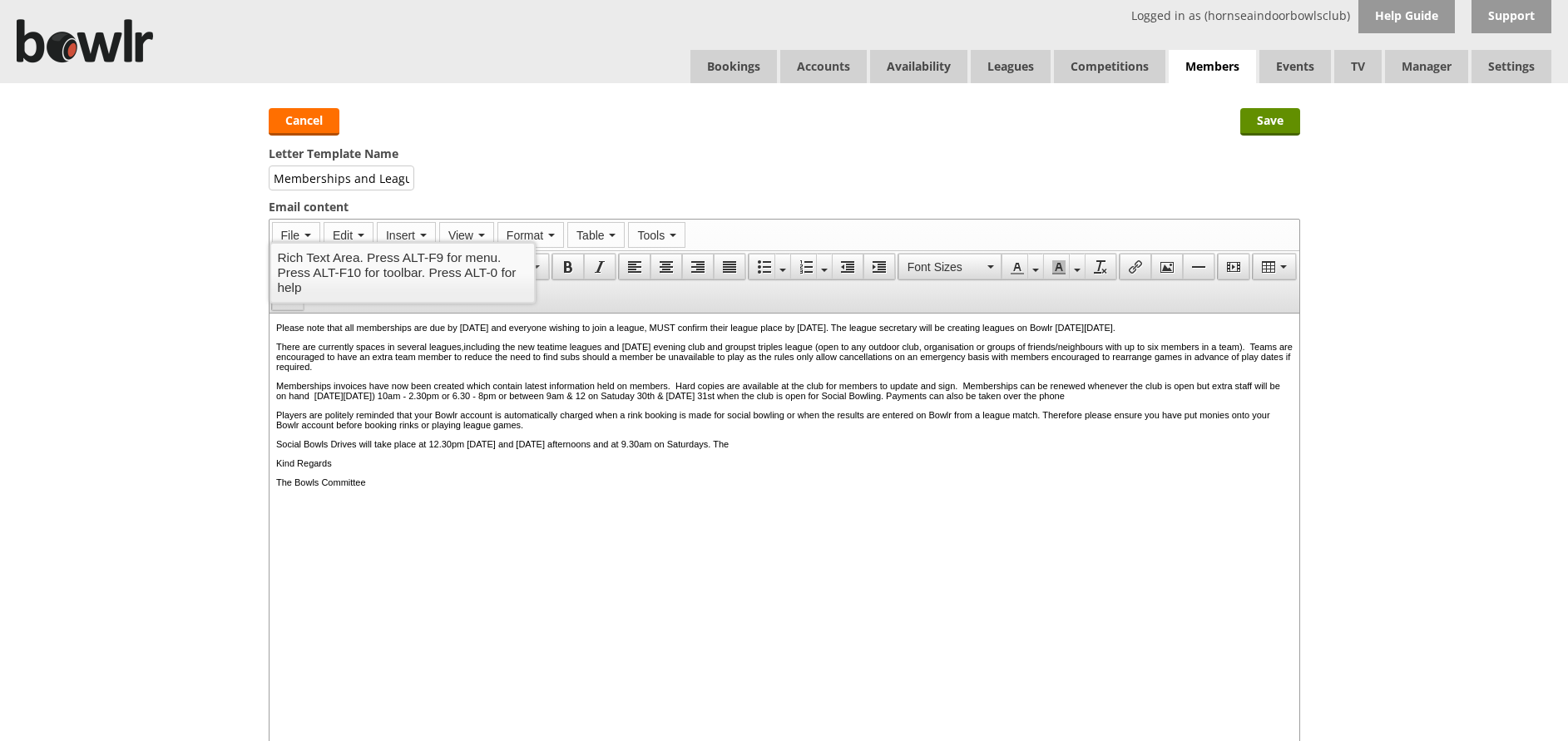 click on "Memberships invoices have now been created which contain latest information held on members.  Hard copies are available at the club for members to update and sign.  Memberships can be renewed whenever the club is open but extra staff will be on hand  on Friday 29th August) 10am - 2.30pm or 6.30 - 8pm or between 9am & 12 on Satuday 30th & Sunday 31st when the club is open for Social Bowling. Payments can also be taken over the phone" at bounding box center (784, 391) 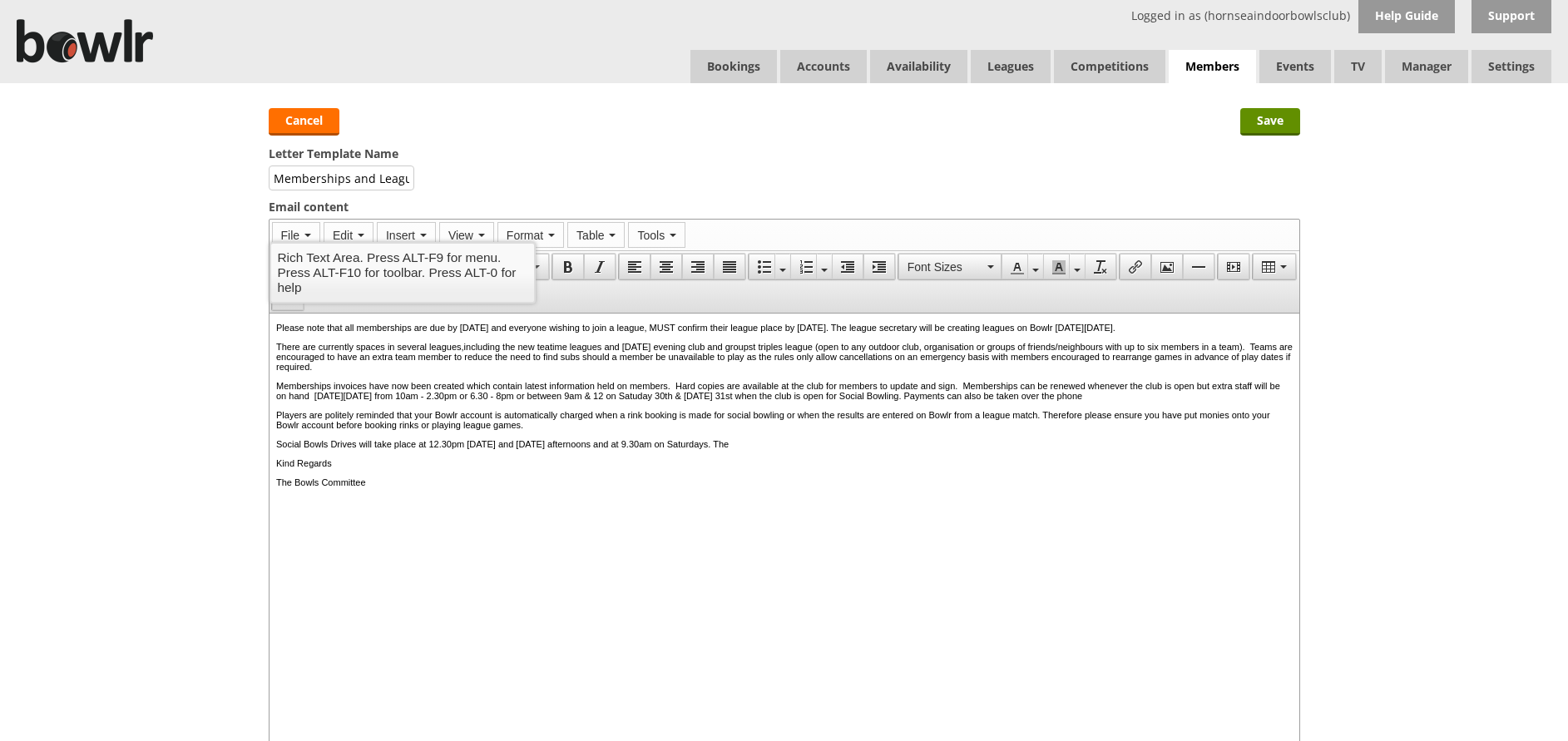 click on "Please note that all memberships are due by 31st August and everyone wishing to join a league, MUST confirm their league place by 31st August 2025. The league secretary will be creating leagues on Bowlr on Monday 1st September. There are currently spaces in several leagues,including the new teatime leagues and Friday evening club and groupst triples league (open to any outdoor club, organisation or groups of friends/neighbours with up to six members in a team).  Teams are encouraged to have an extra team member to reduce the need to find subs should a member be unavailable to play as the rules only allow cancellations on an emergency basis with members encouraged to rearrange games in advance of play dates if required.  Social Bowls Drives will take place at 12.30pm on Tuesday and Wednesday afternoons and at 9.30am on Saturdays. The  Kind Regards The Bowls Committee" at bounding box center [784, 443] 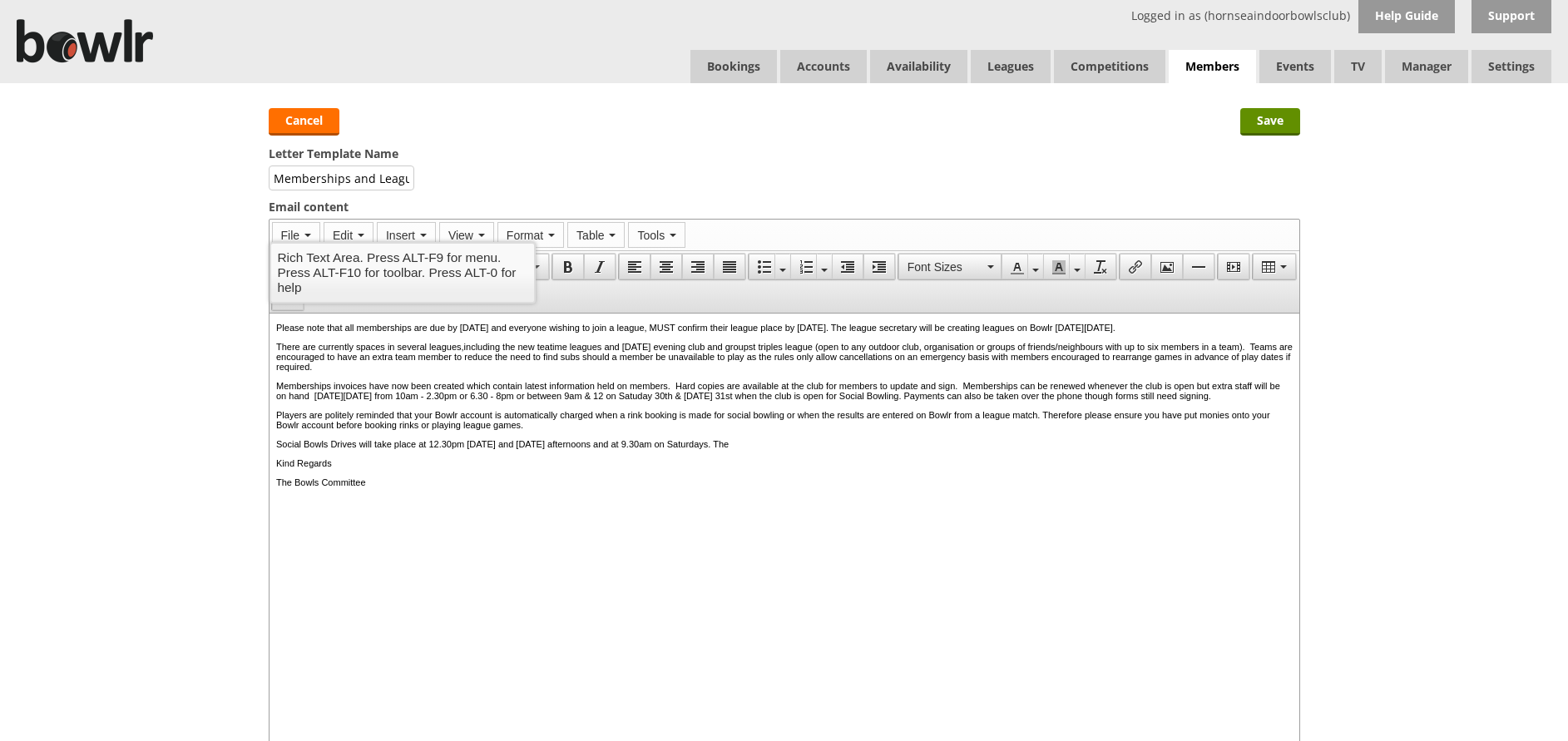 click on "Memberships invoices have now been created which contain latest information held on members.  Hard copies are available at the club for members to update and sign.  Memberships can be renewed whenever the club is open but extra staff will be on hand  on Friday 29th August from 10am - 2.30pm or 6.30 - 8pm or between 9am & 12 on Satuday 30th & Sunday 31st when the club is open for Social Bowling. Payments can also be taken over the phone though forms still need signing." at bounding box center [784, 391] 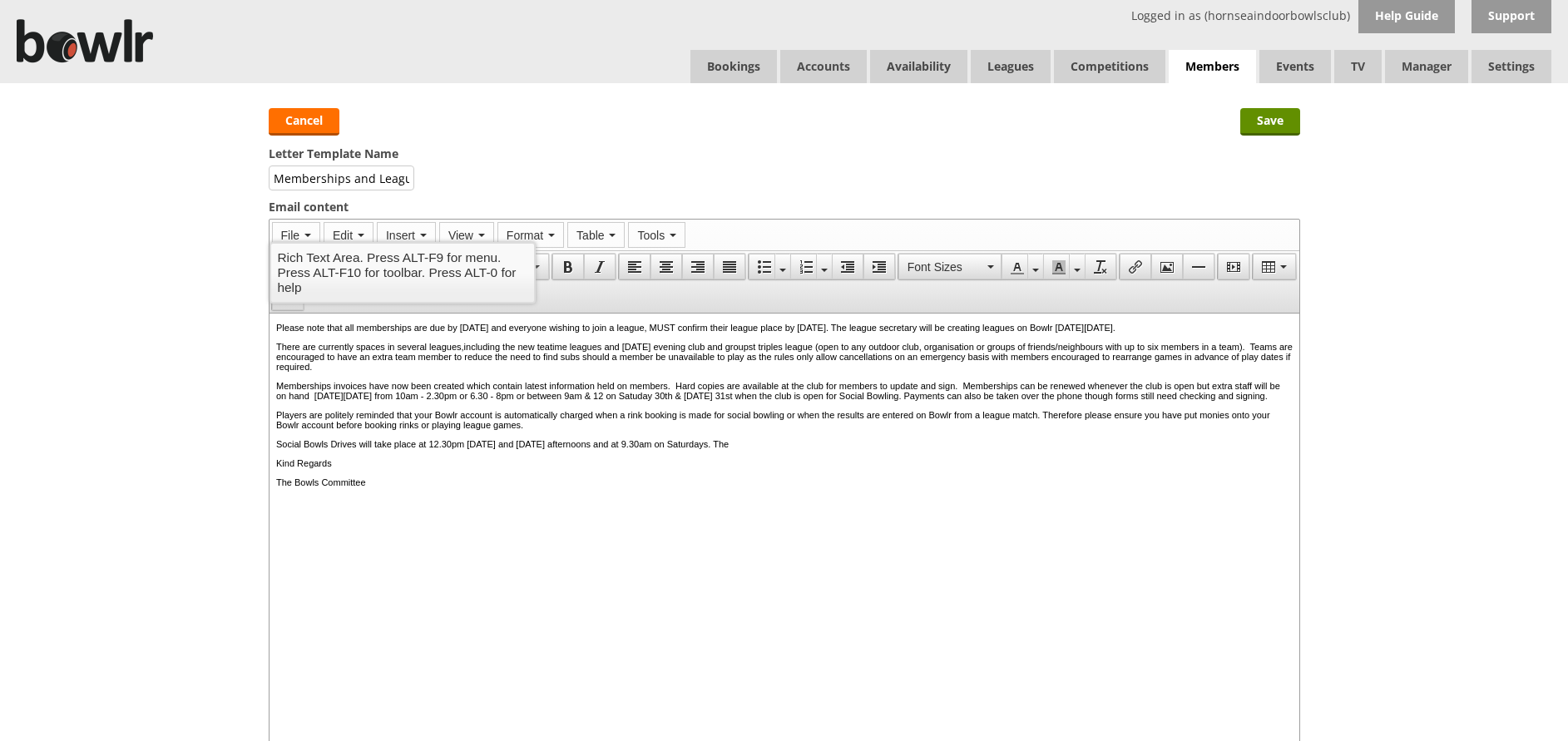 click at bounding box center [784, 501] 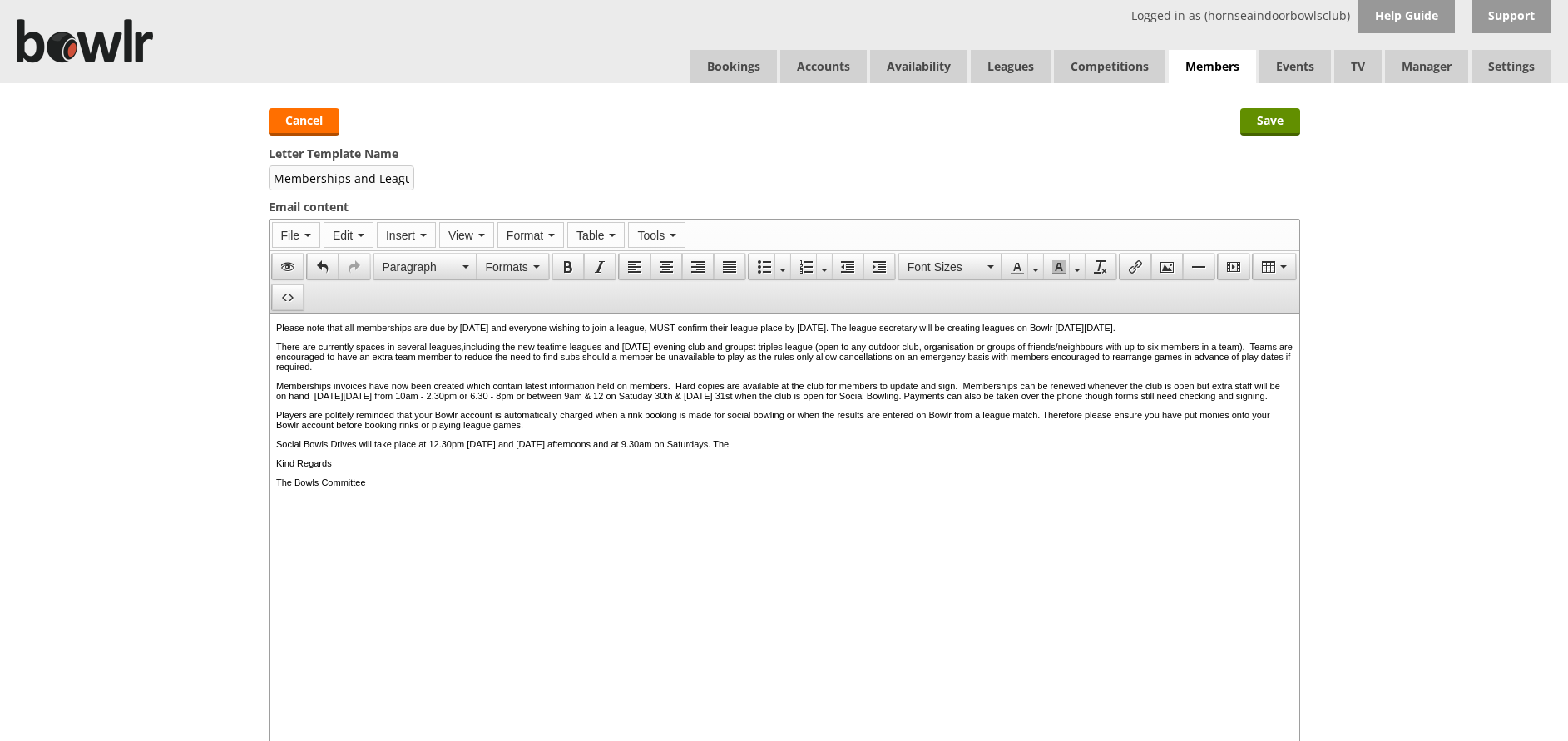 click on "Memberships and League Sign Ups" at bounding box center [341, 178] 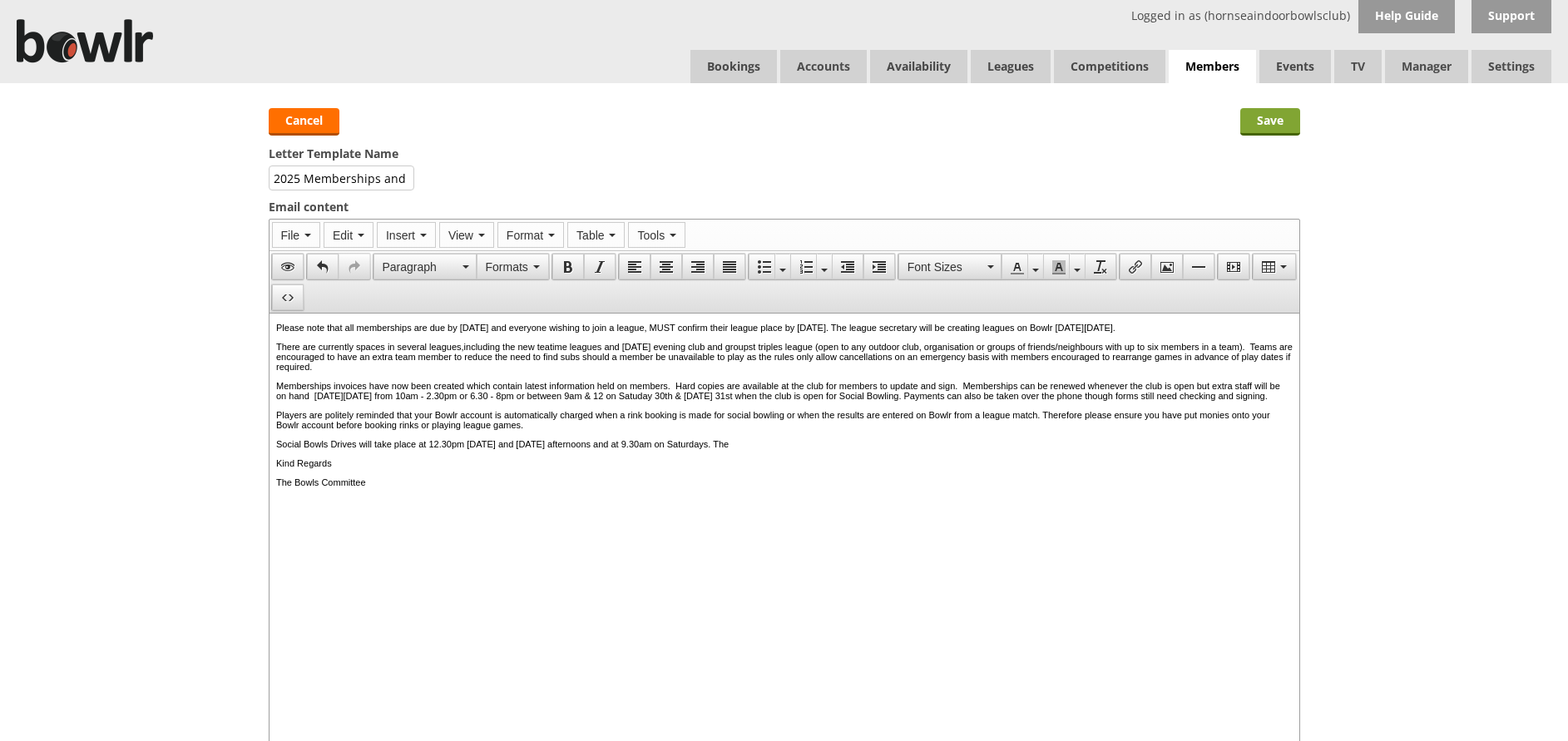 type on "2025 Memberships and League Sign Ups" 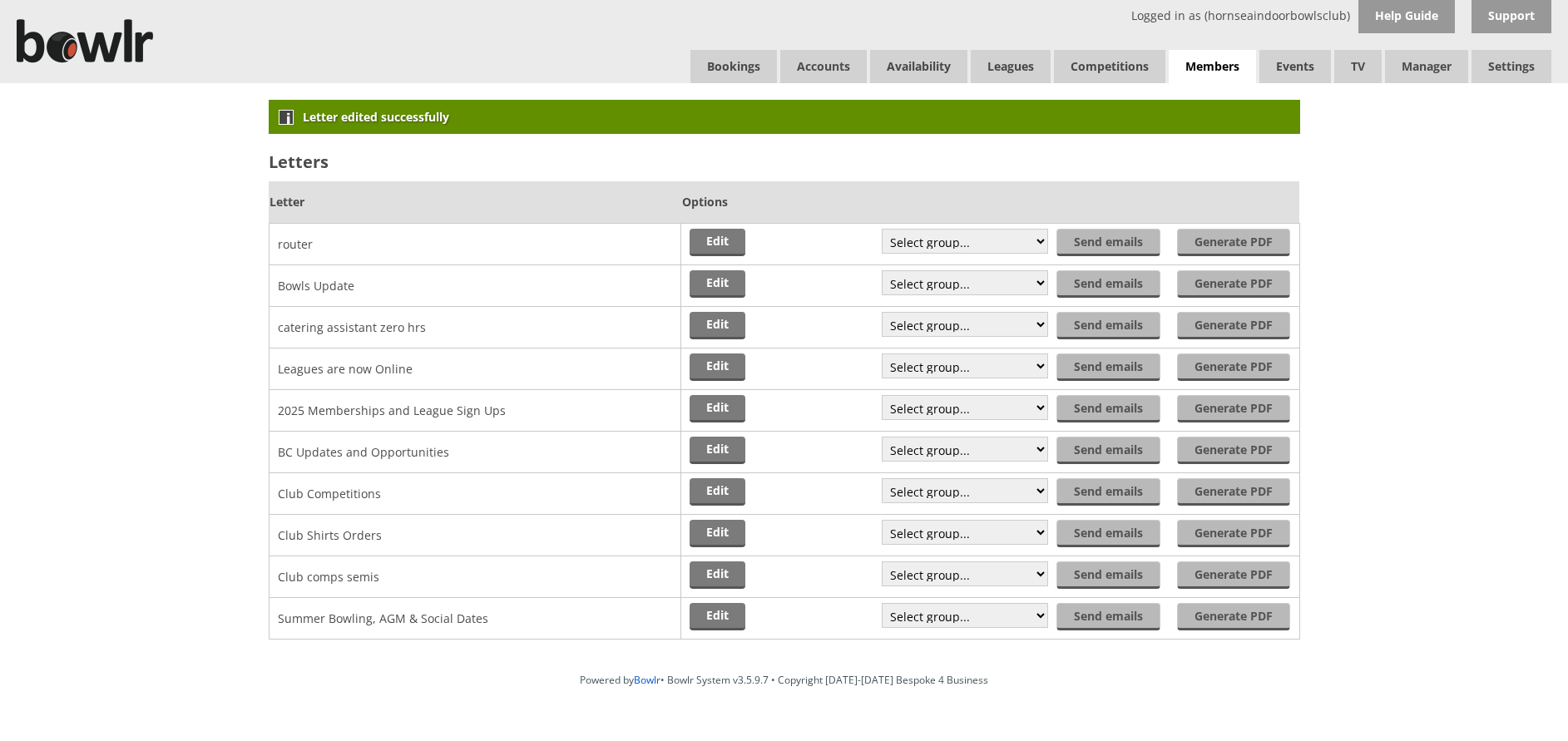 scroll, scrollTop: 0, scrollLeft: 0, axis: both 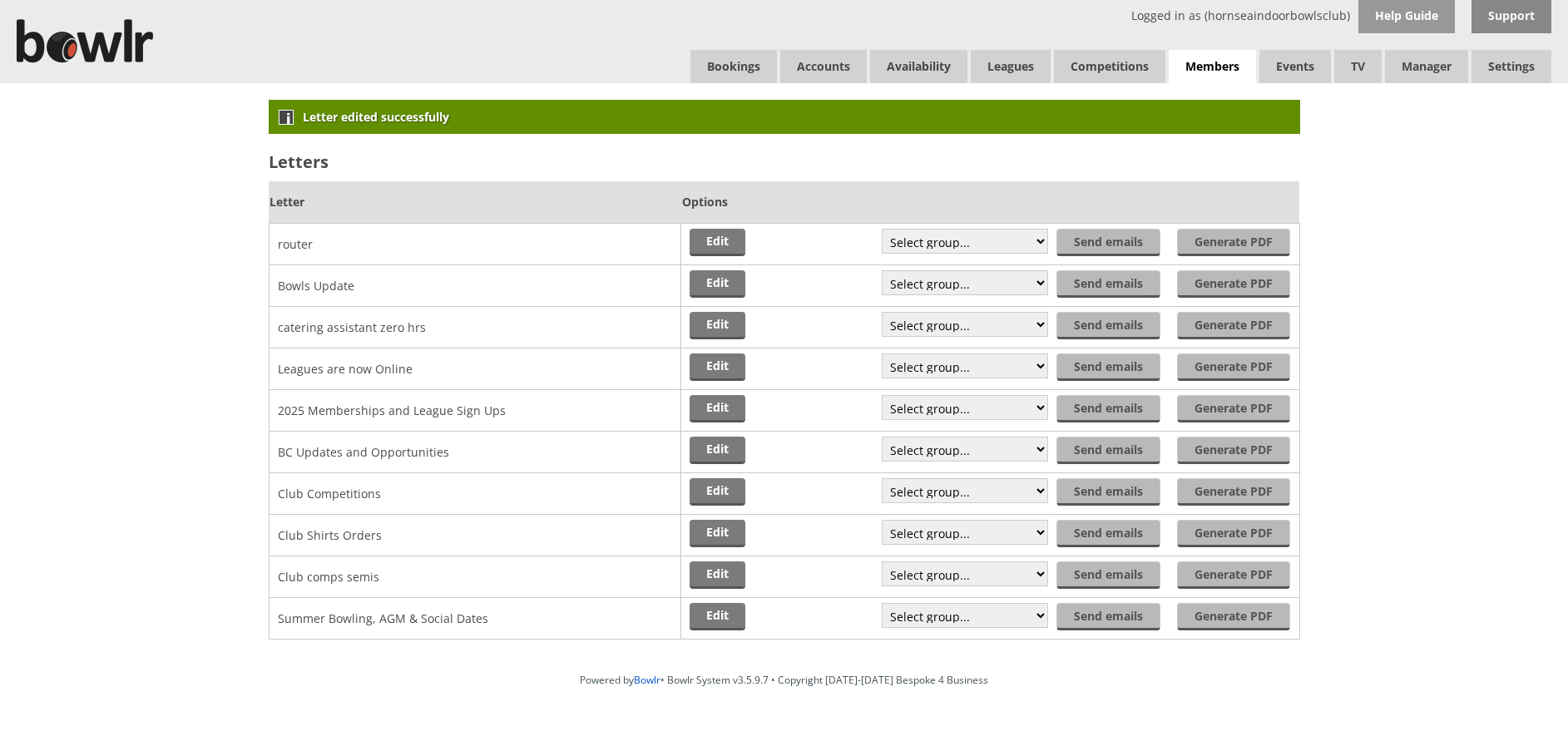 click on "Support" at bounding box center [1511, 17] 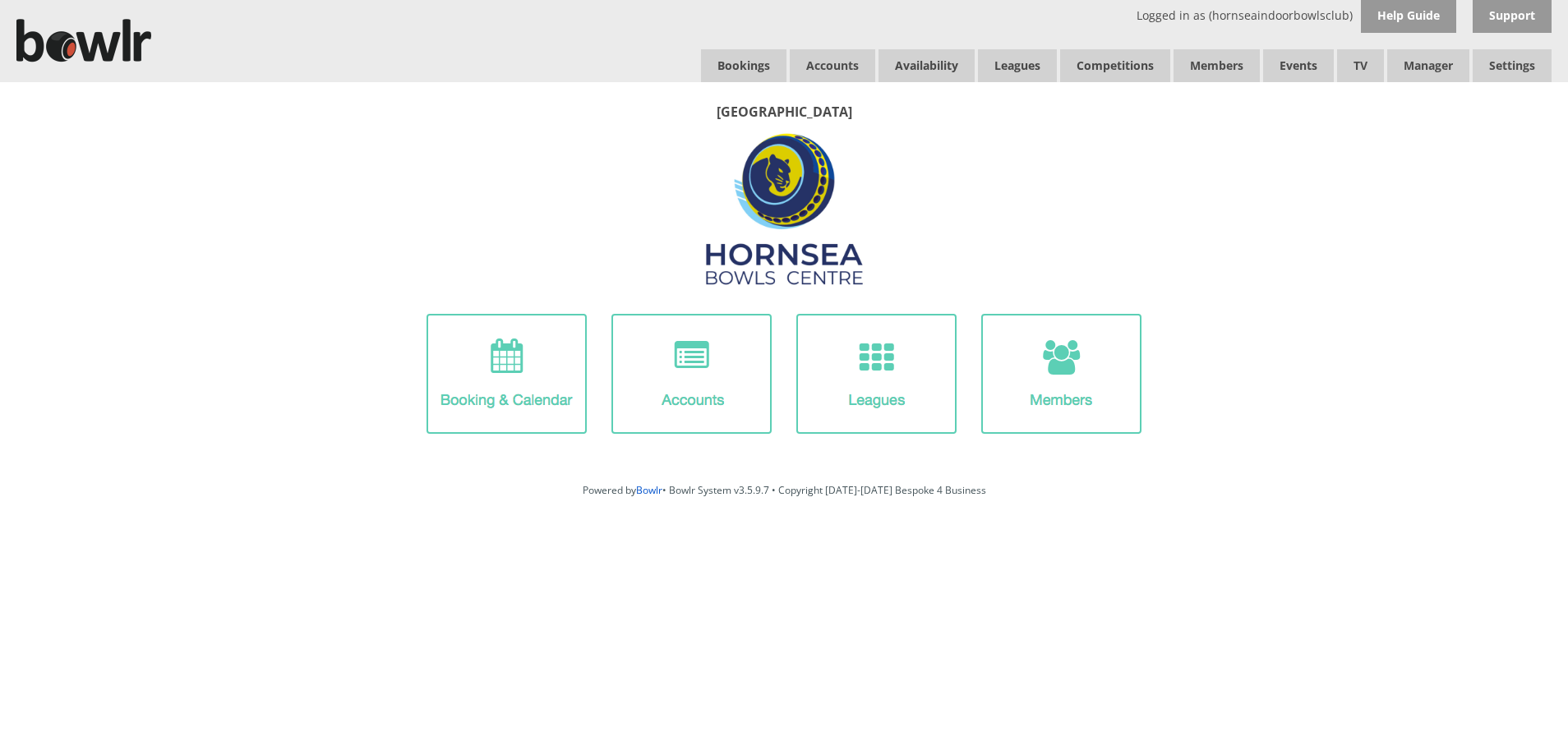 scroll, scrollTop: 0, scrollLeft: 0, axis: both 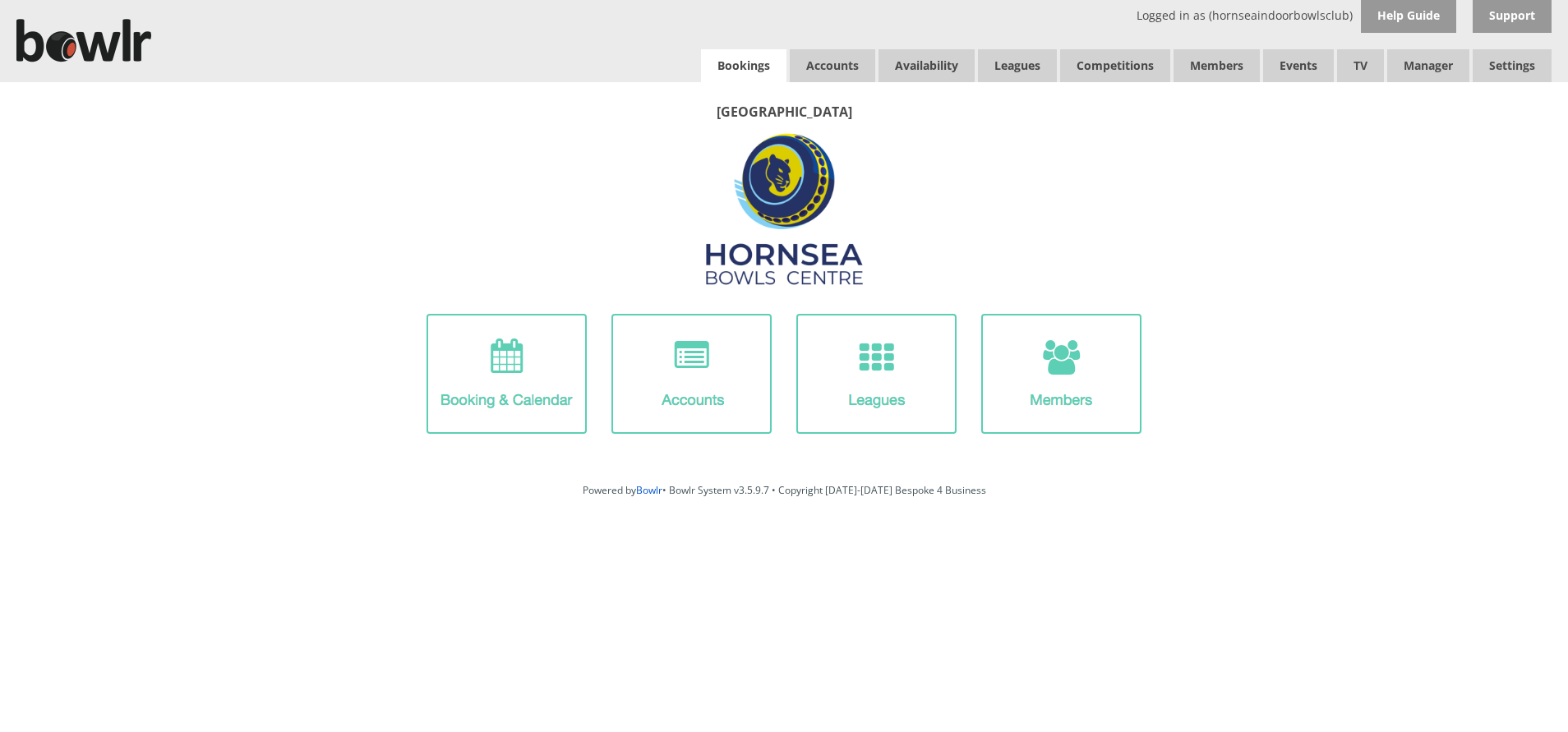 click on "Bookings" at bounding box center [744, 66] 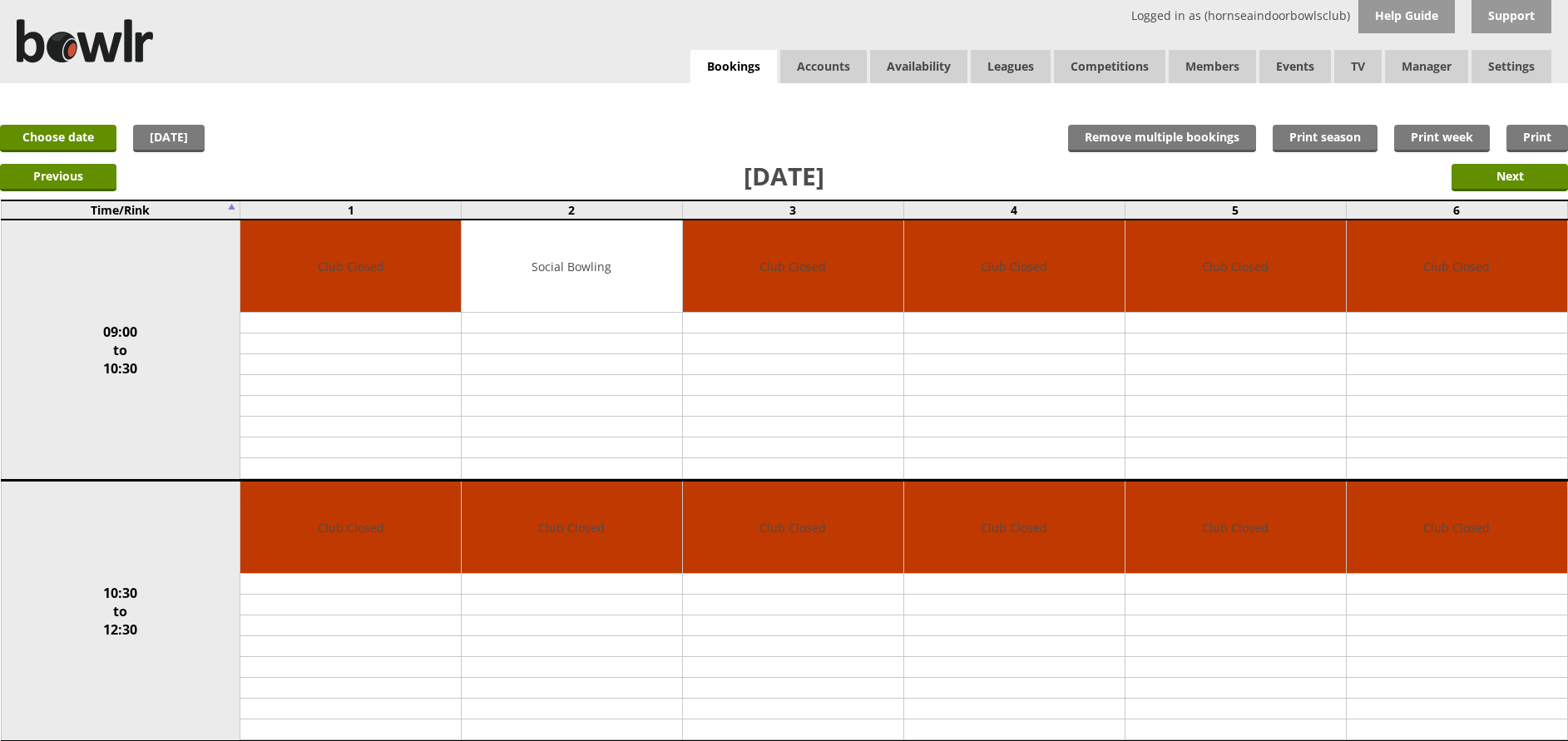 scroll, scrollTop: 0, scrollLeft: 0, axis: both 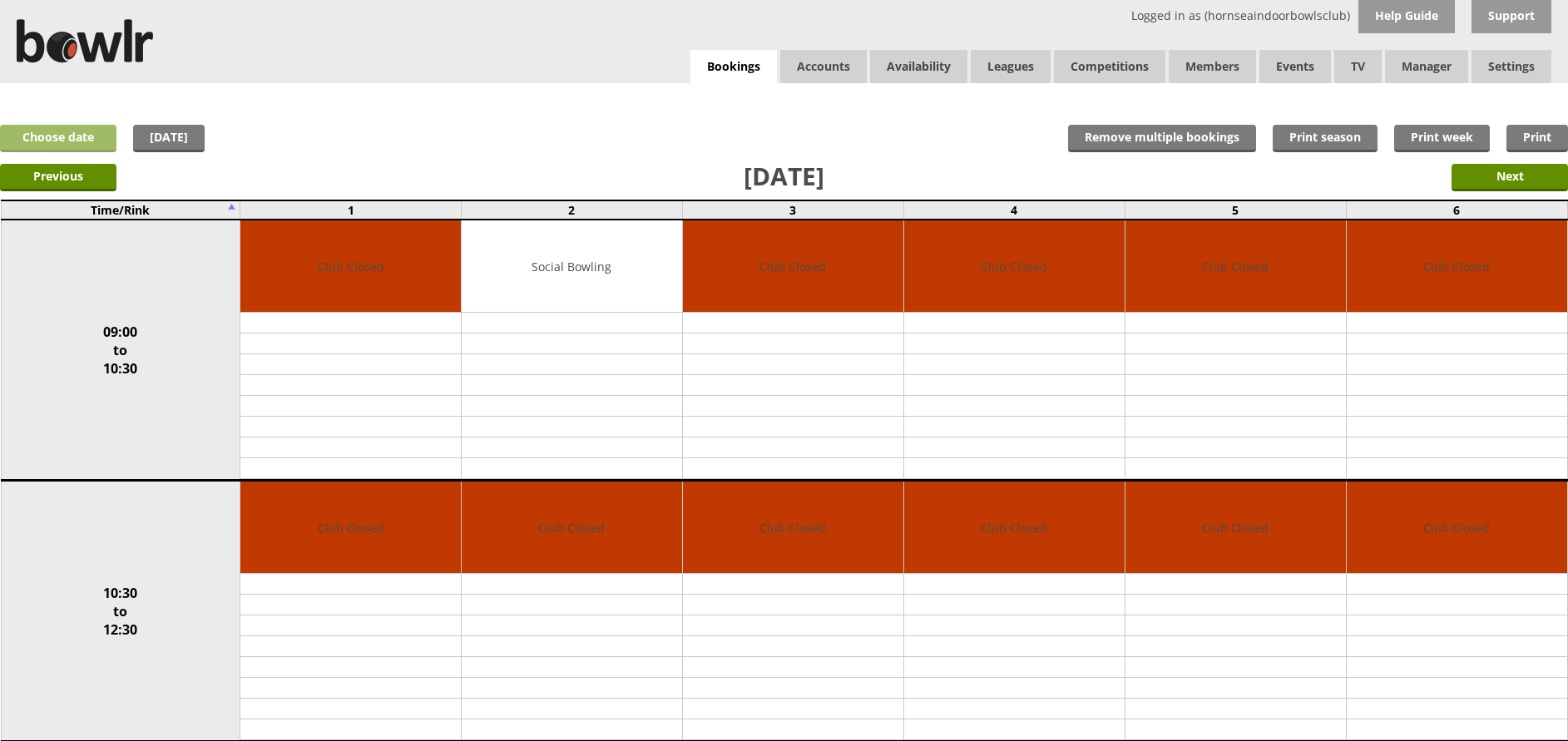 click on "Choose date" at bounding box center [58, 138] 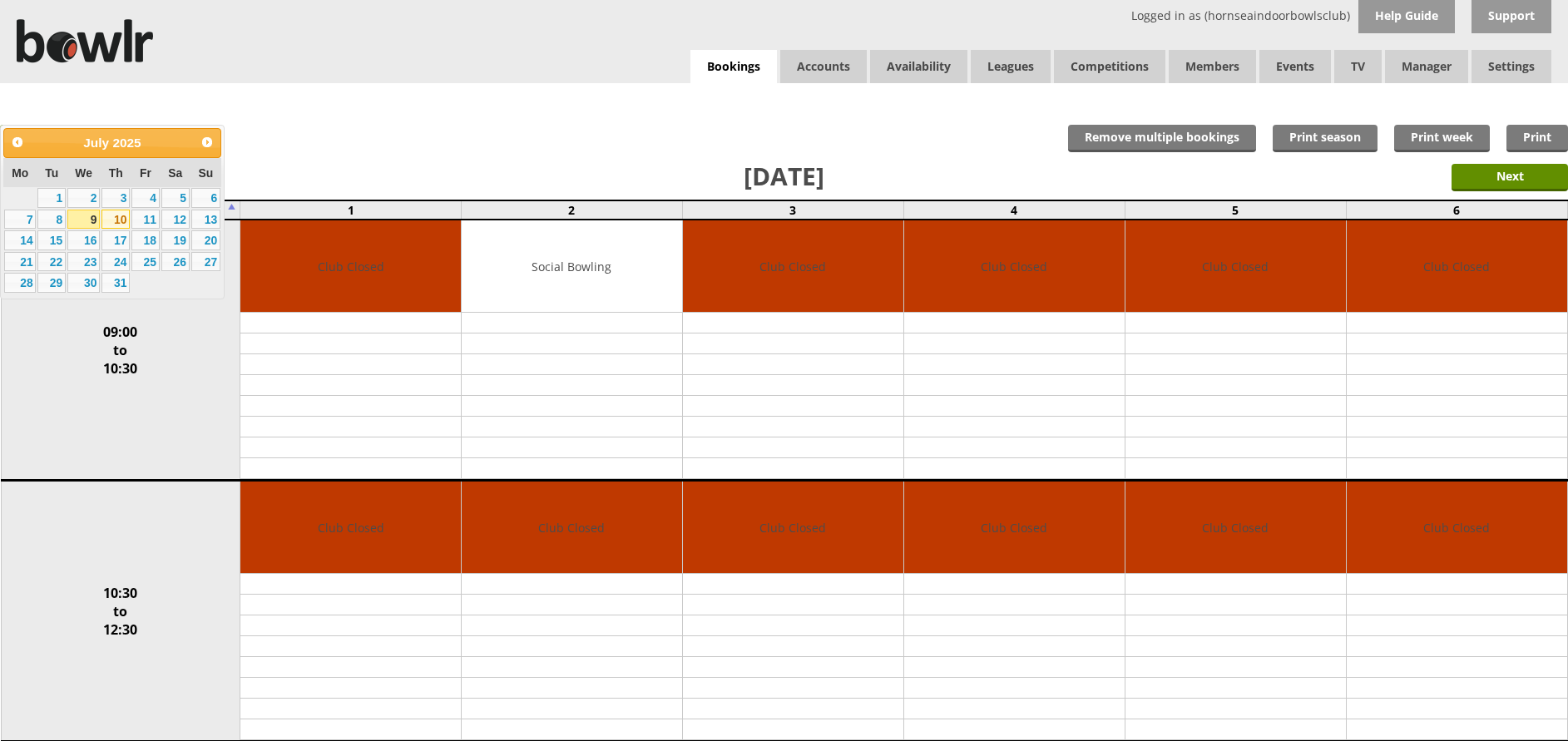 click on "10" at bounding box center [116, 220] 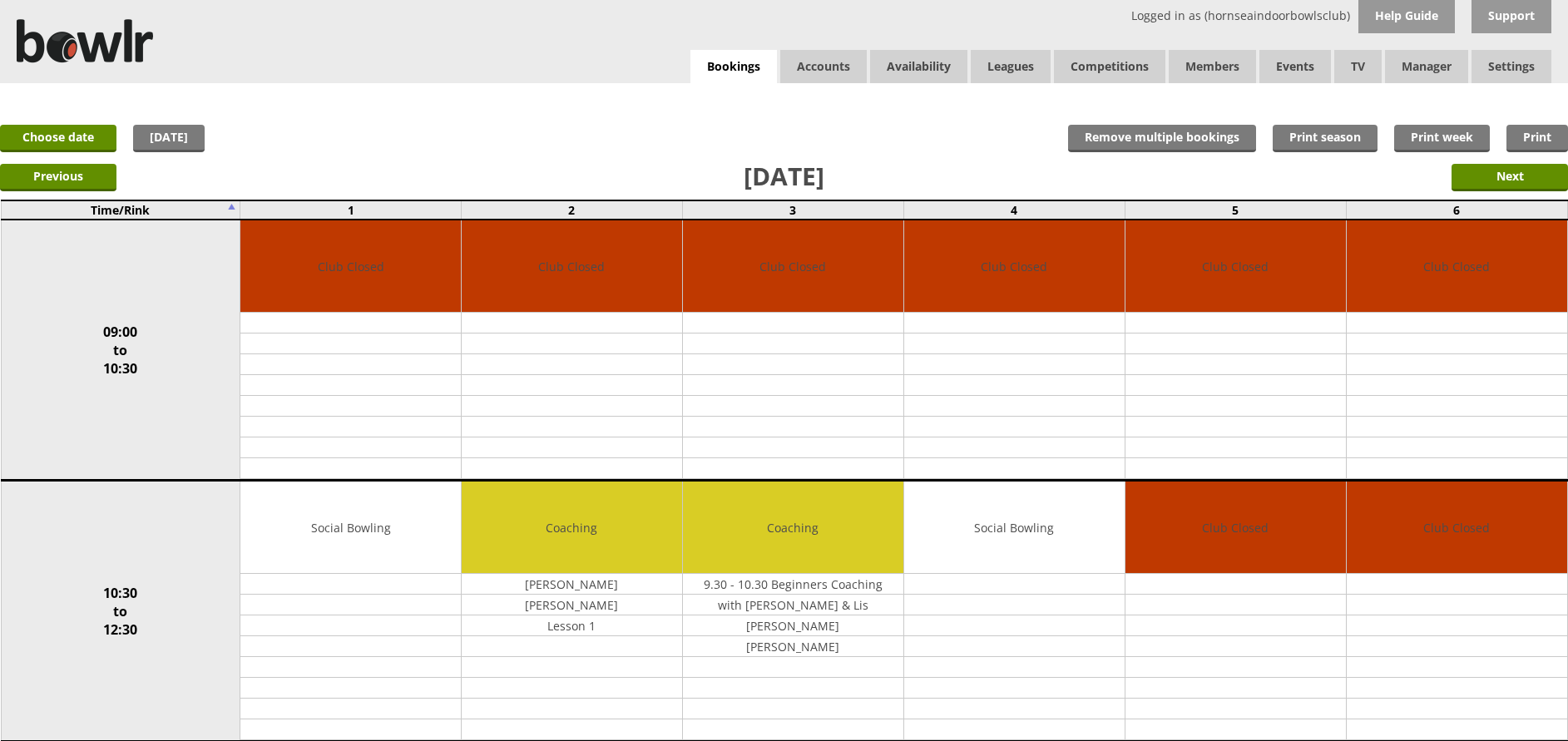 scroll, scrollTop: 0, scrollLeft: 0, axis: both 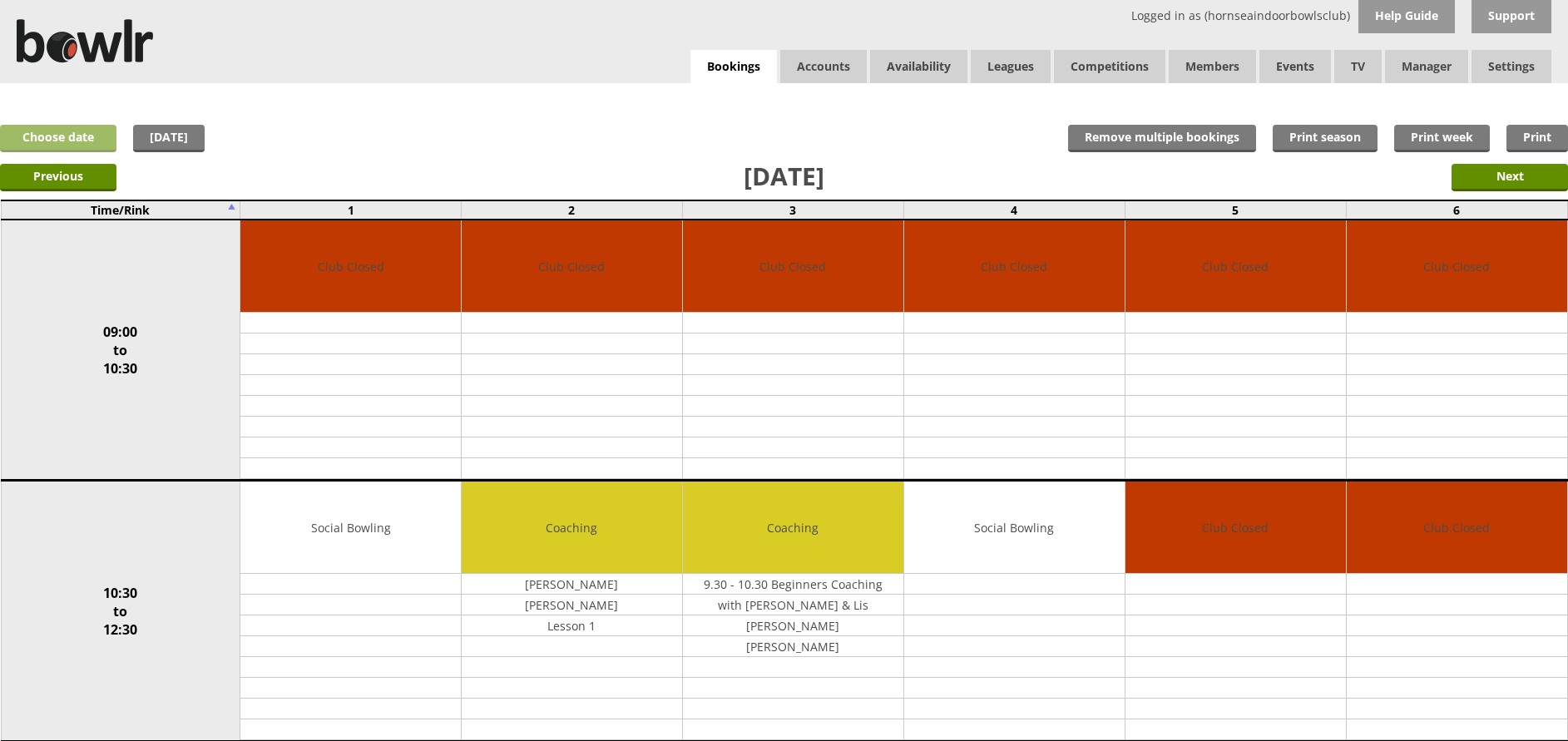 click on "Choose date" at bounding box center (58, 138) 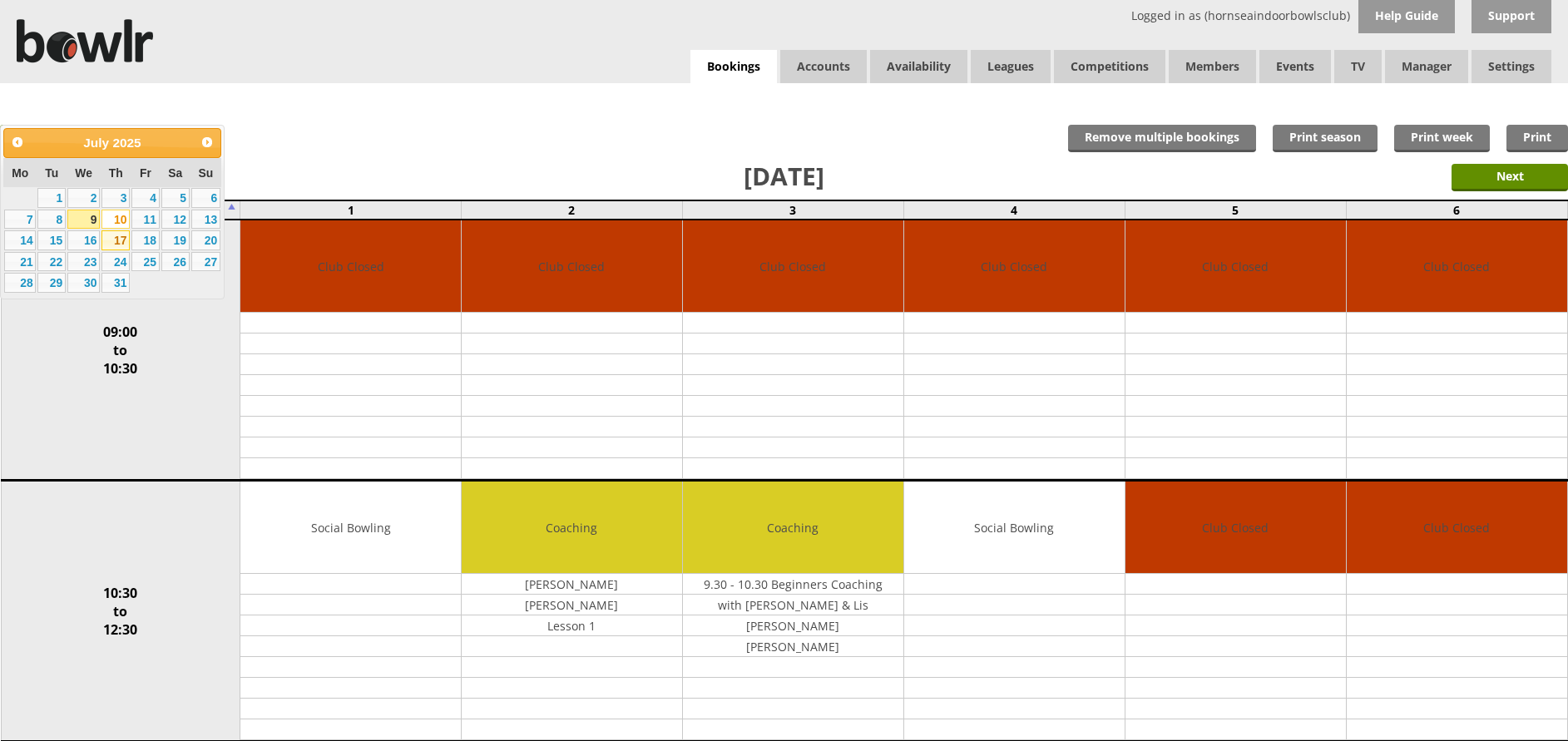 click on "17" at bounding box center (116, 240) 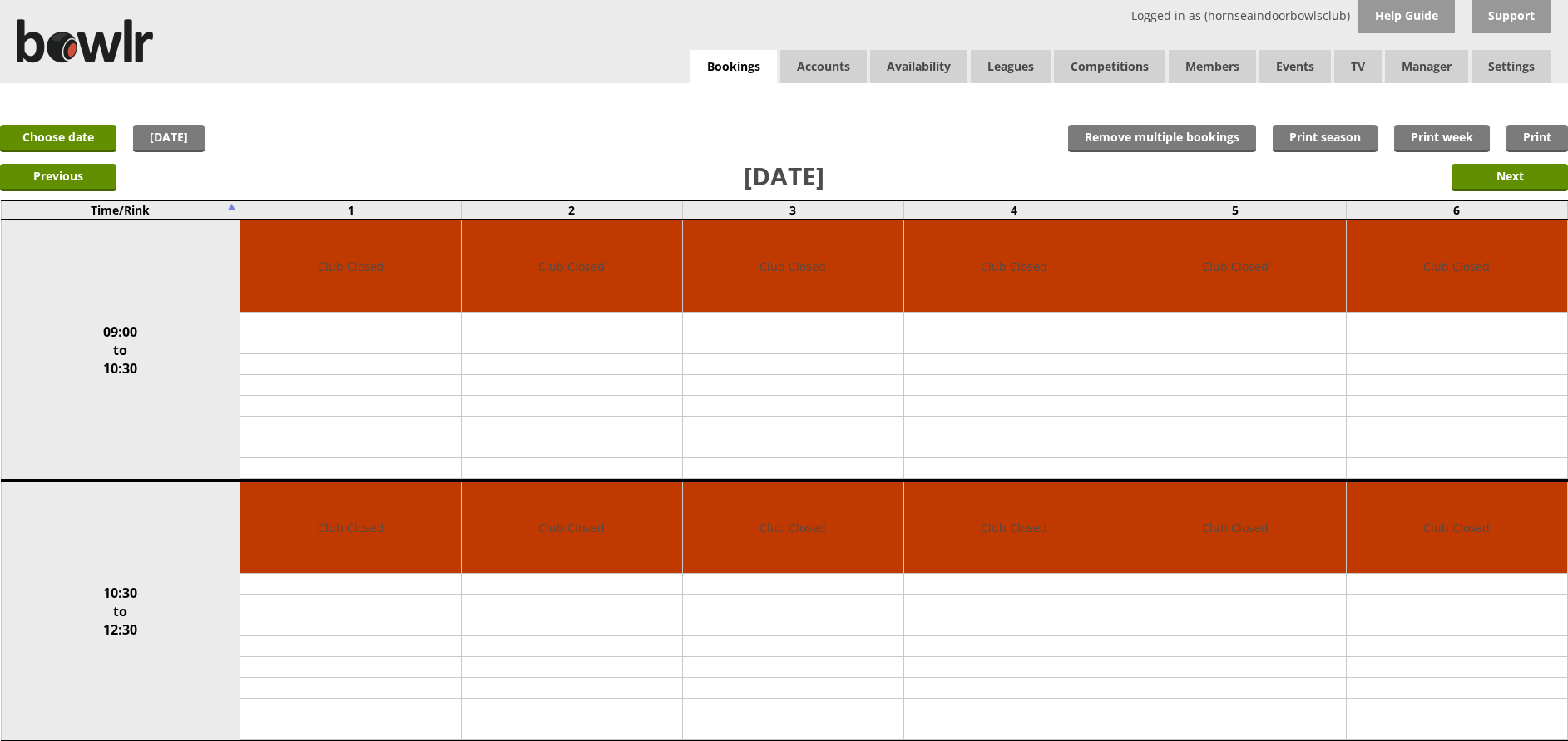 scroll, scrollTop: 0, scrollLeft: 0, axis: both 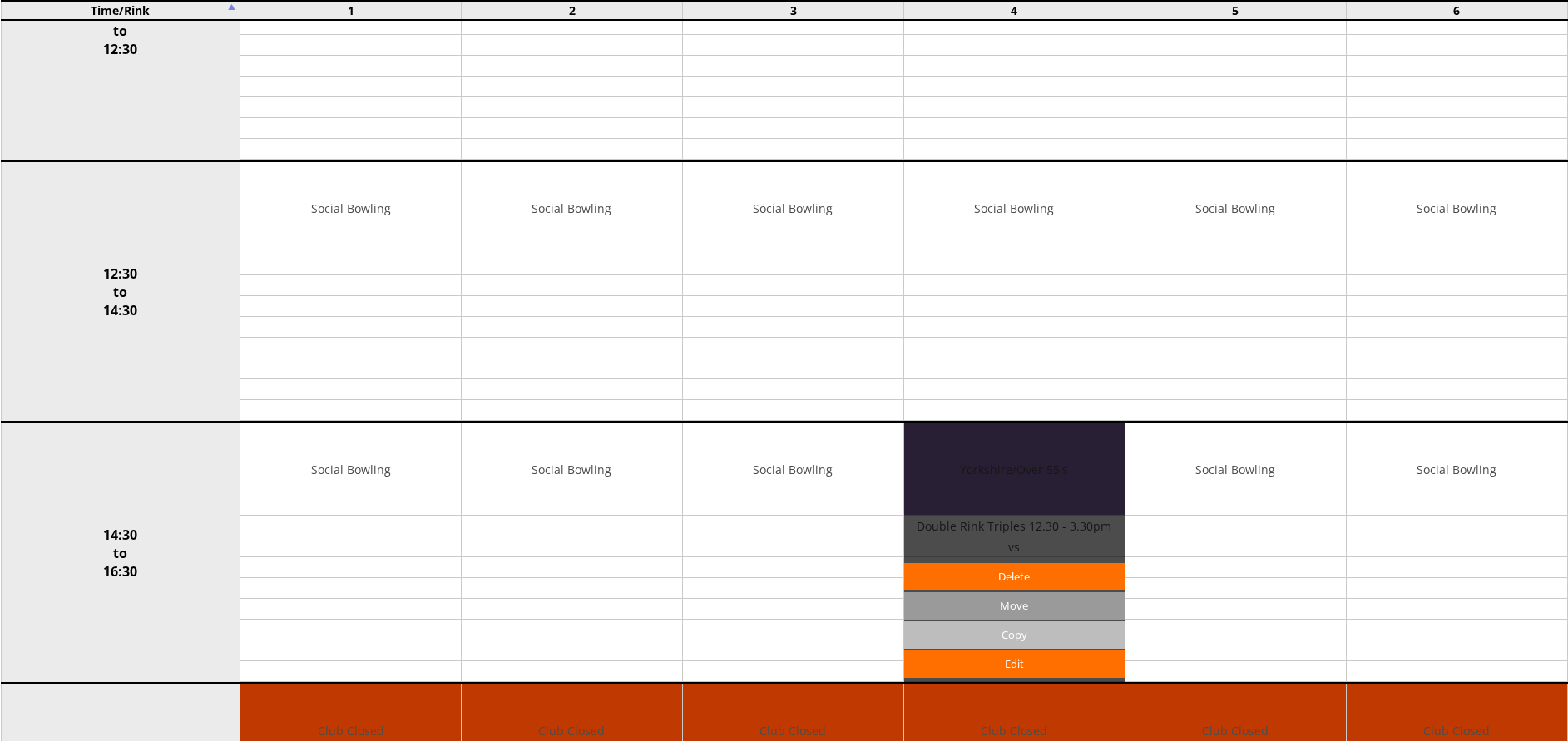 click on "Copy" at bounding box center [0, 0] 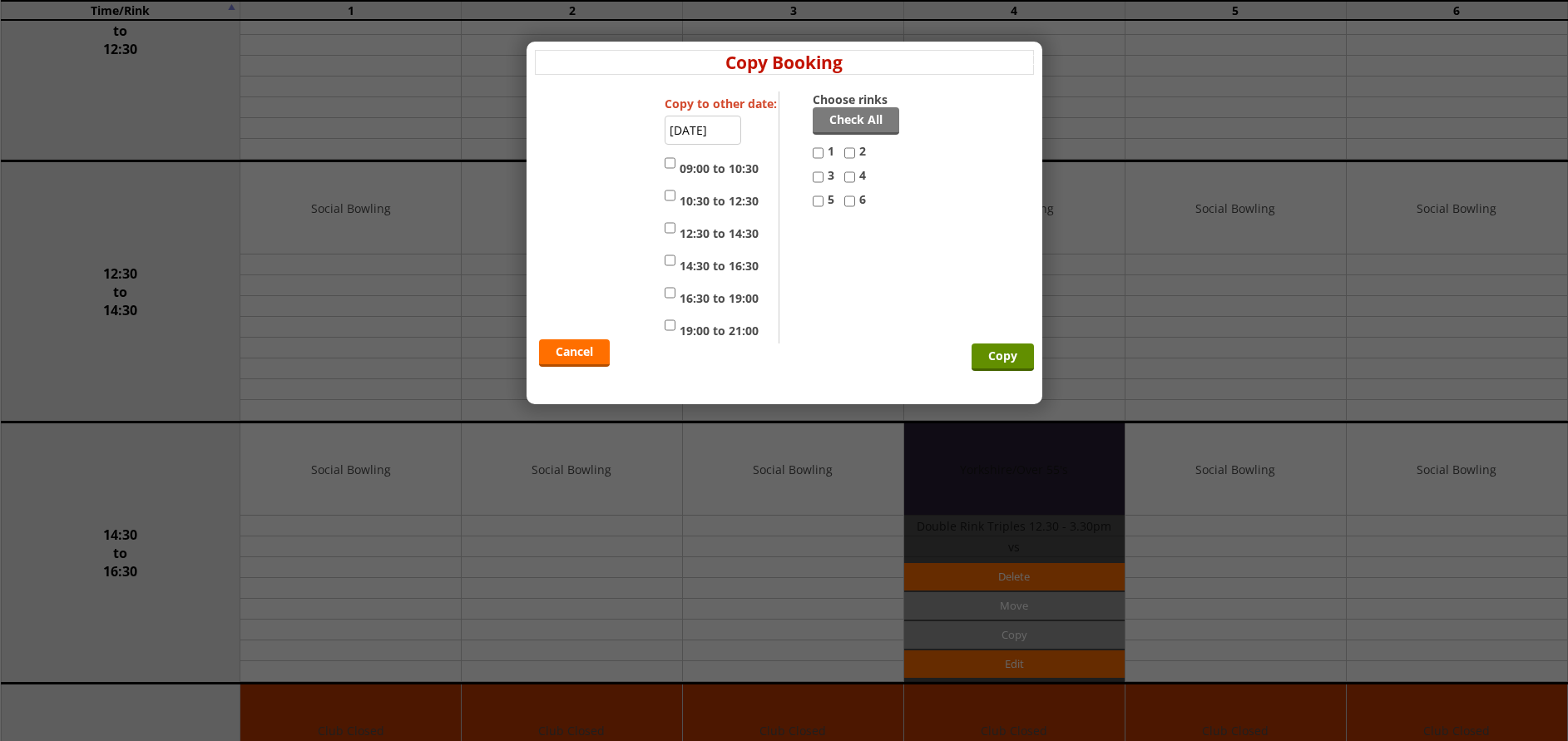 click on "4" at bounding box center [849, 177] 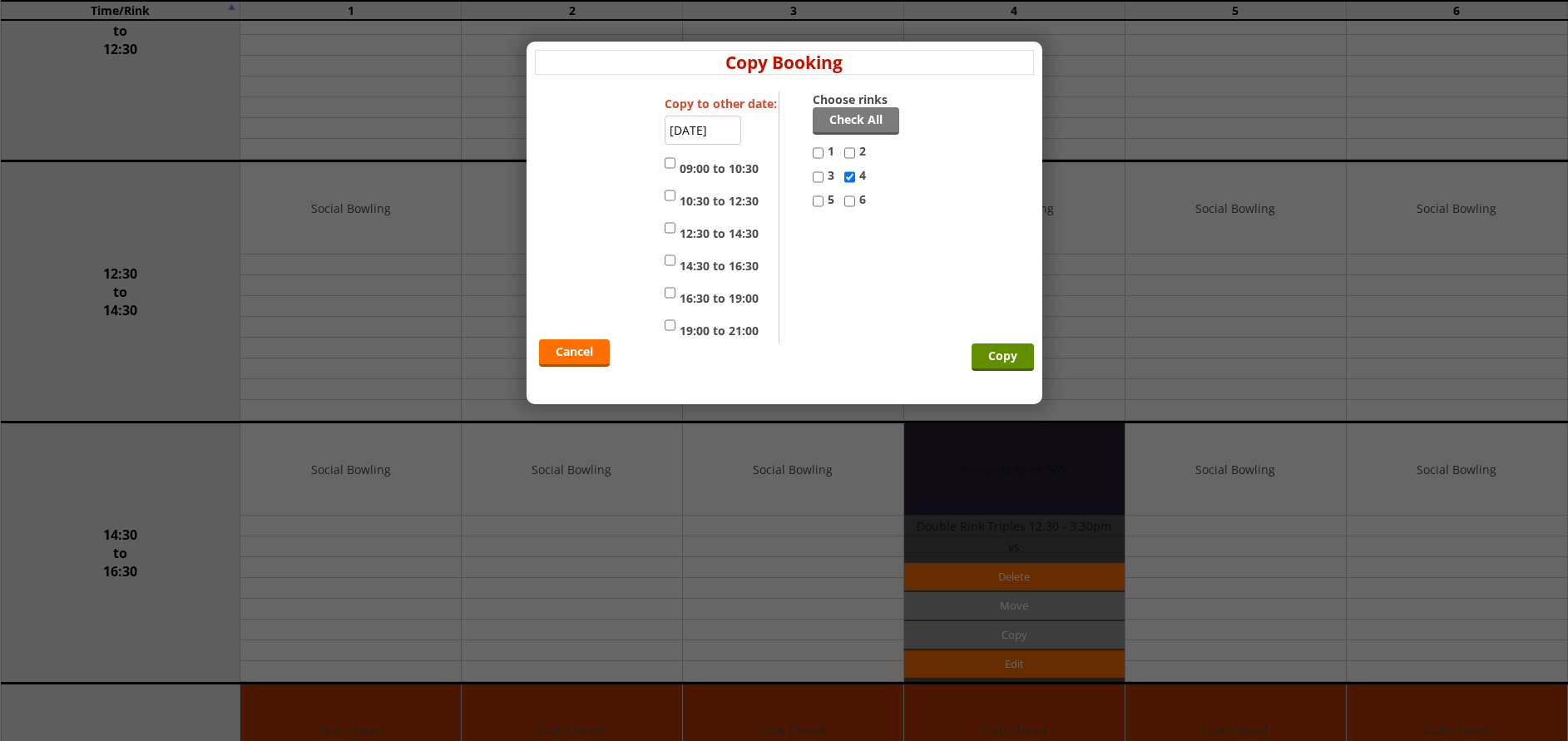 click on "5" at bounding box center [818, 201] 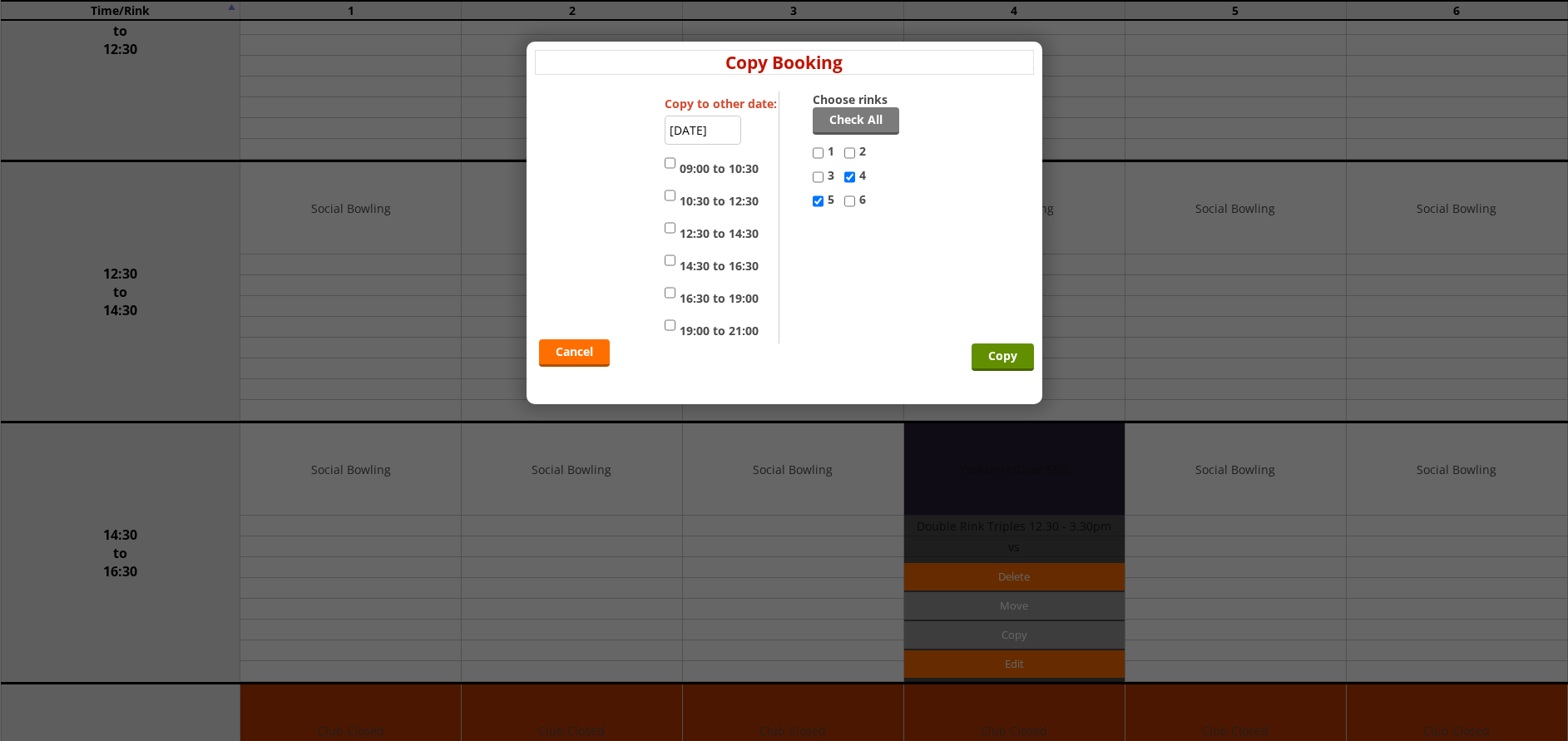 click on "14:30 to 16:30" at bounding box center (670, 260) 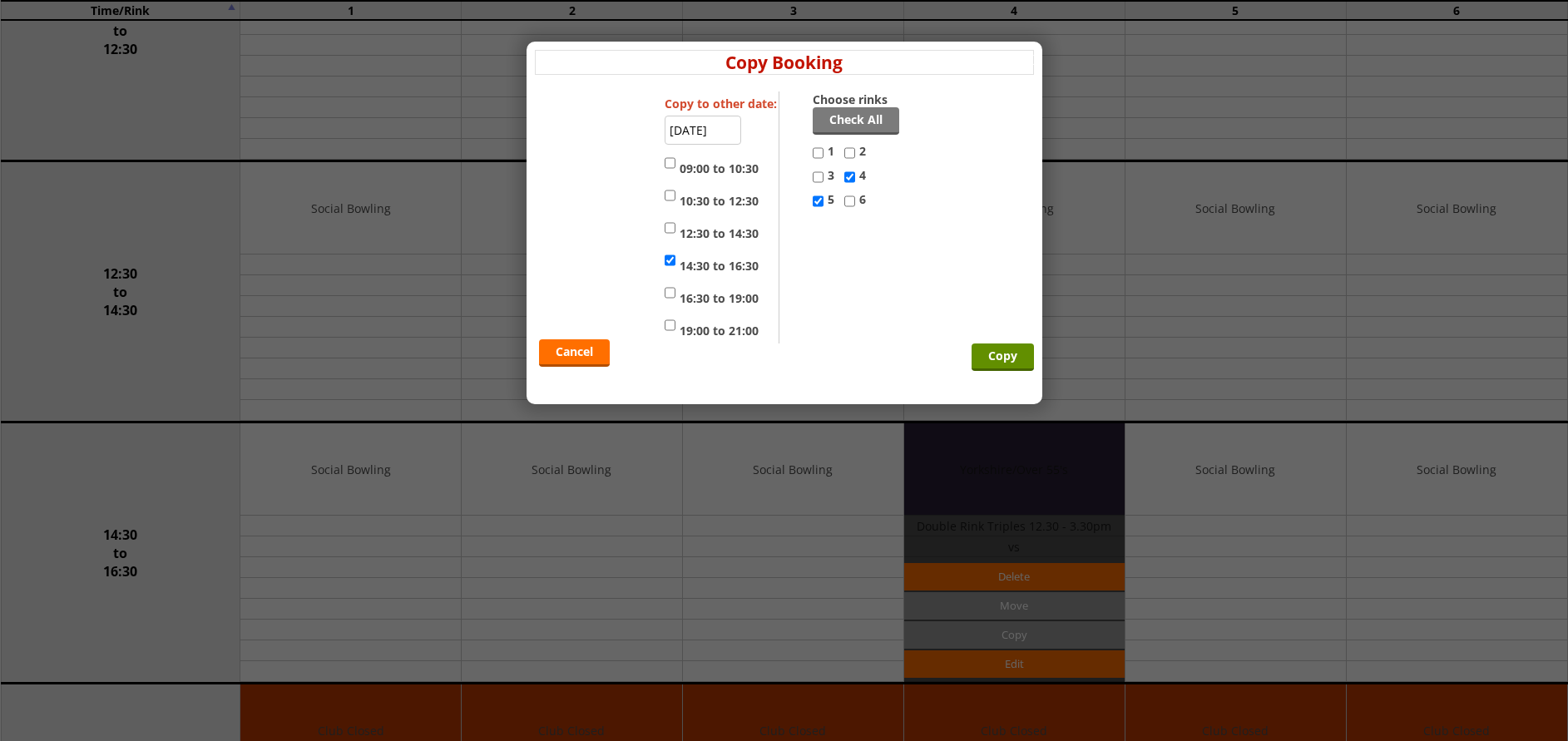 click on "12:30 to 14:30" at bounding box center [711, 230] 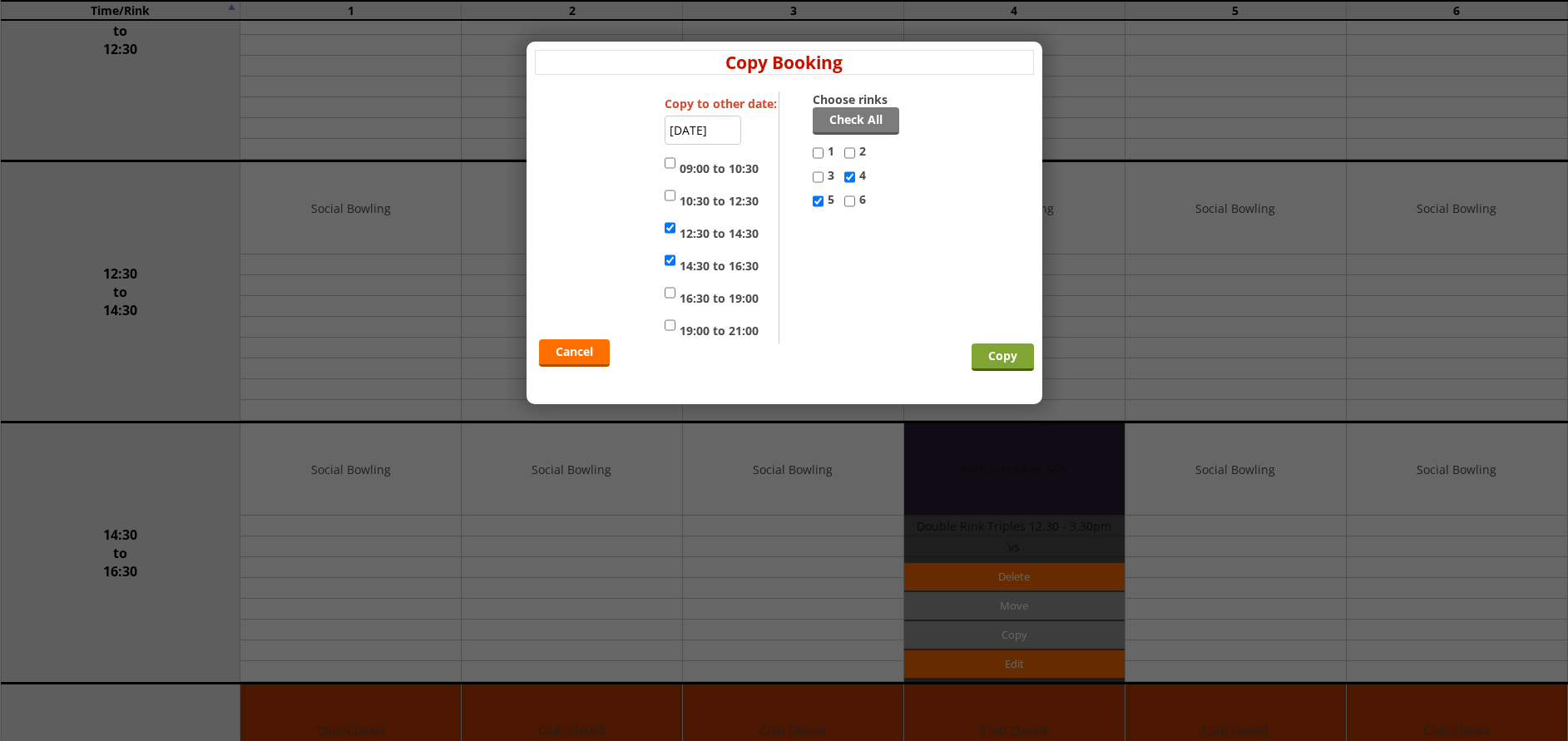 click on "Copy" at bounding box center (1002, 357) 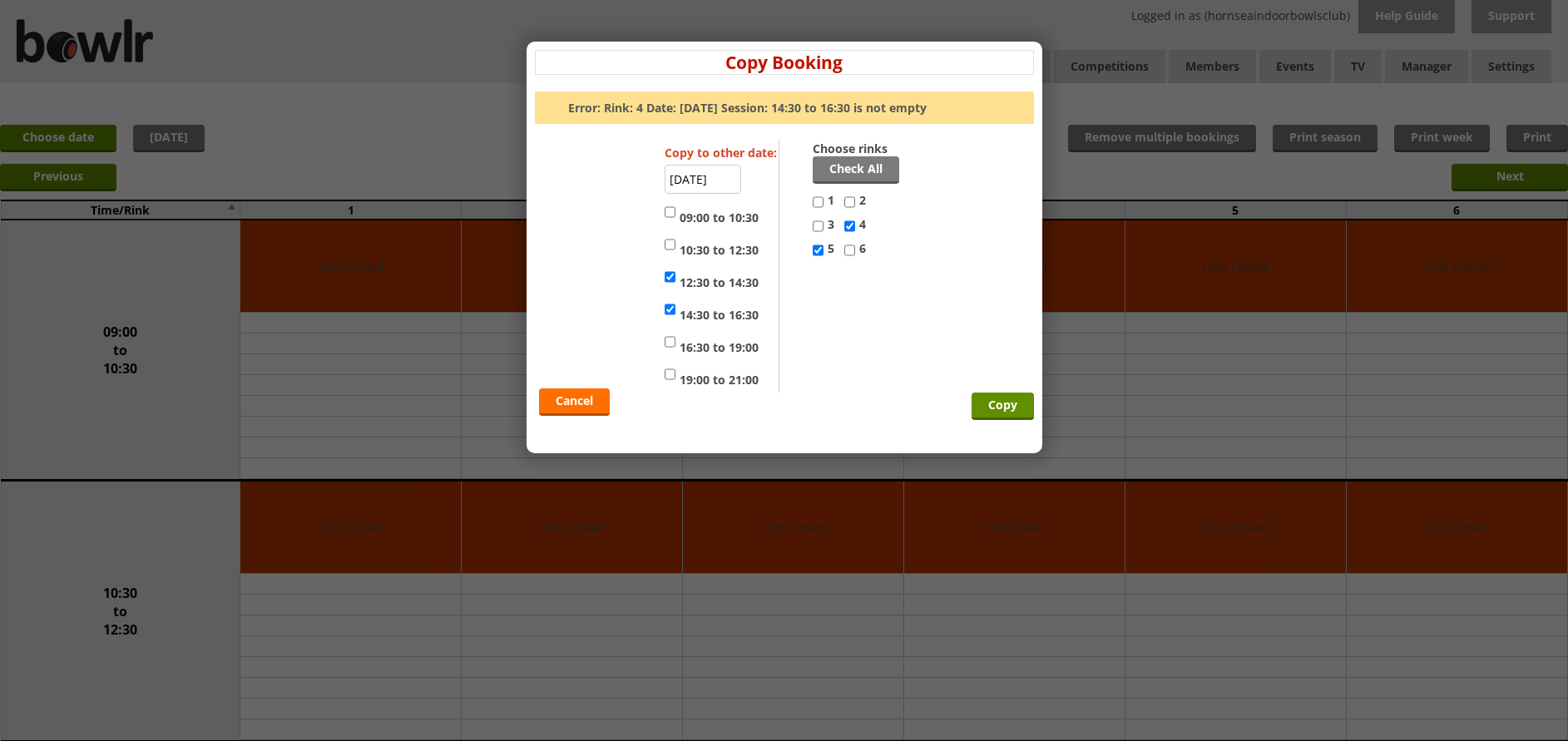 scroll, scrollTop: 0, scrollLeft: 0, axis: both 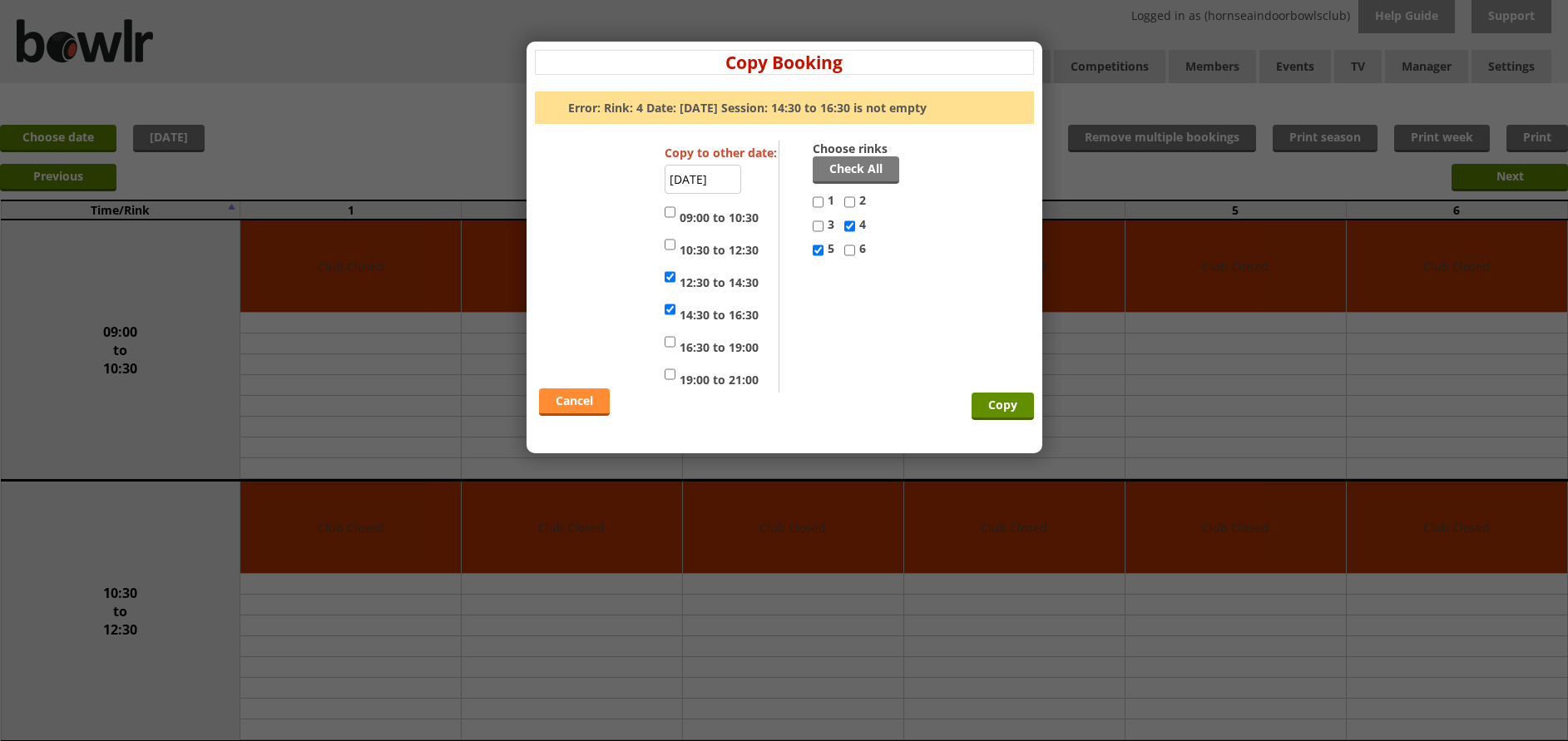 click on "Cancel" at bounding box center (574, 402) 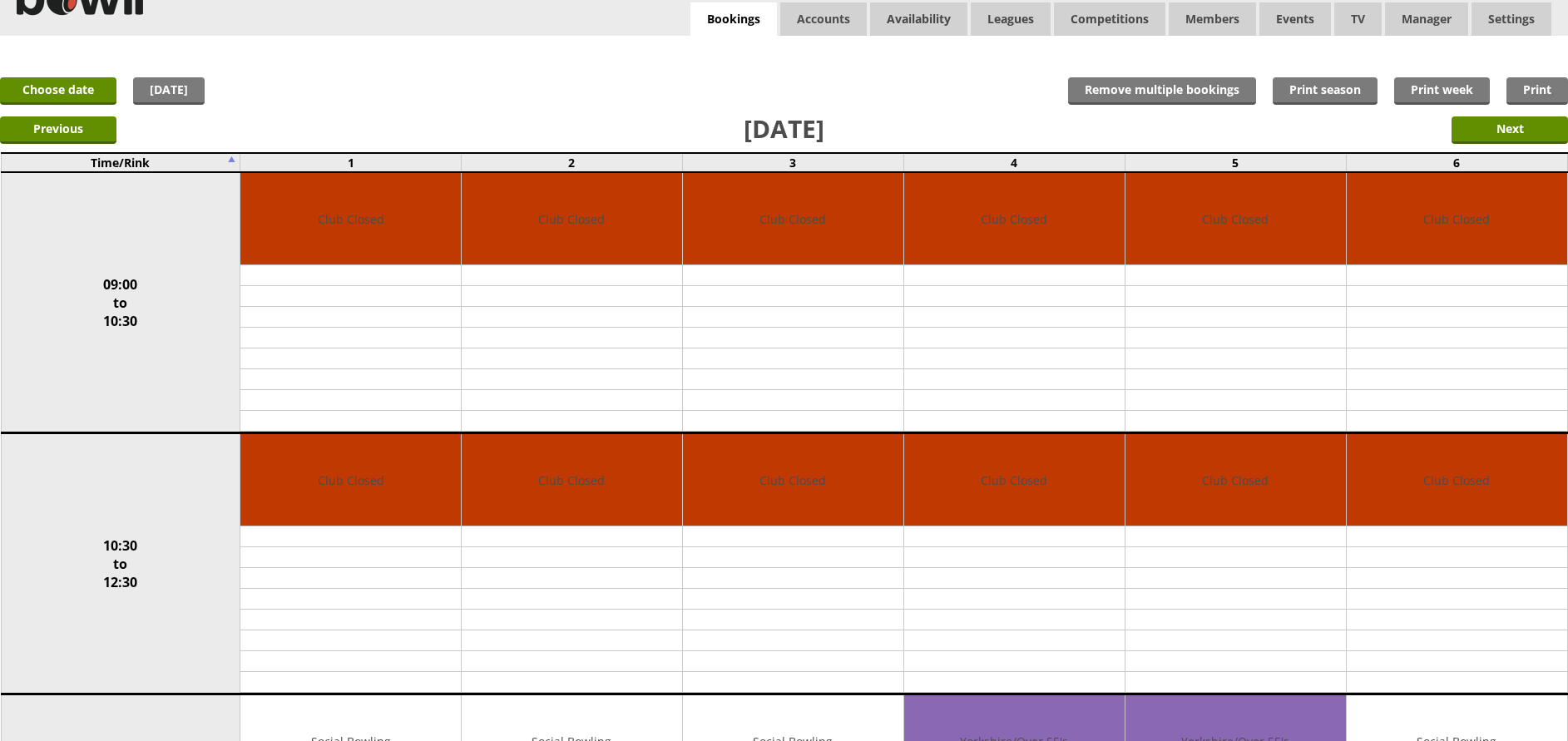 scroll, scrollTop: 0, scrollLeft: 0, axis: both 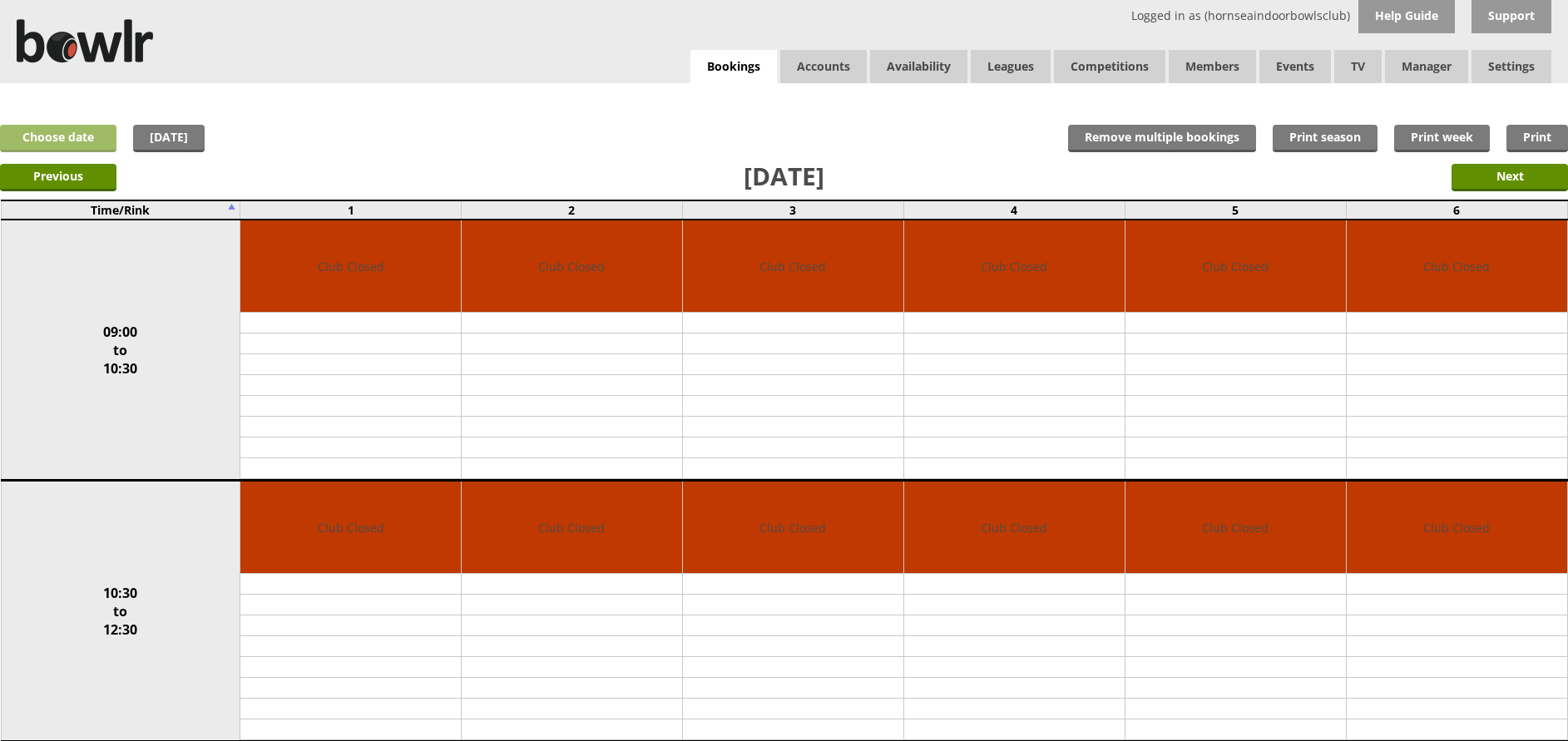 click on "Choose date" at bounding box center (58, 138) 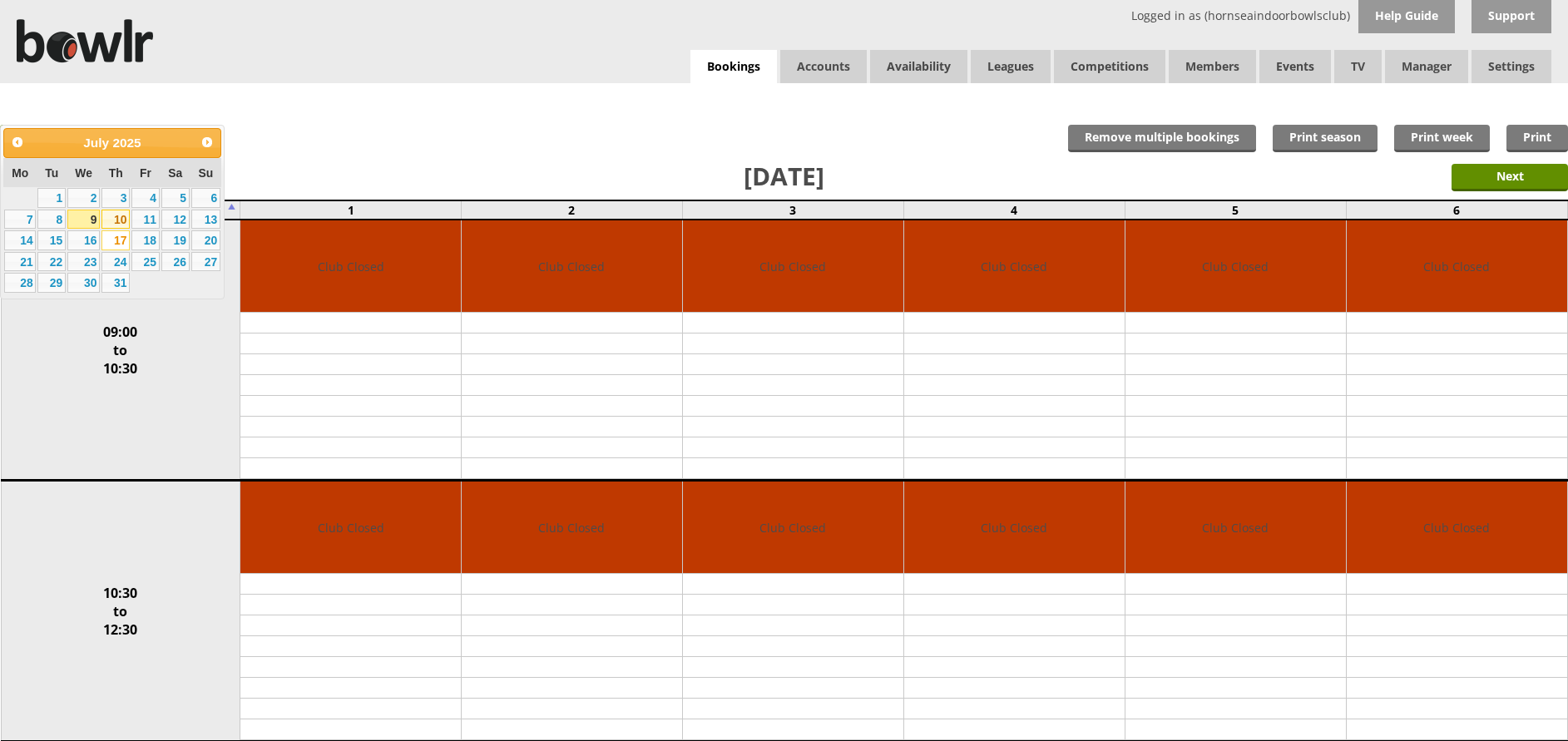 click on "10" at bounding box center [116, 220] 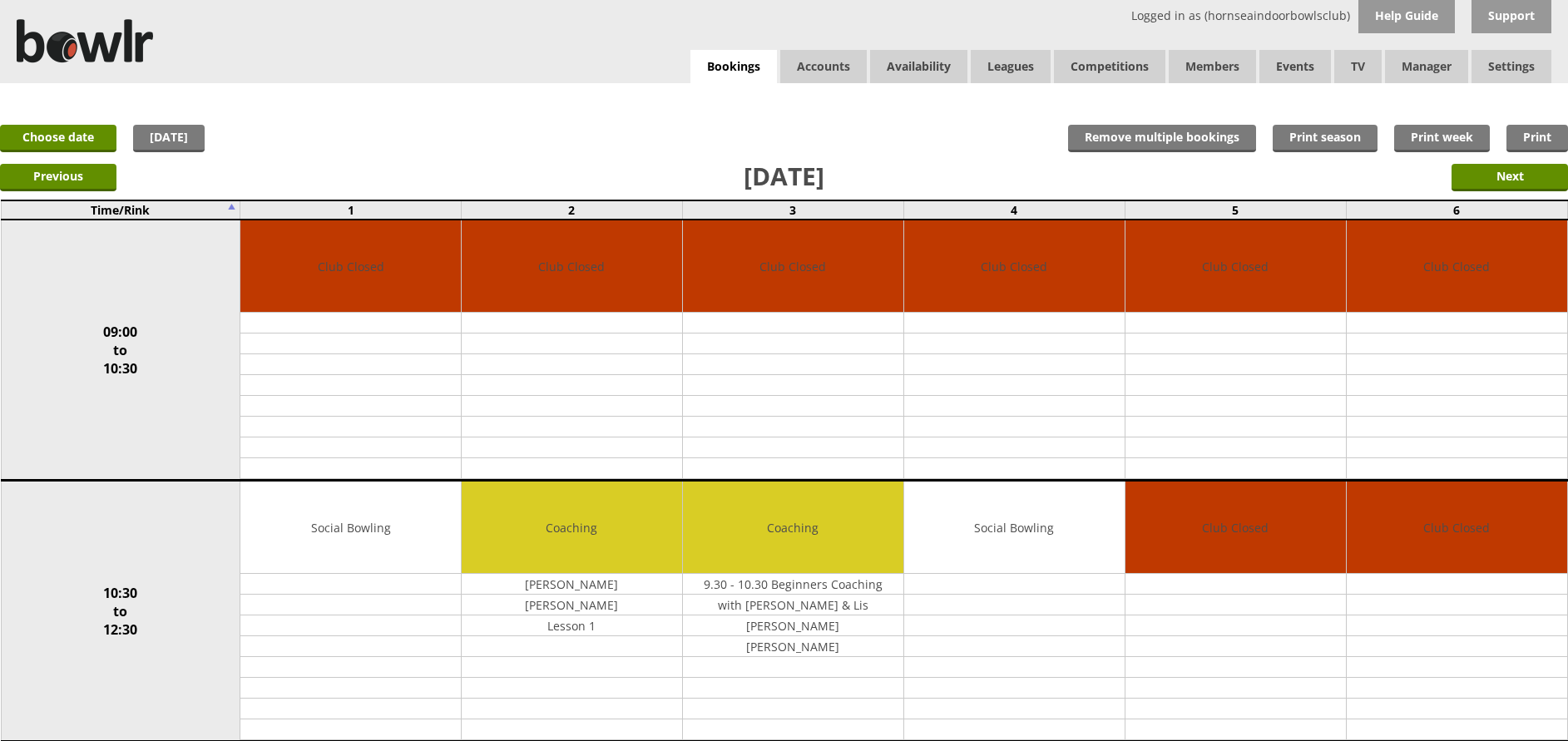 scroll, scrollTop: 0, scrollLeft: 0, axis: both 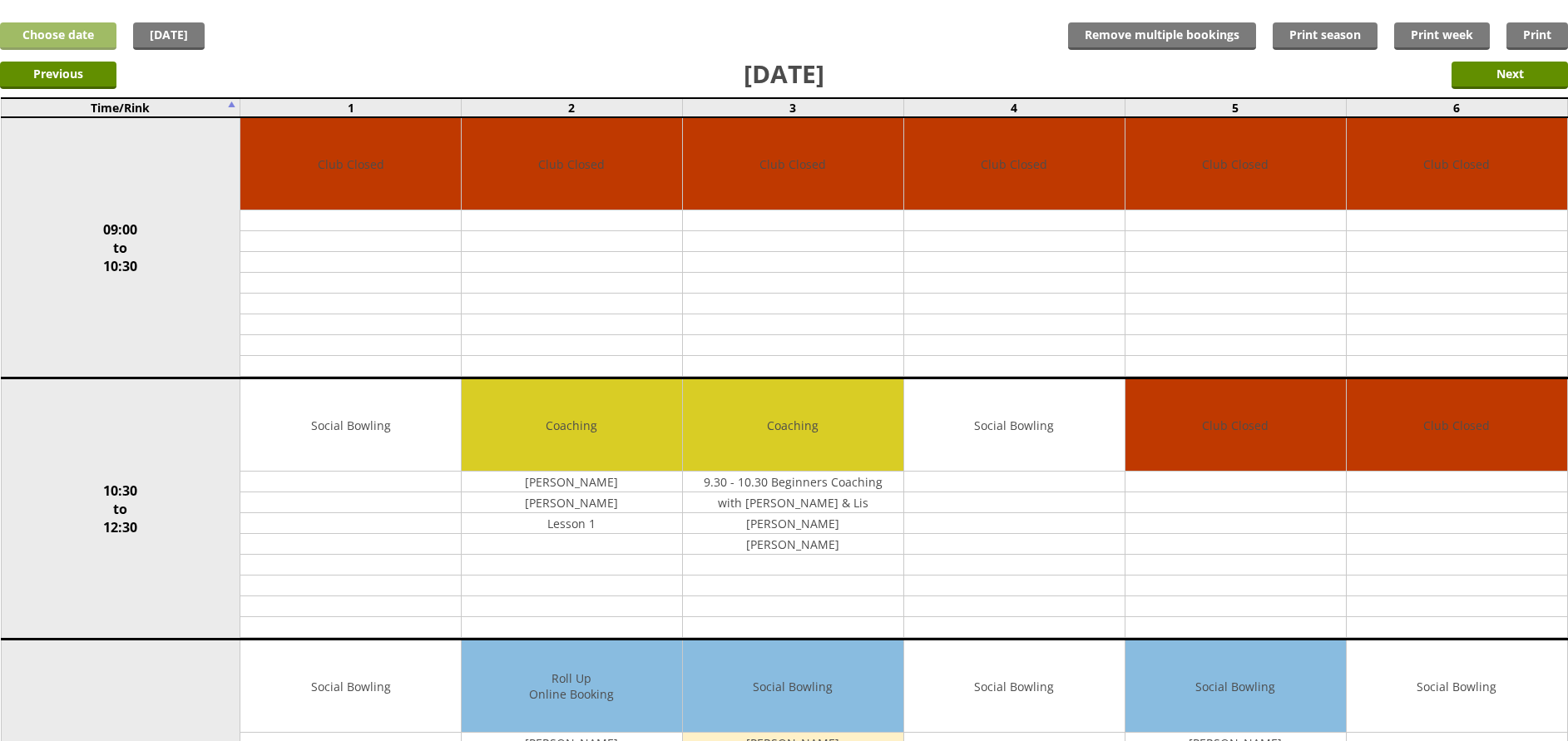 click on "Choose date" at bounding box center (58, 36) 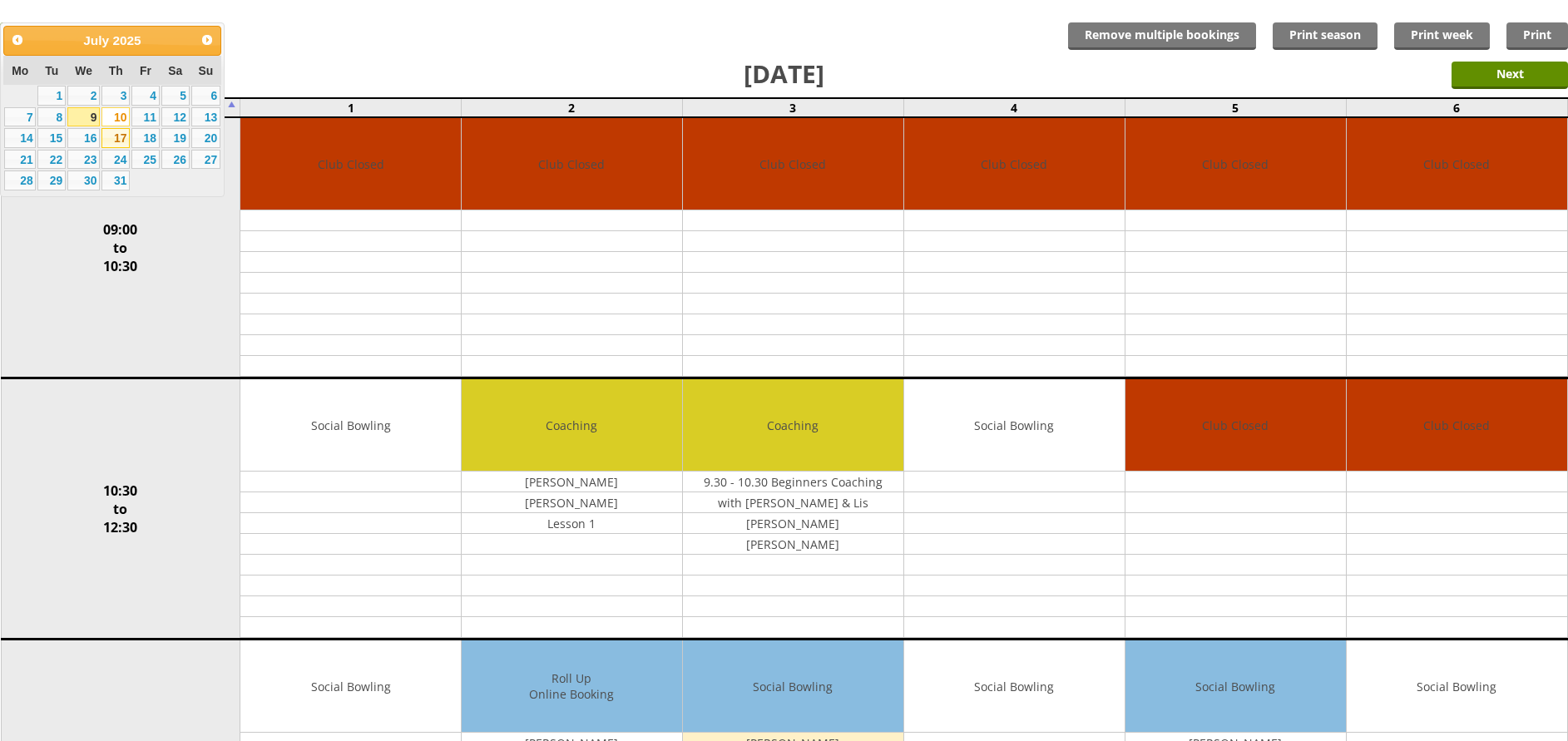 click on "17" at bounding box center (116, 138) 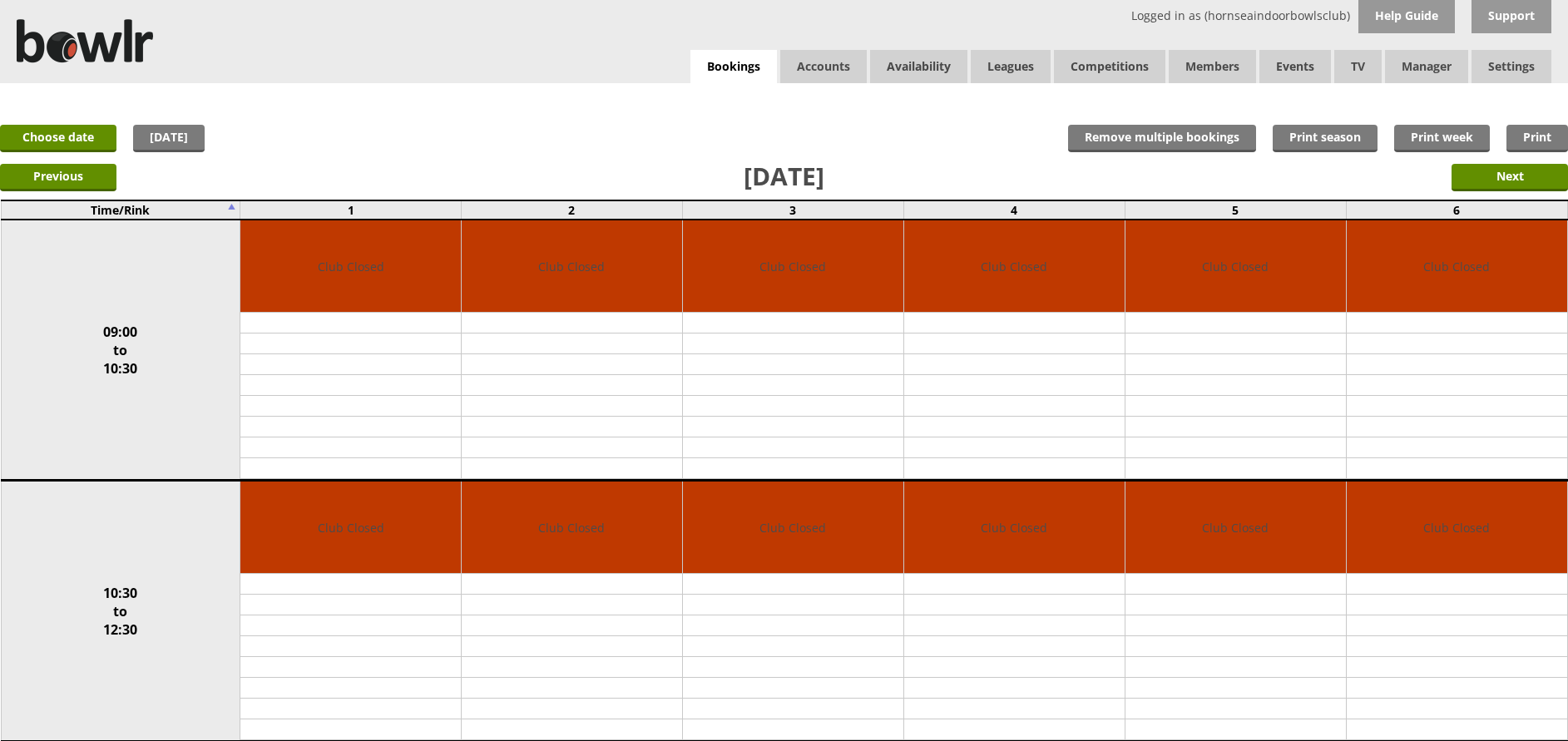 scroll, scrollTop: 0, scrollLeft: 0, axis: both 